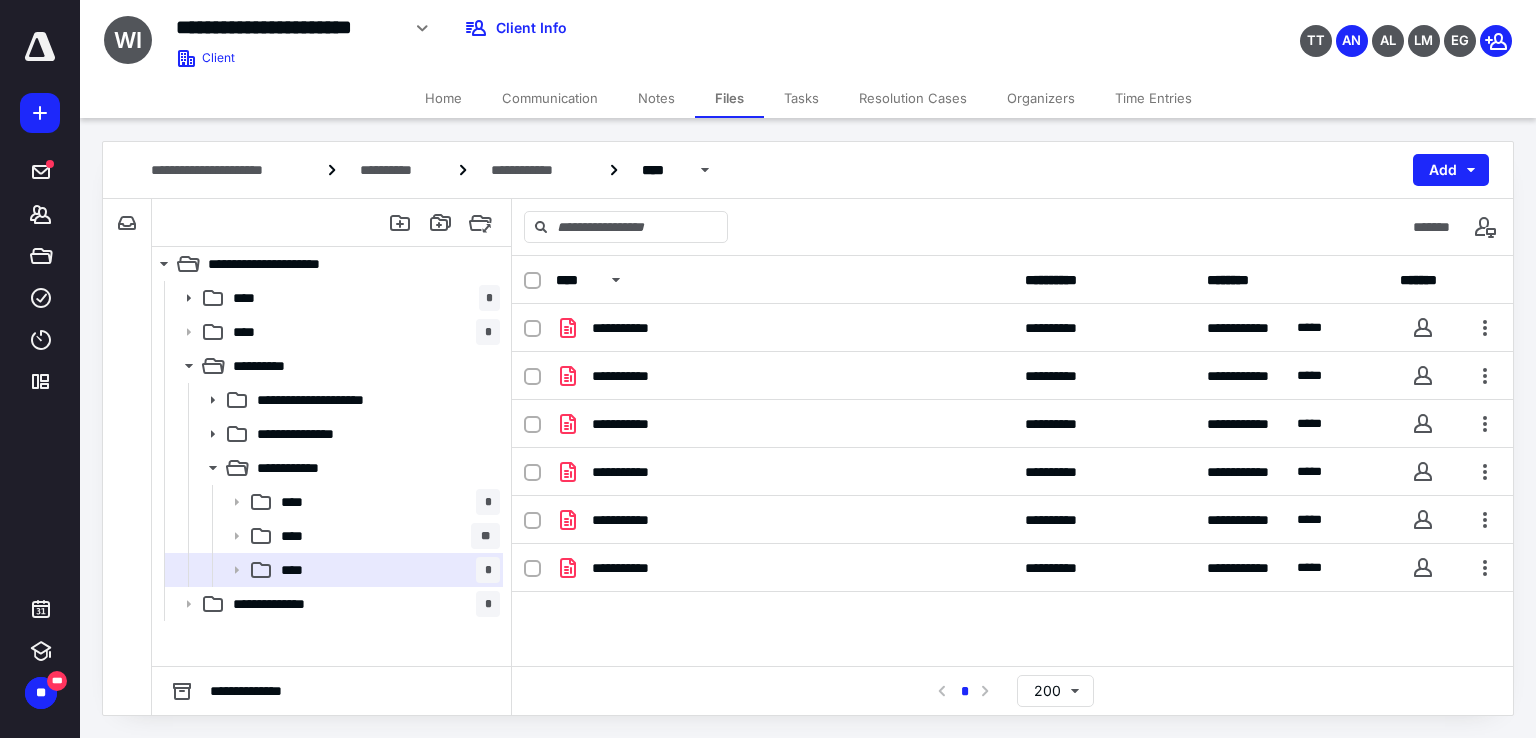 scroll, scrollTop: 0, scrollLeft: 0, axis: both 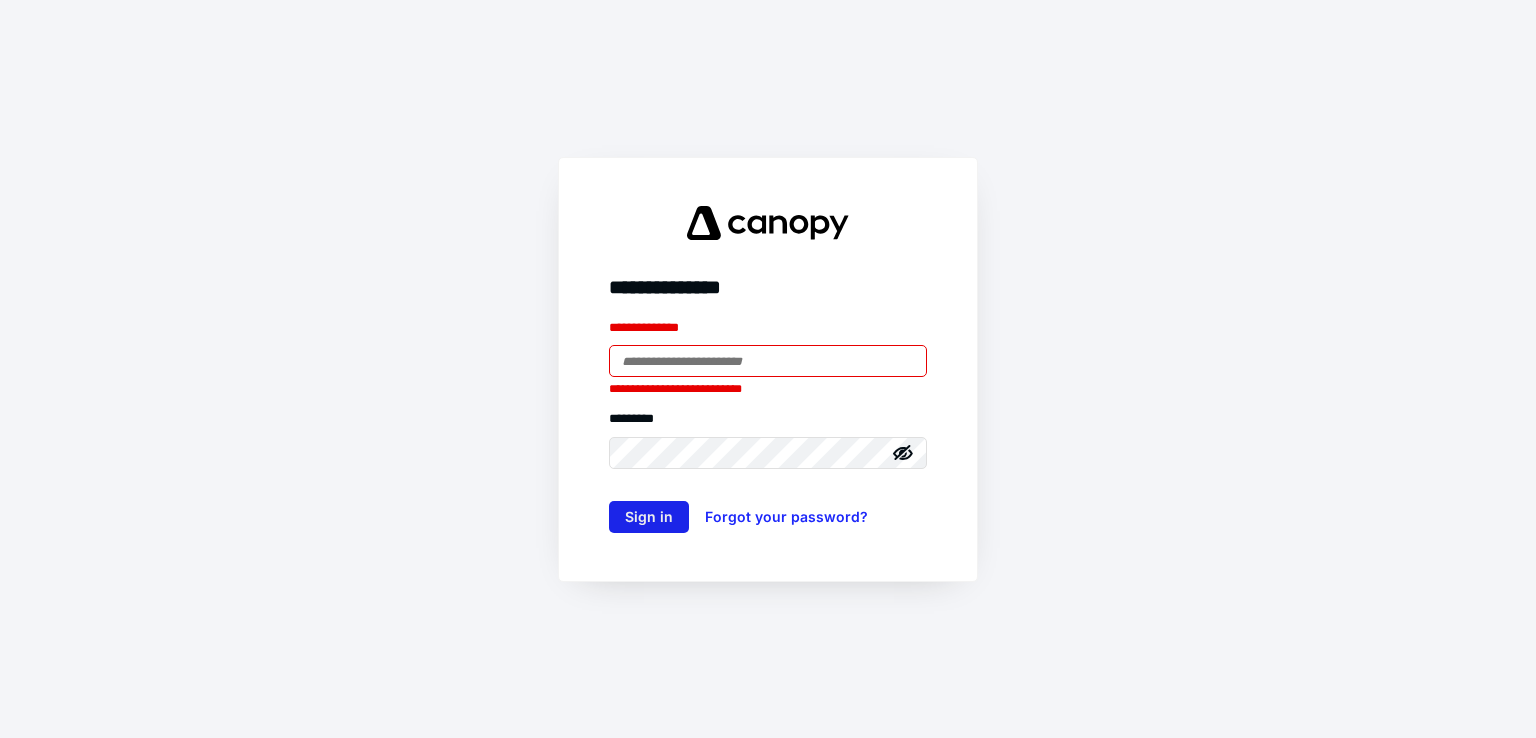 type on "**********" 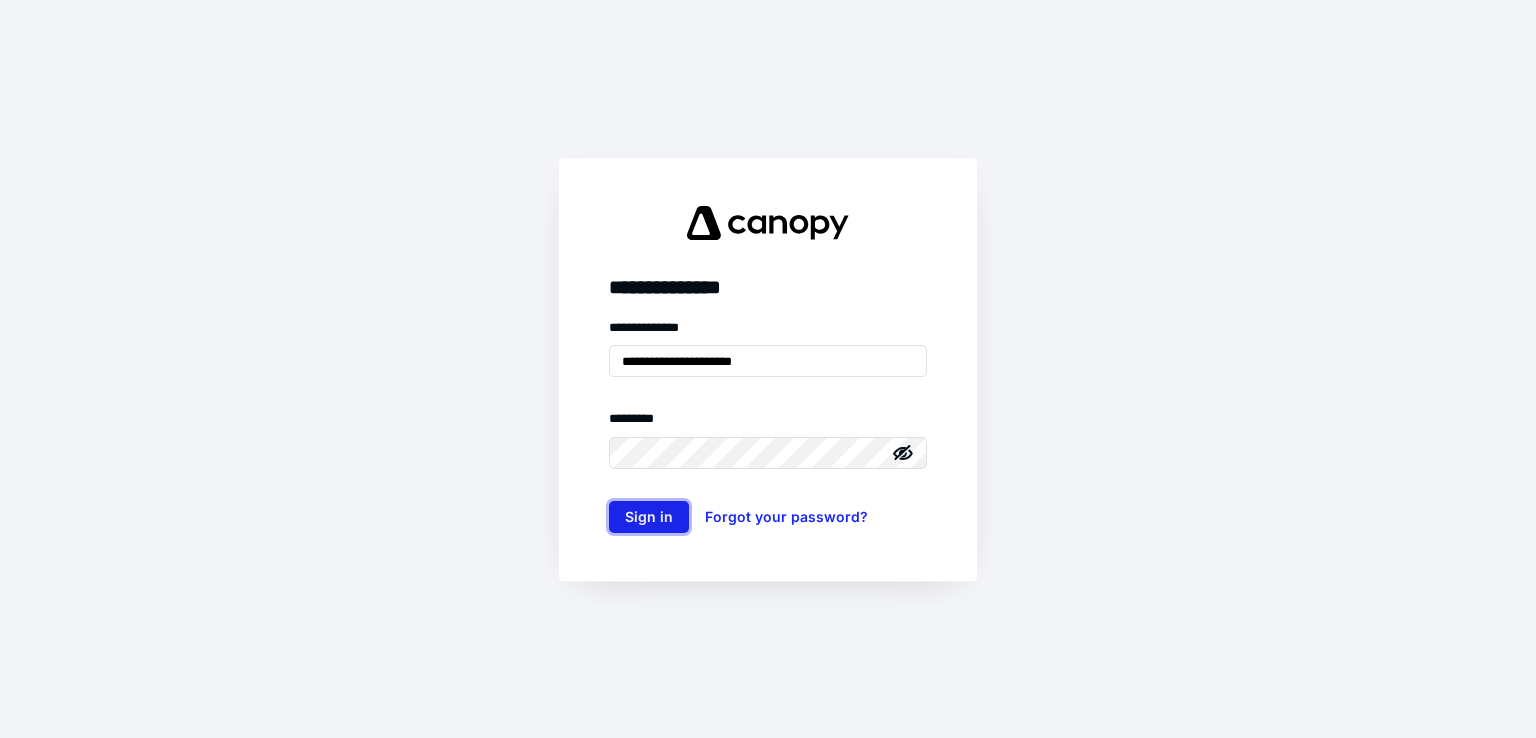 click on "Sign in" at bounding box center [649, 517] 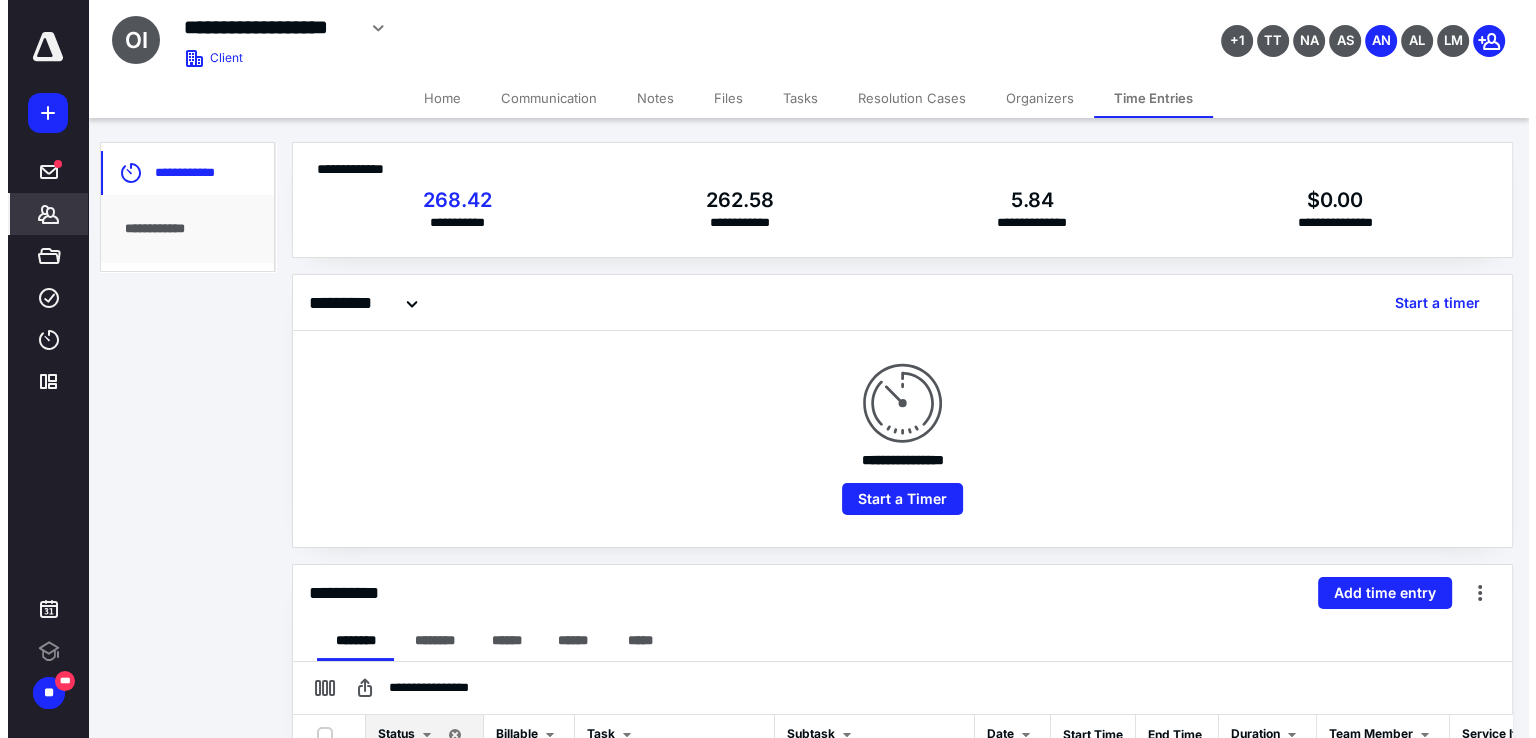 scroll, scrollTop: 0, scrollLeft: 0, axis: both 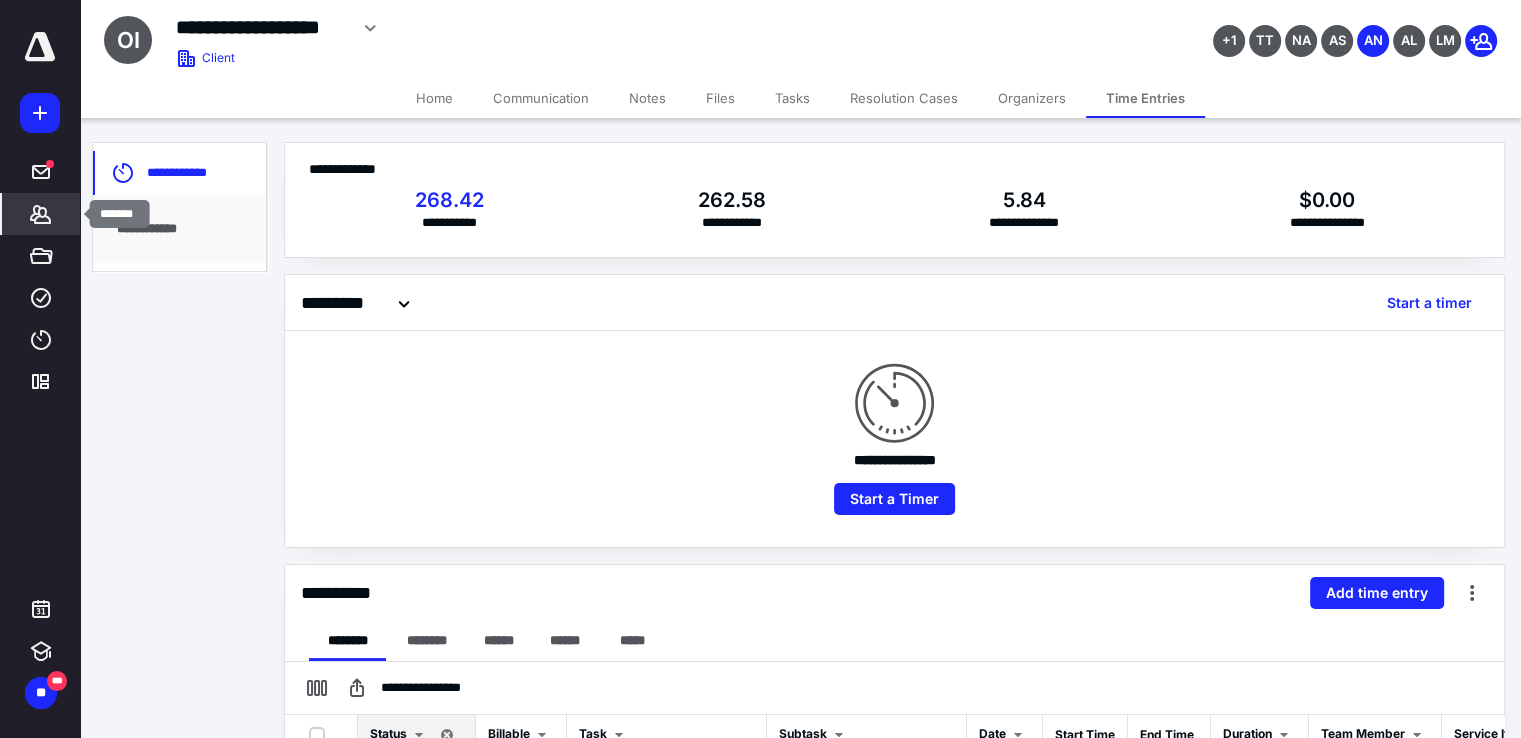 click 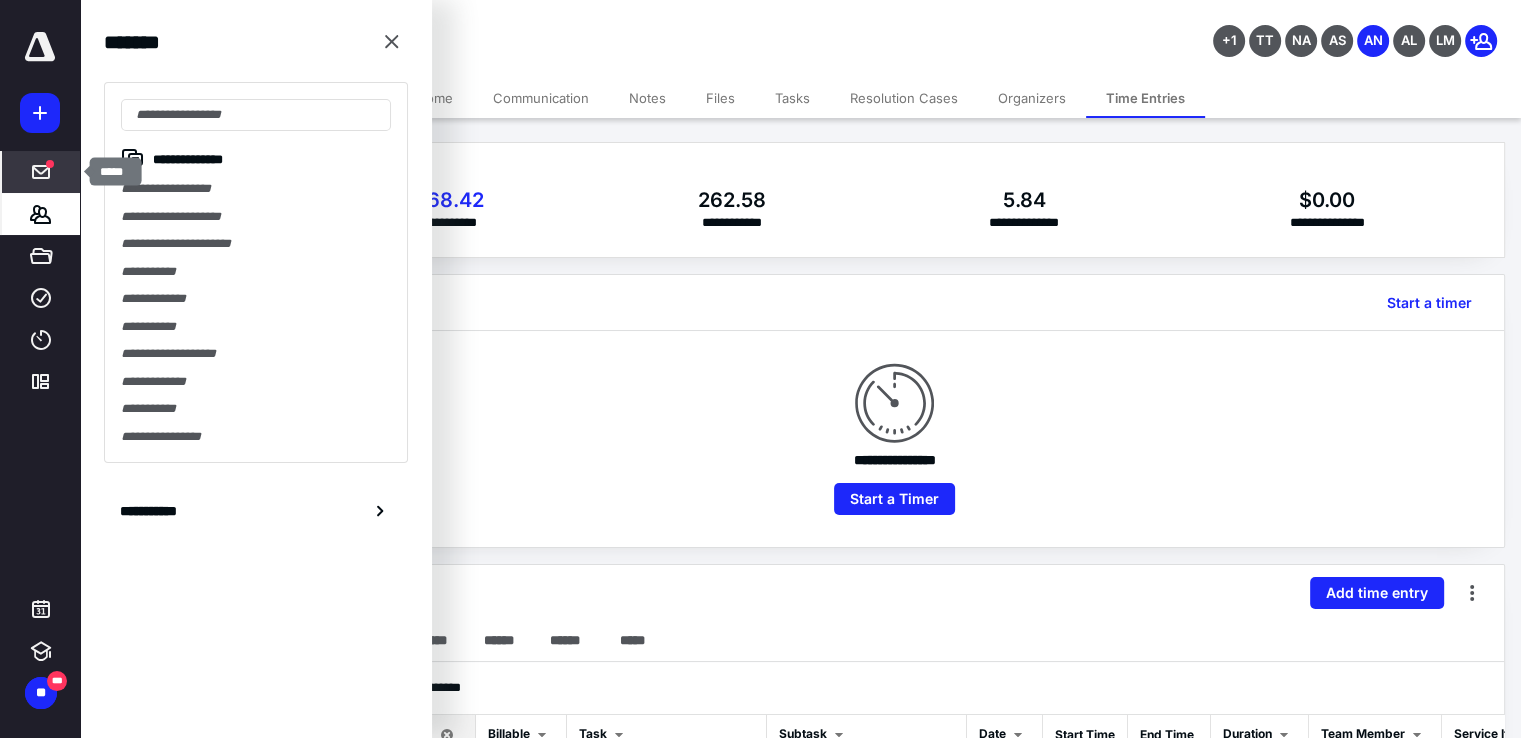 click 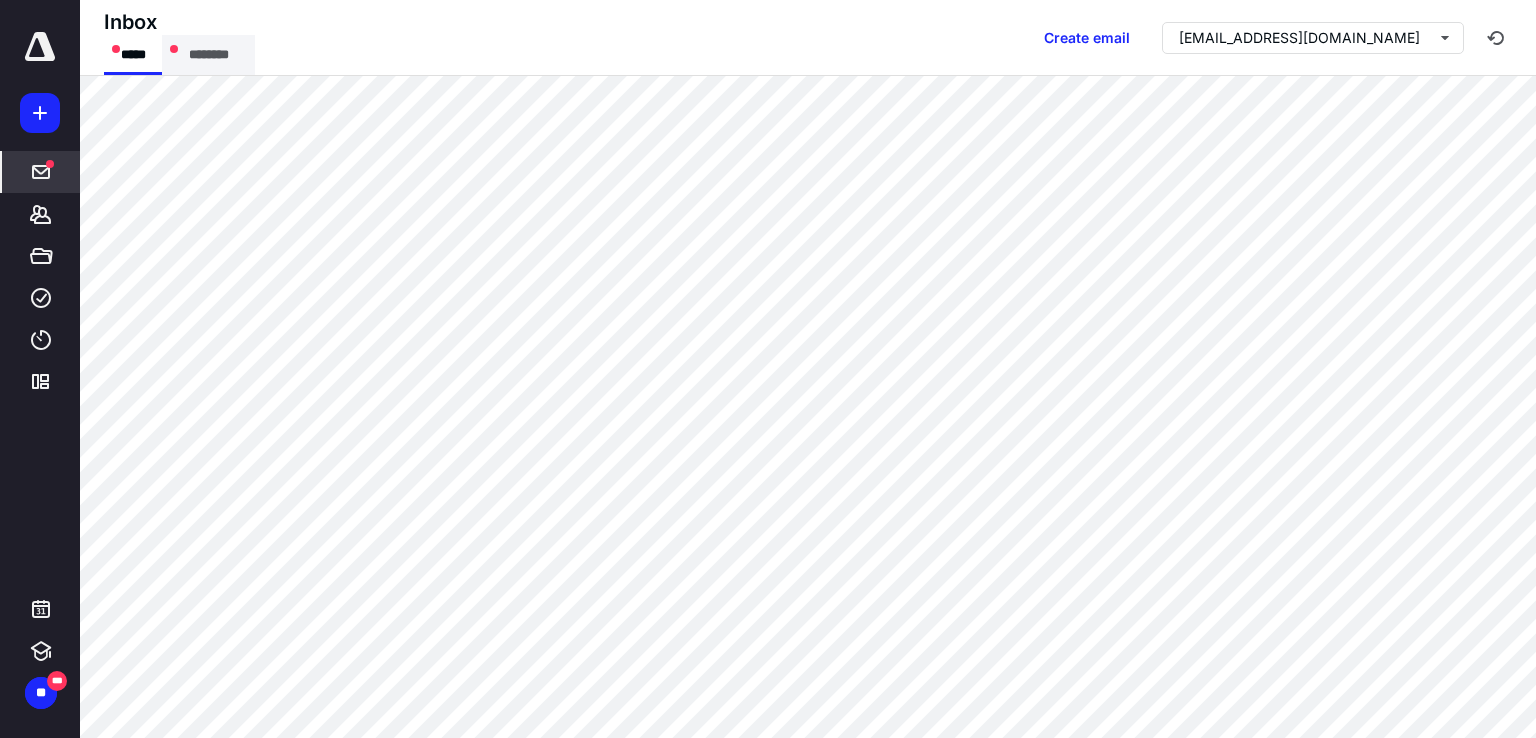 click on "********" at bounding box center [208, 55] 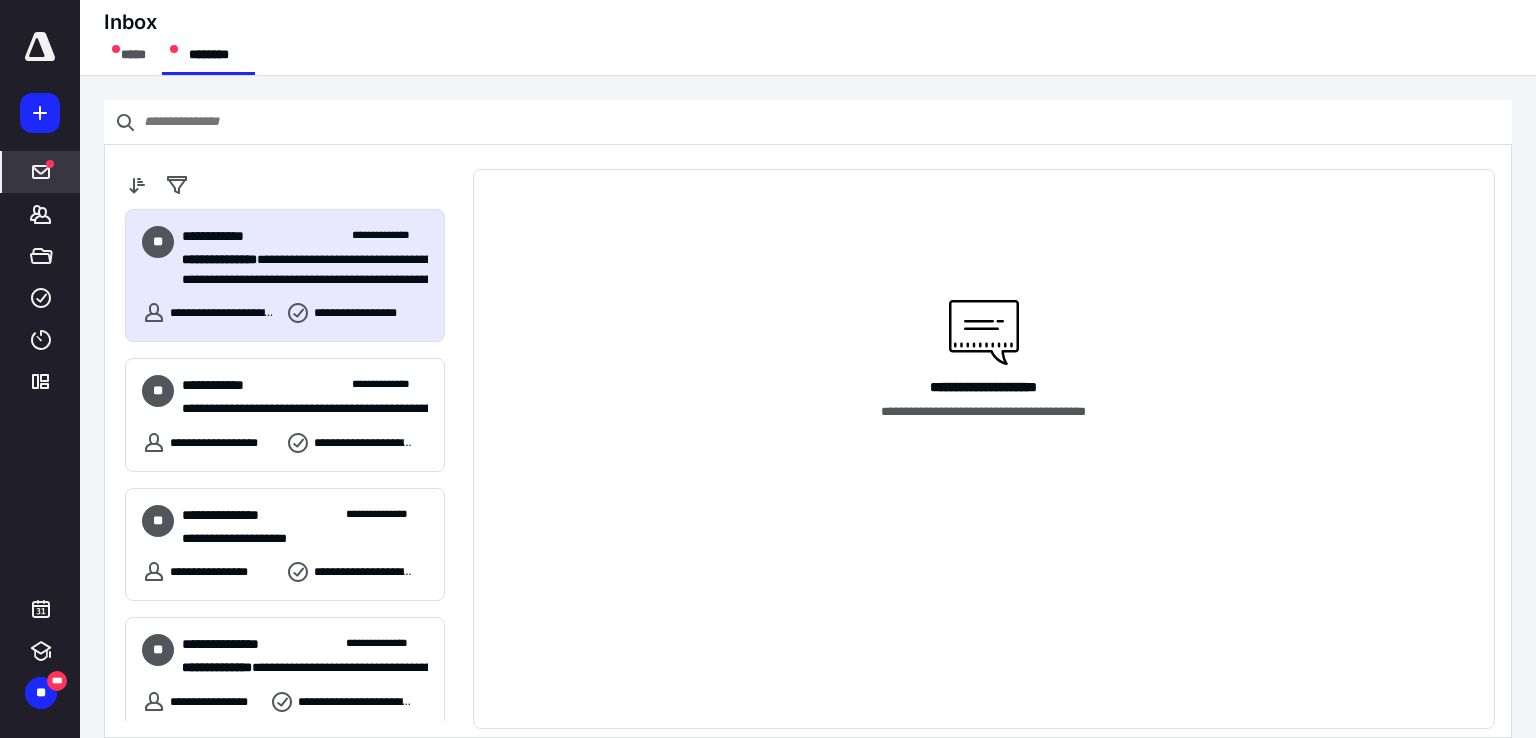 click on "**********" at bounding box center [210, 313] 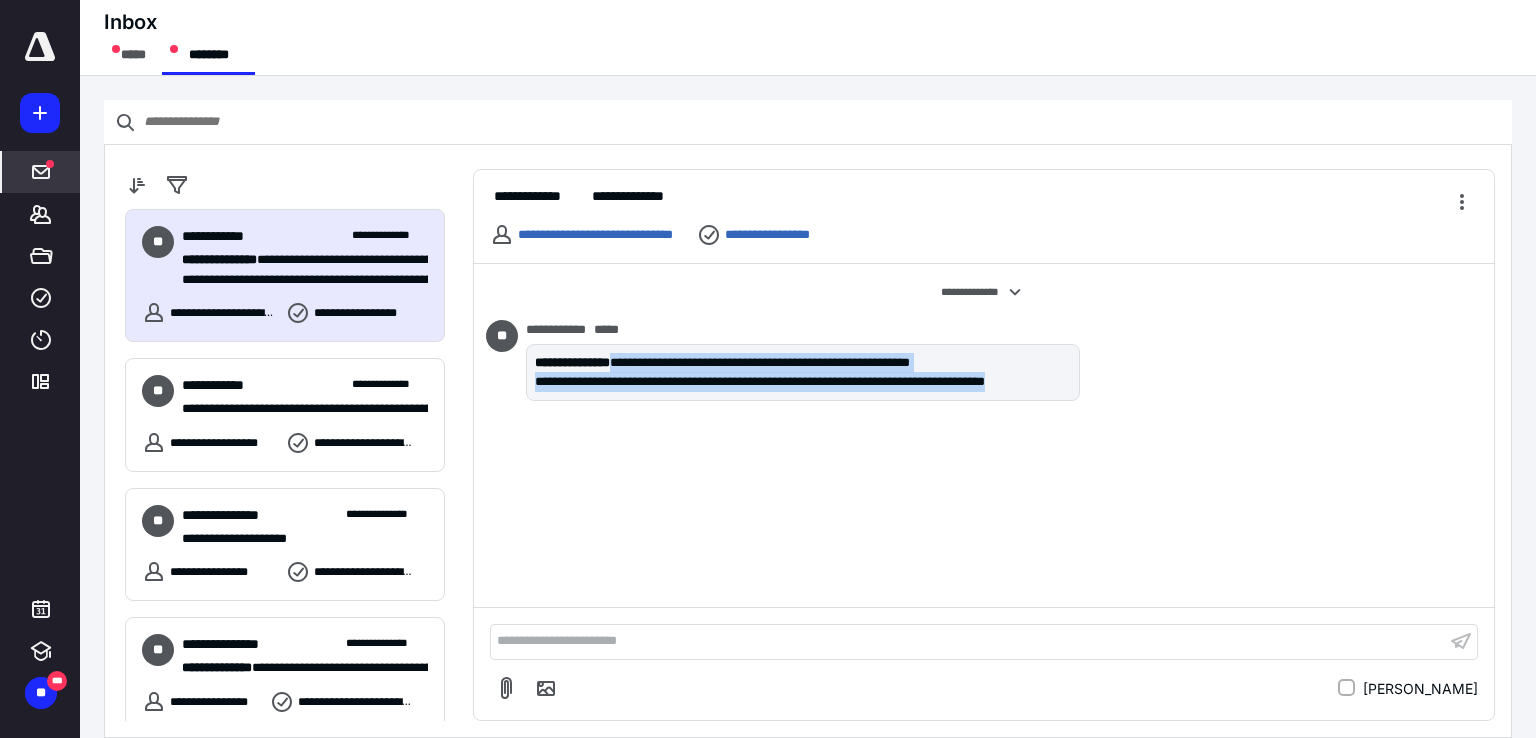 drag, startPoint x: 640, startPoint y: 363, endPoint x: 1079, endPoint y: 397, distance: 440.31467 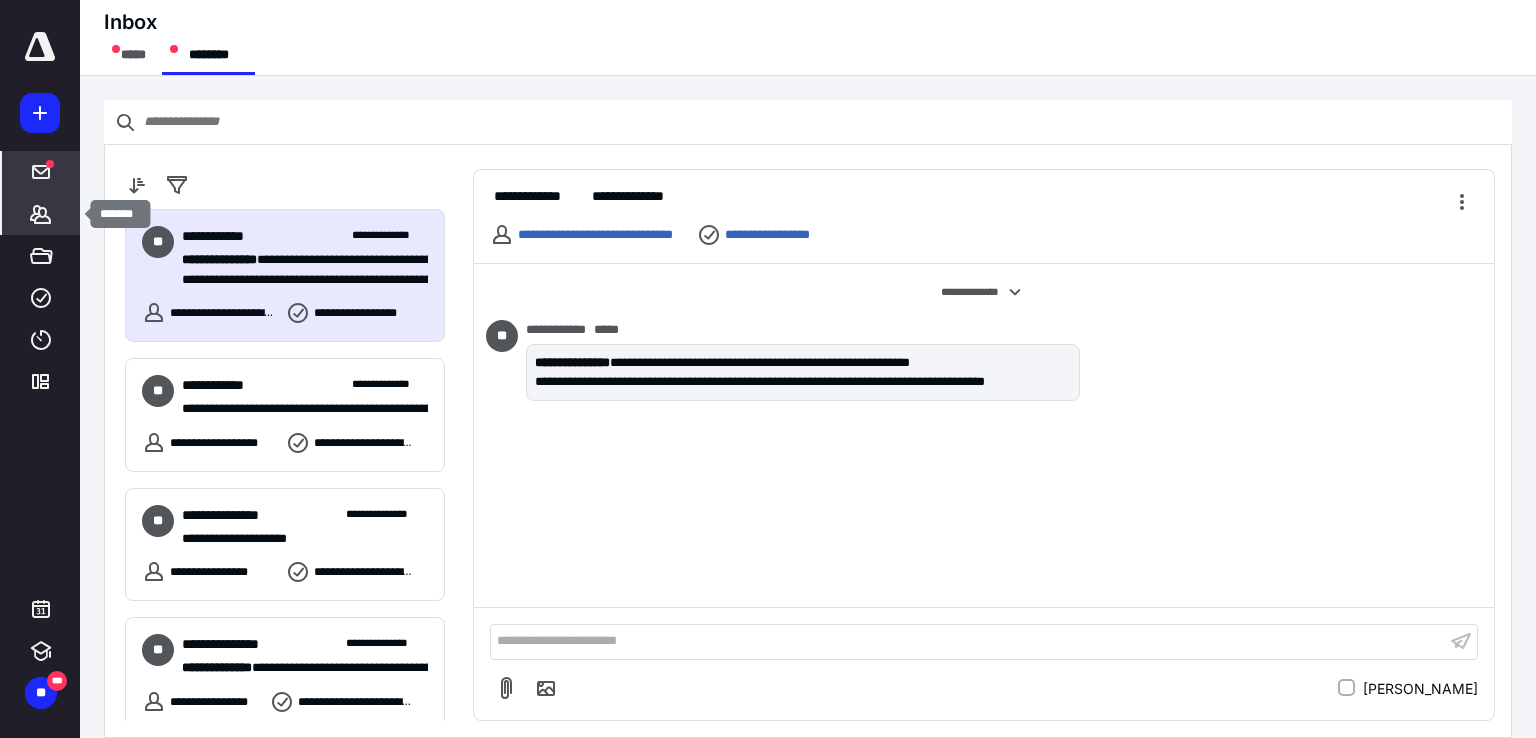 click 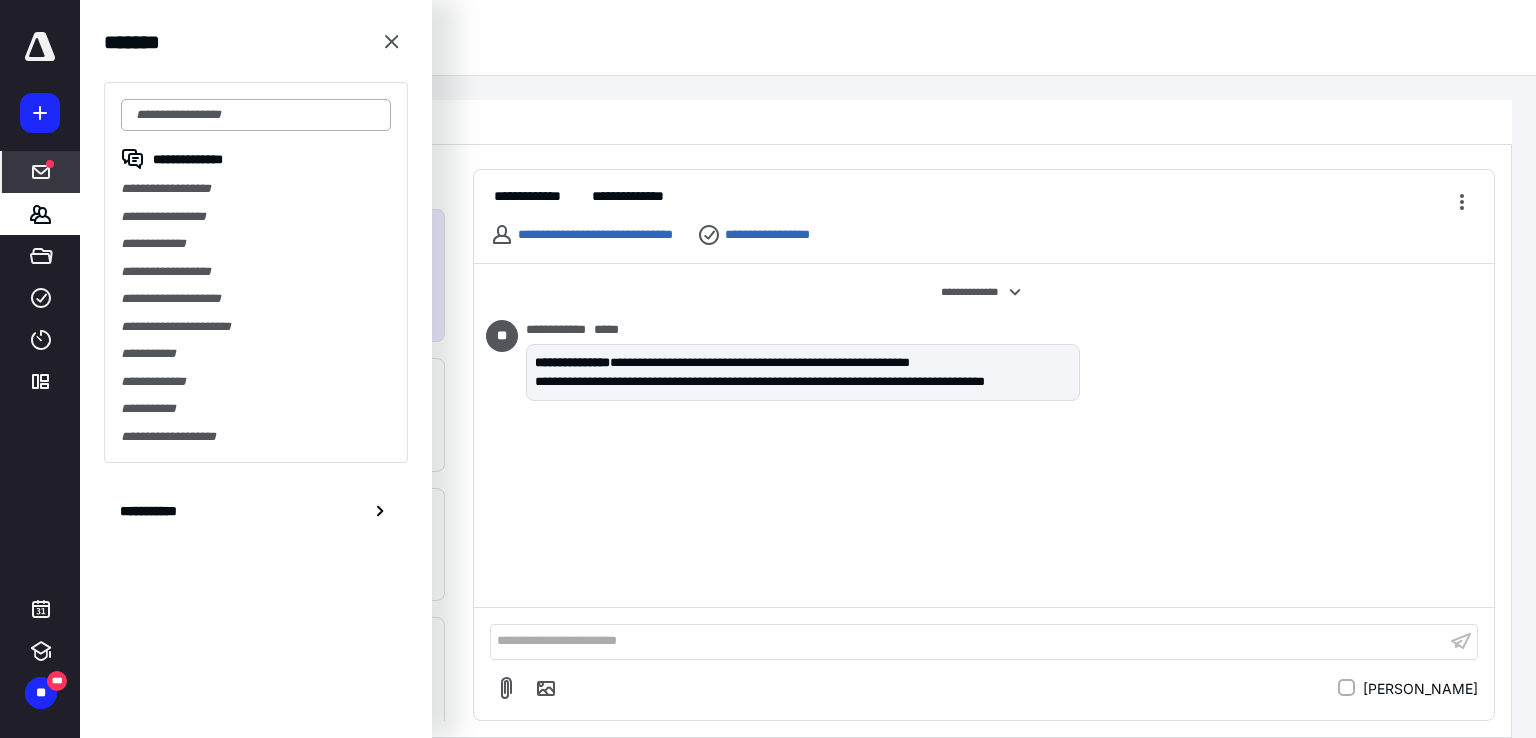 click at bounding box center [256, 115] 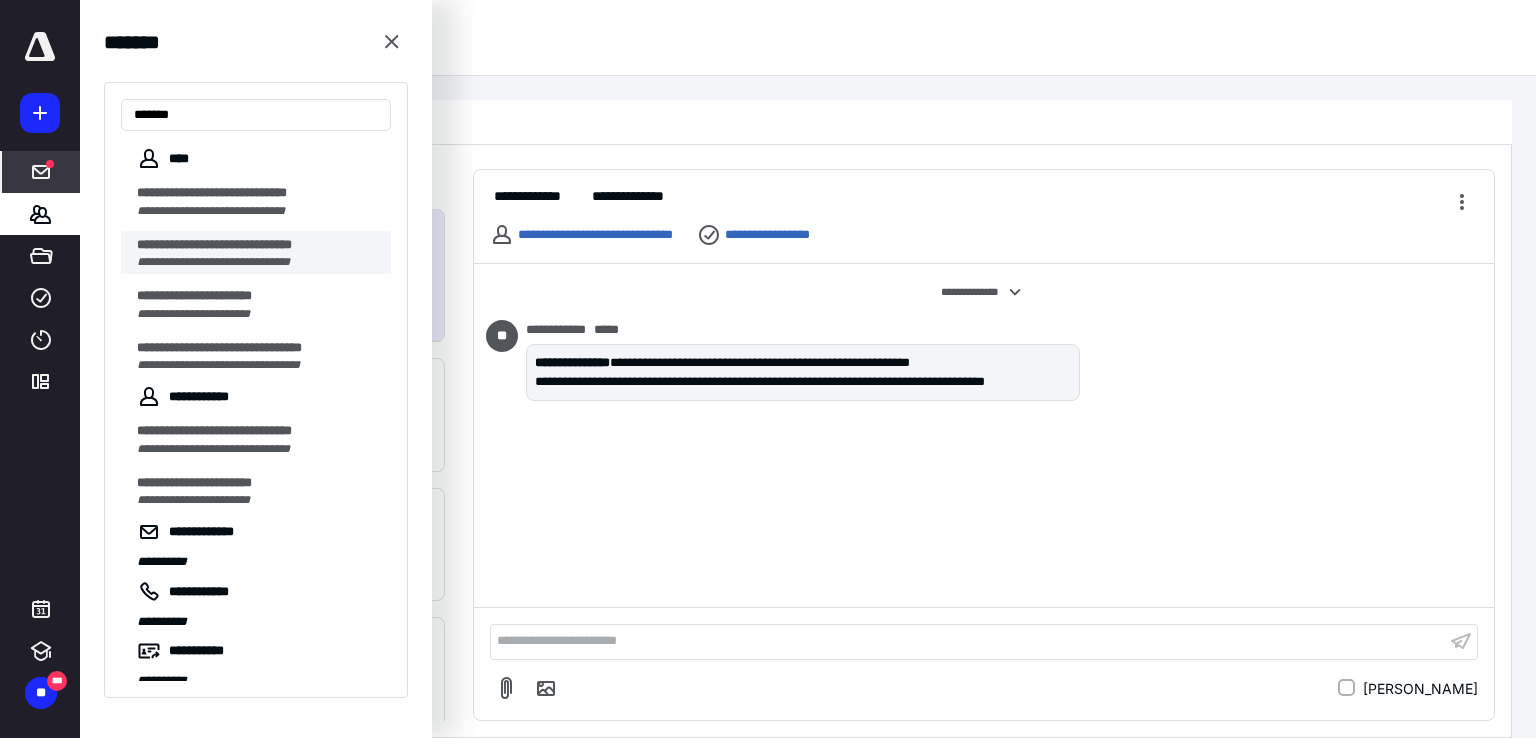 type on "*******" 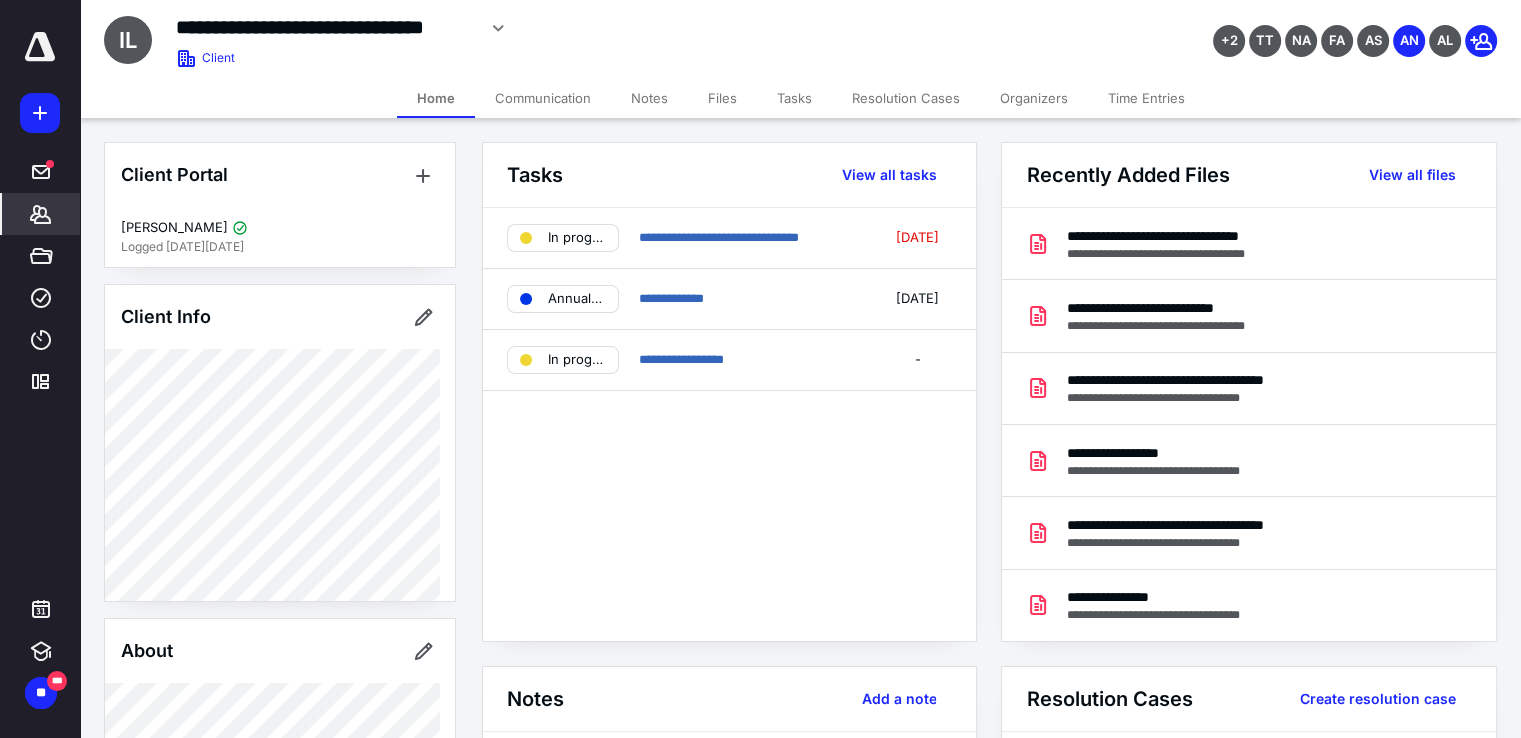 click on "Files" at bounding box center (722, 98) 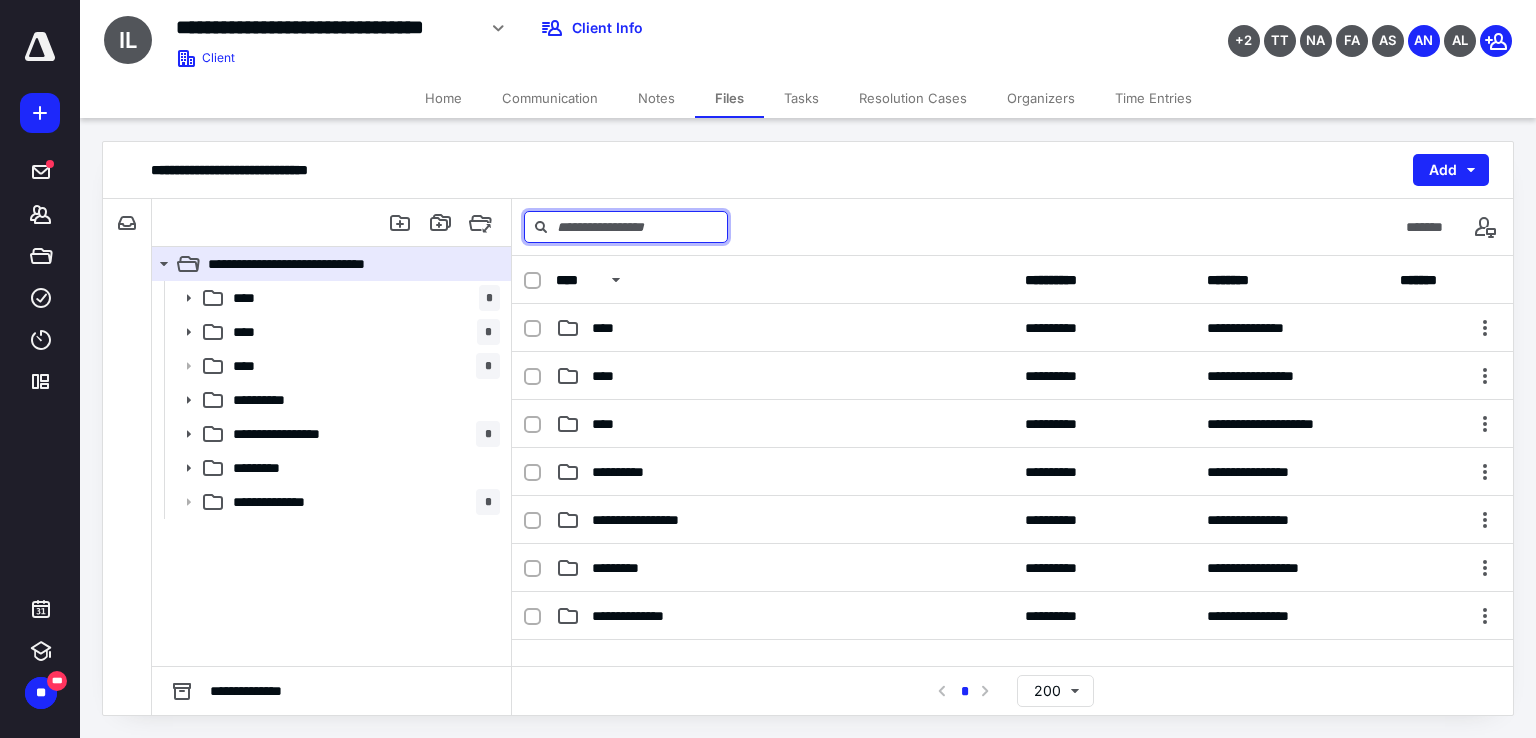click at bounding box center (626, 227) 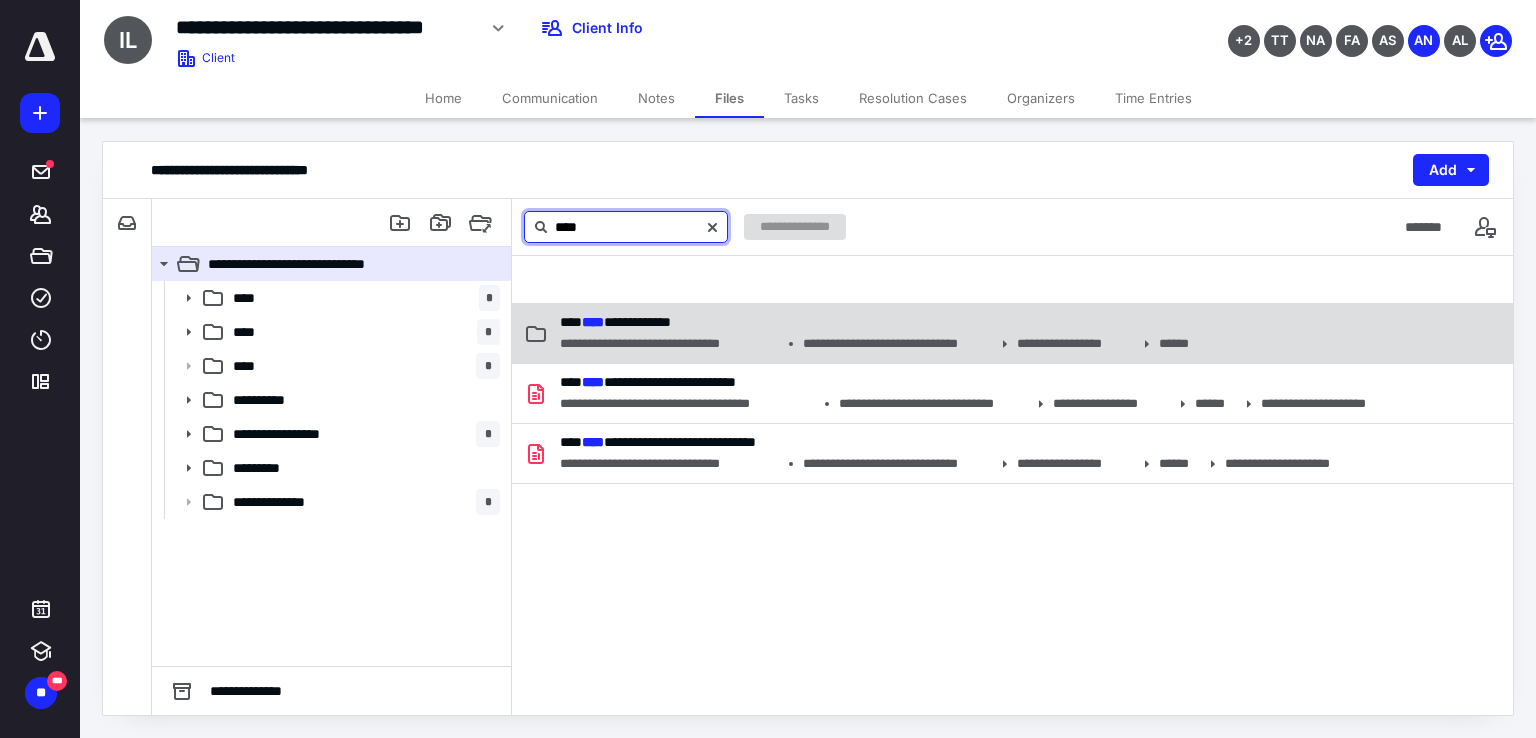 type on "****" 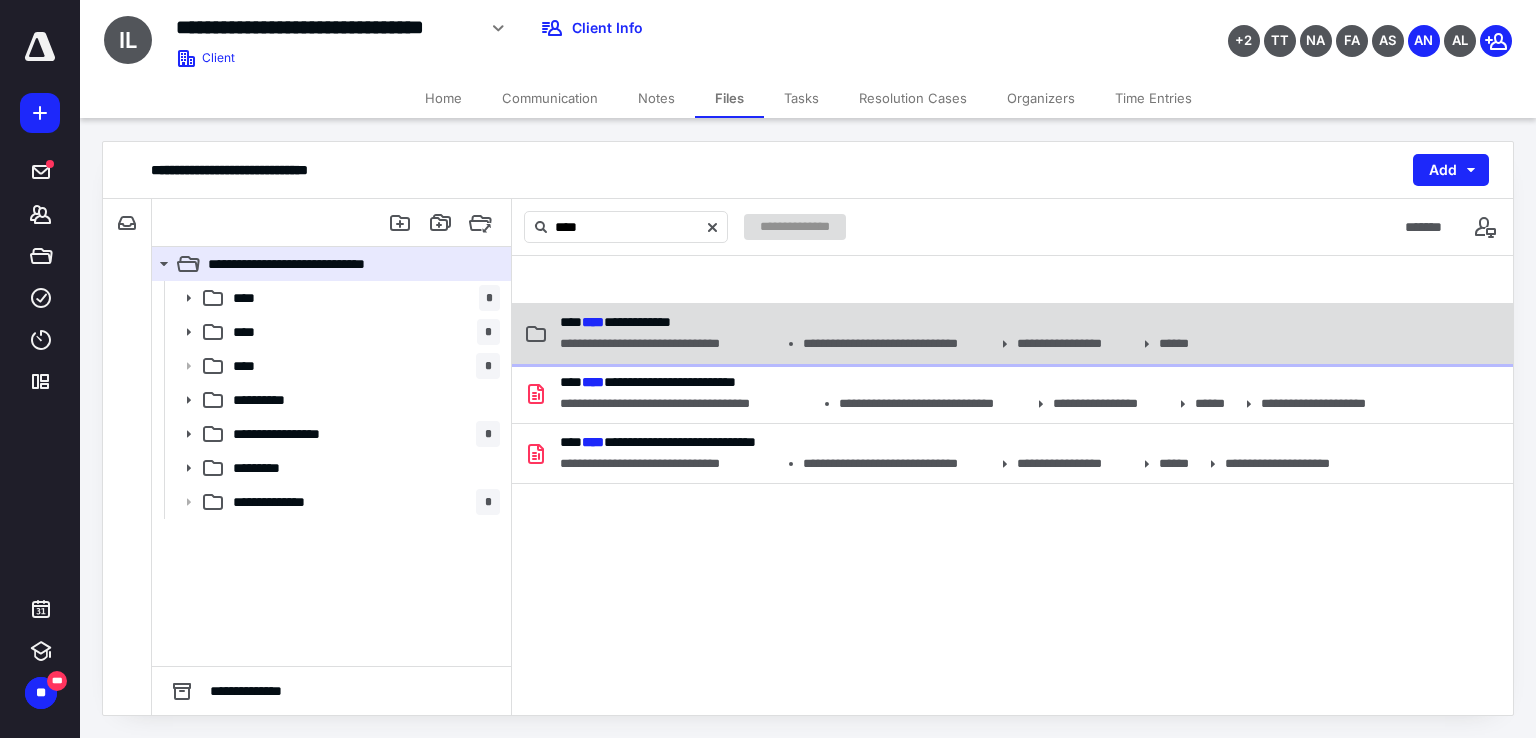 click on "**********" at bounding box center (669, 344) 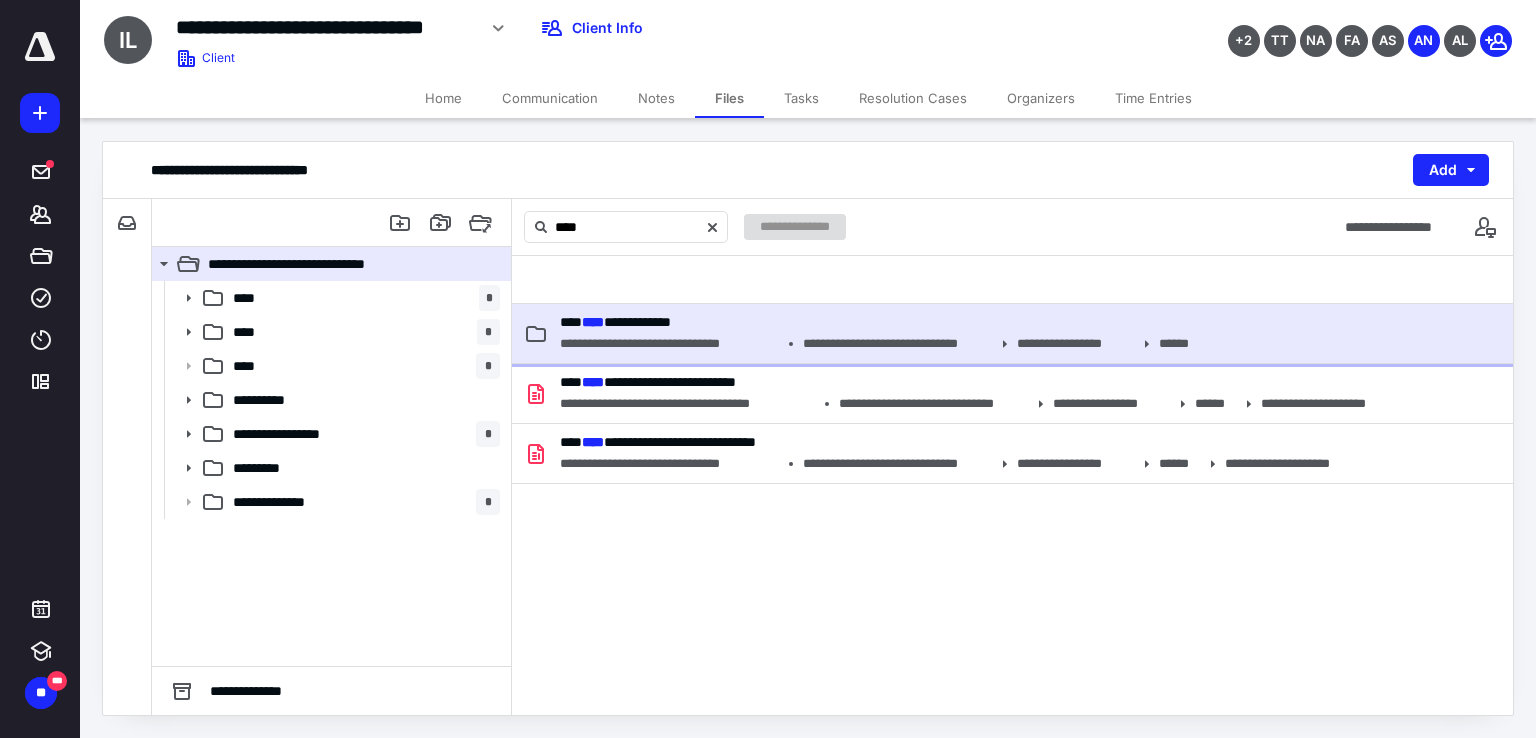 click on "**********" at bounding box center [669, 344] 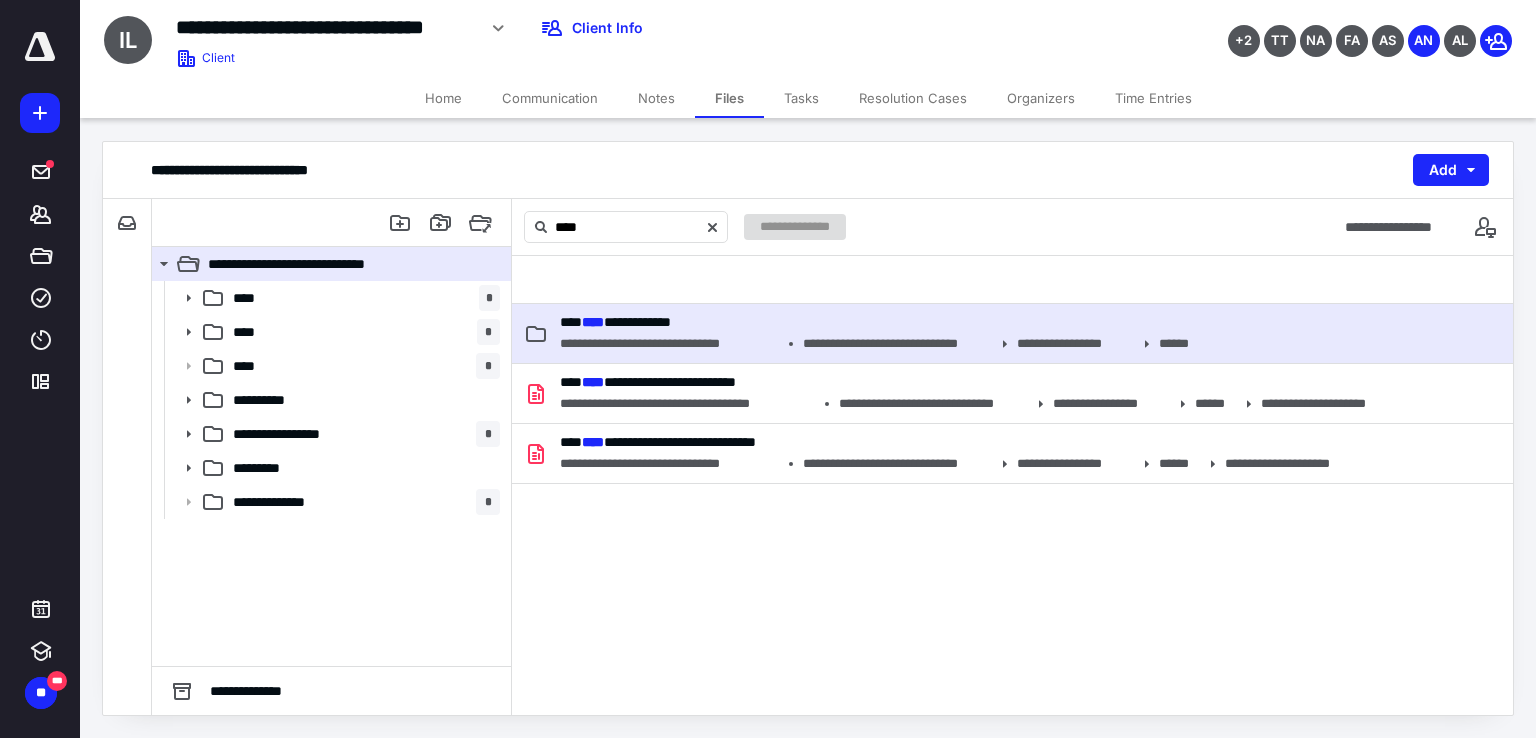type 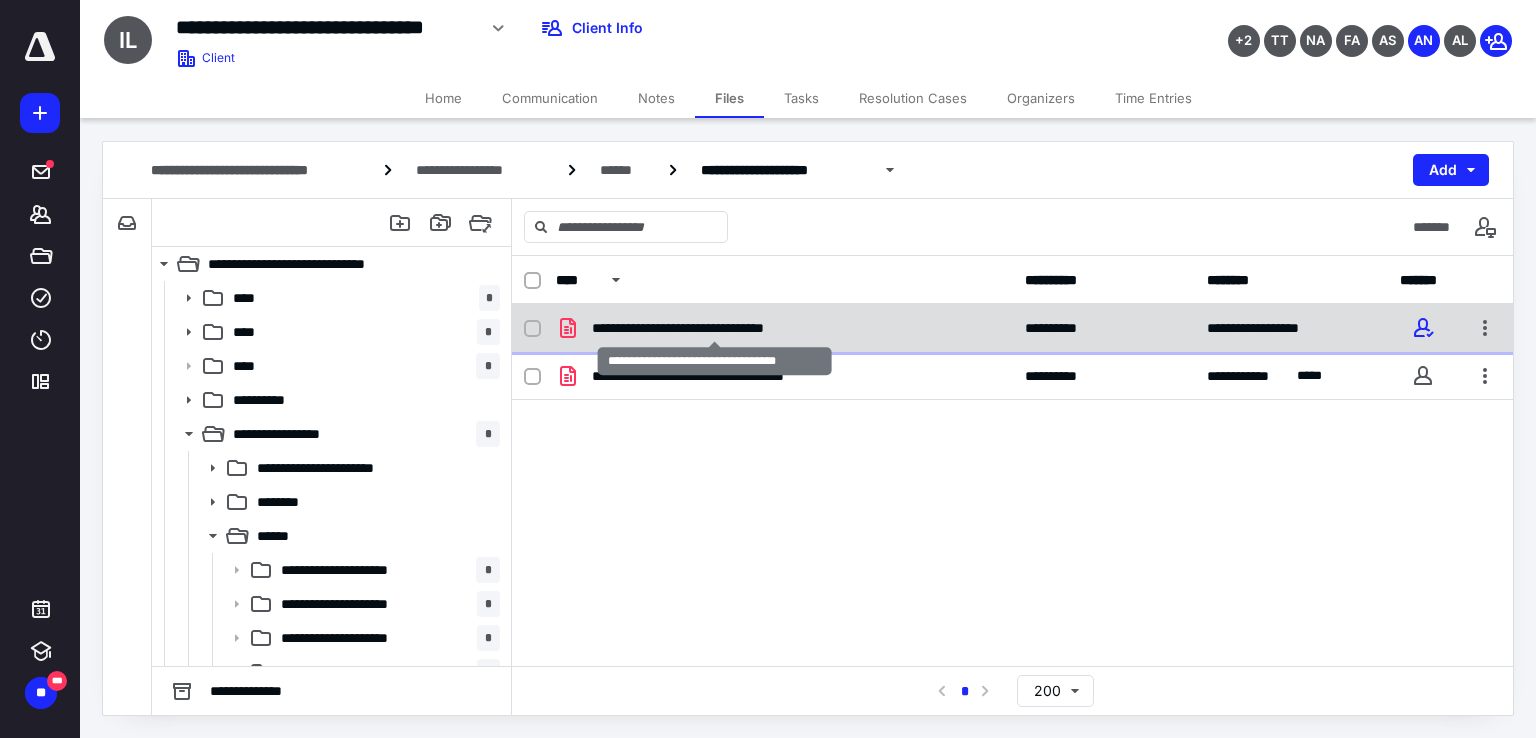 click on "**********" at bounding box center [715, 328] 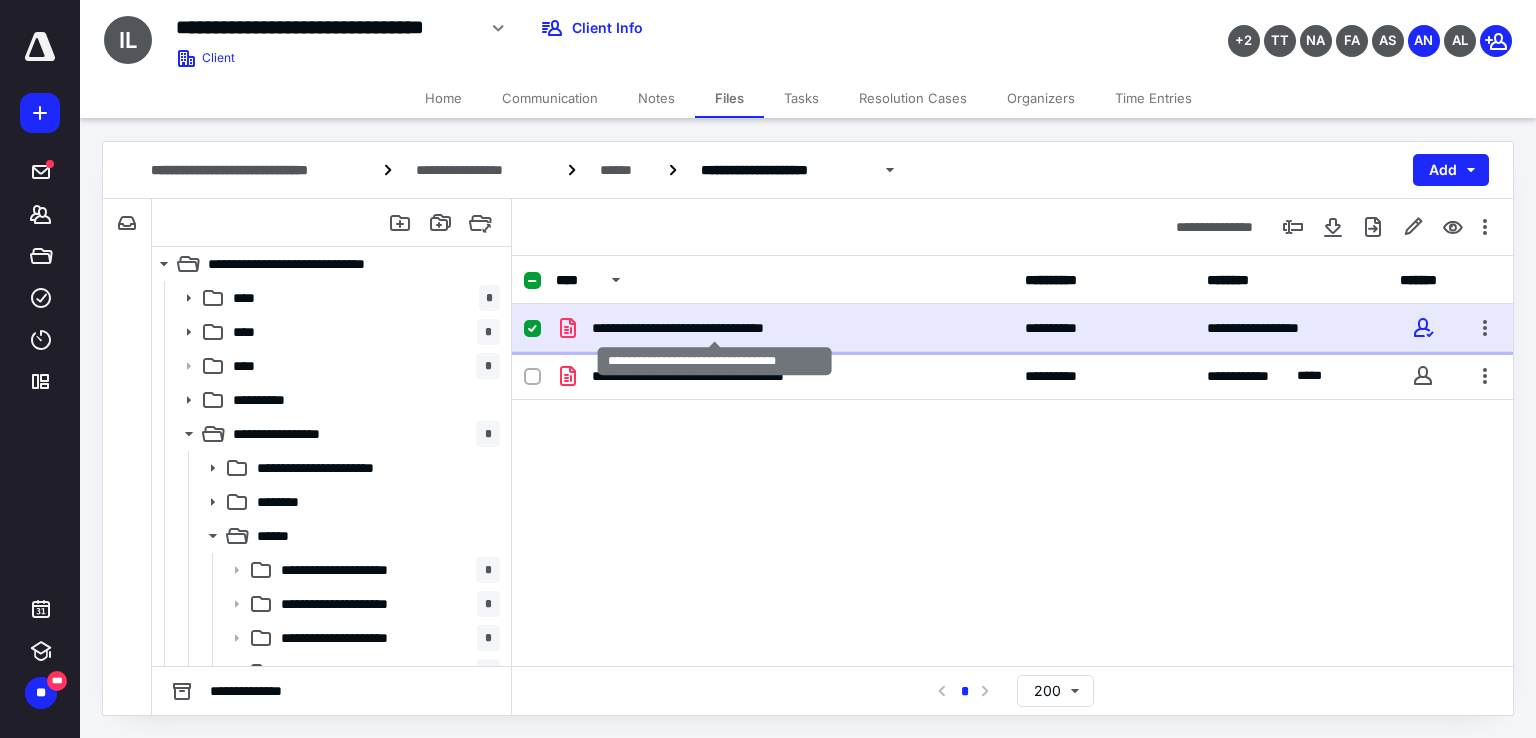 click on "**********" at bounding box center [715, 328] 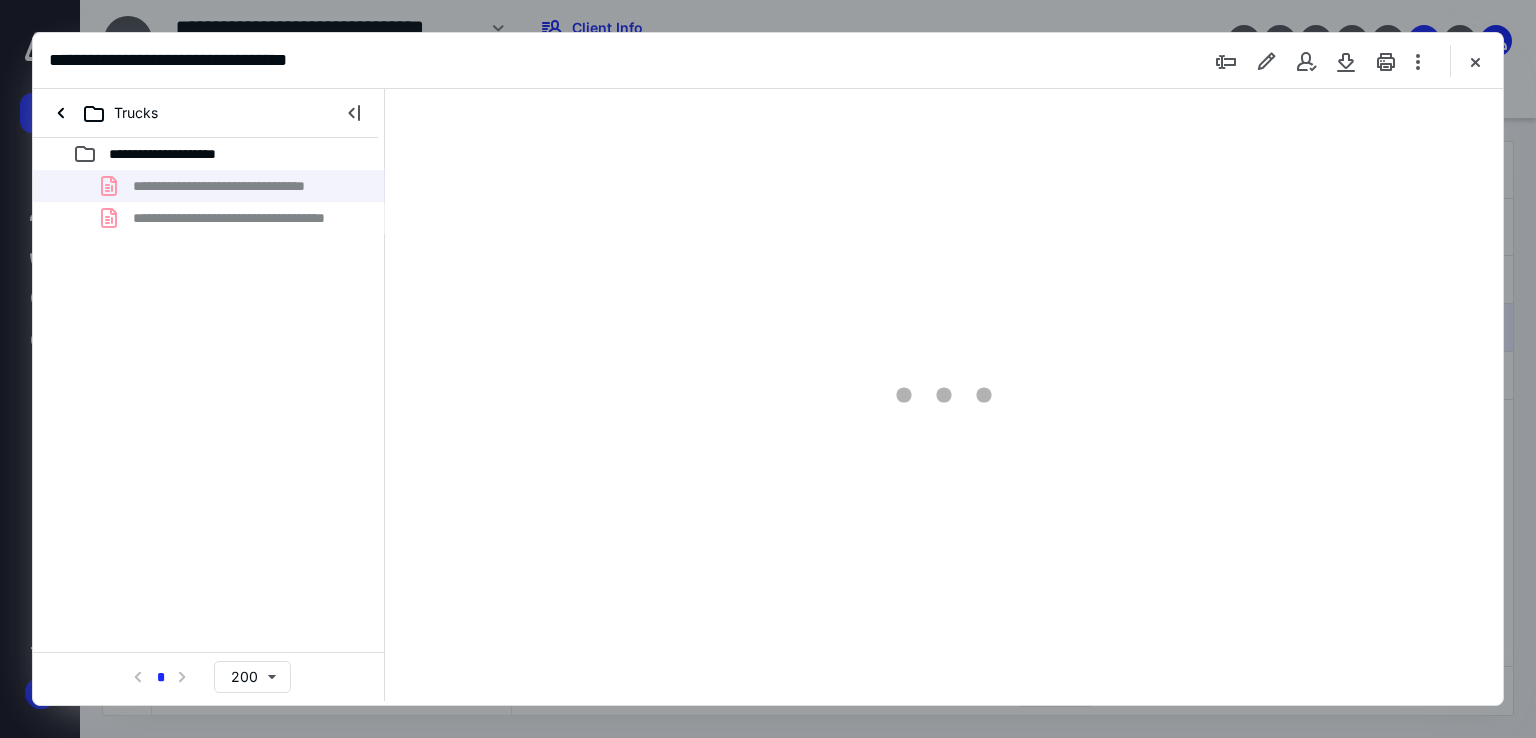 scroll, scrollTop: 0, scrollLeft: 0, axis: both 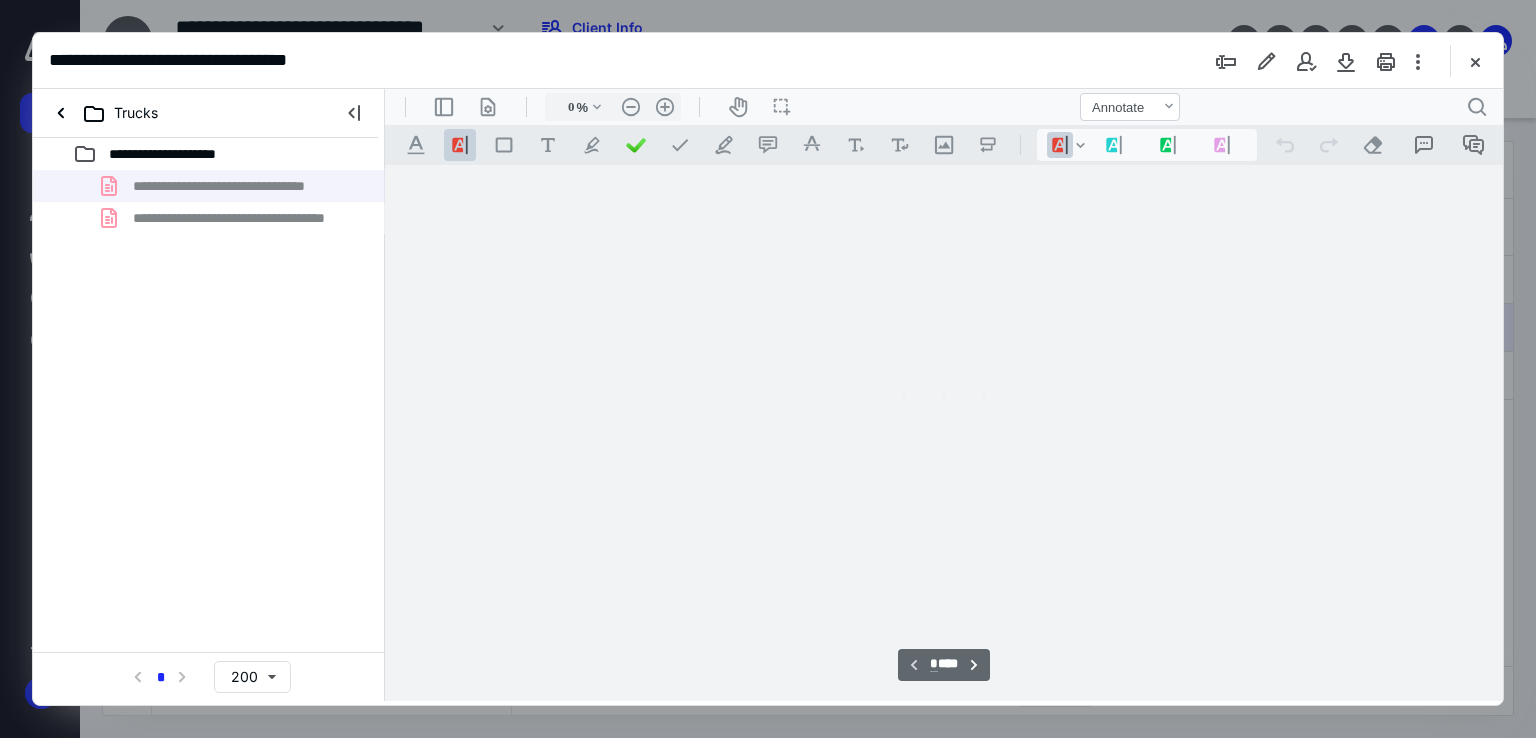 type on "67" 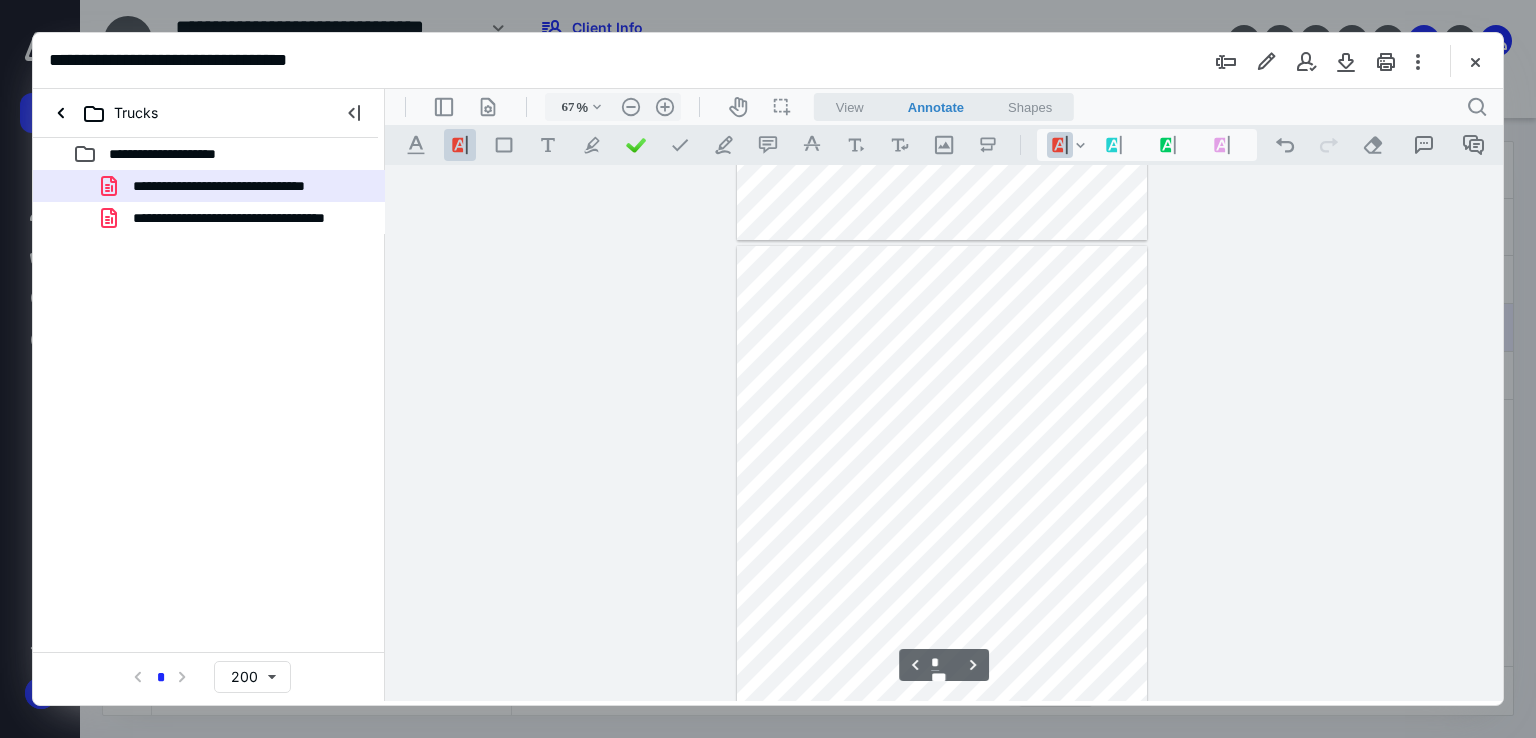 type on "*" 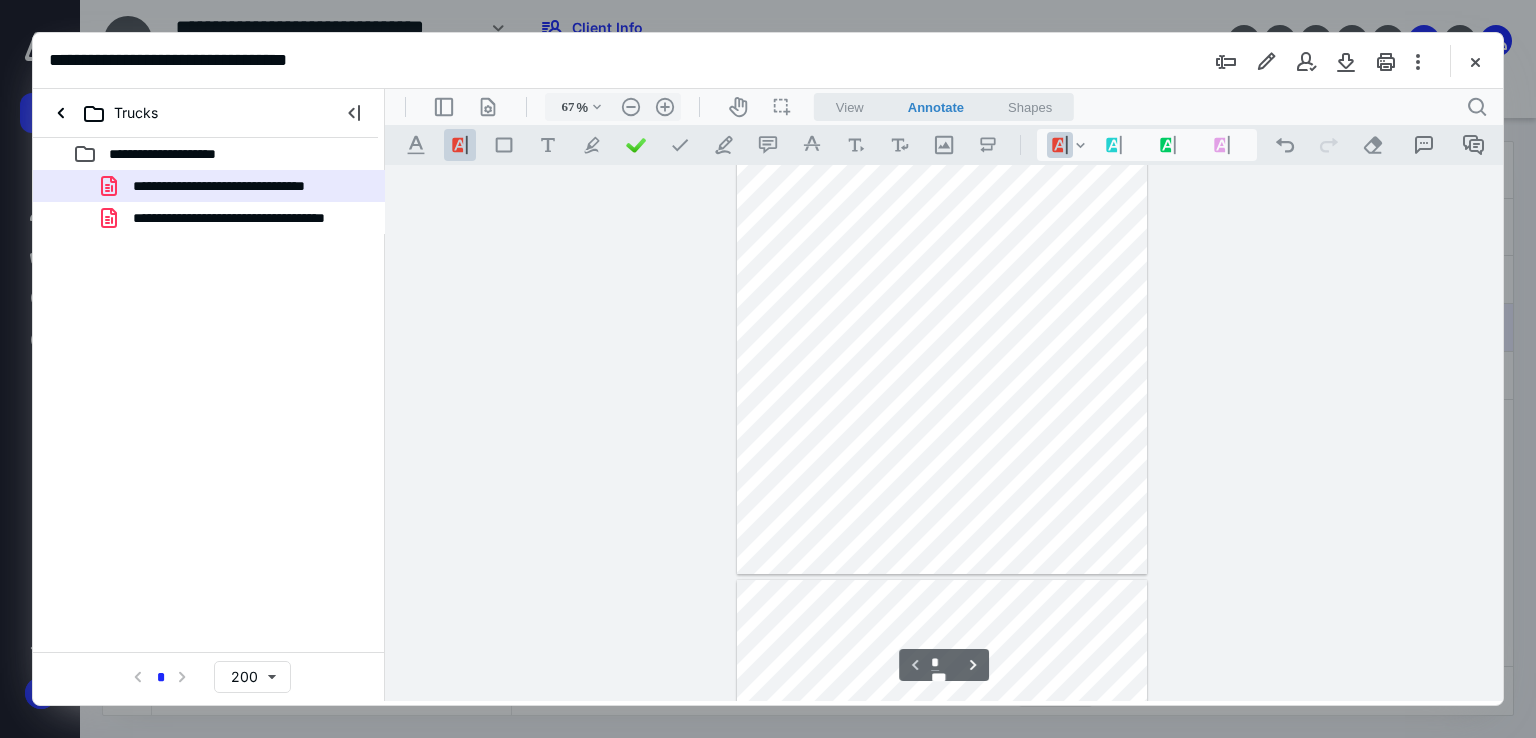scroll, scrollTop: 0, scrollLeft: 0, axis: both 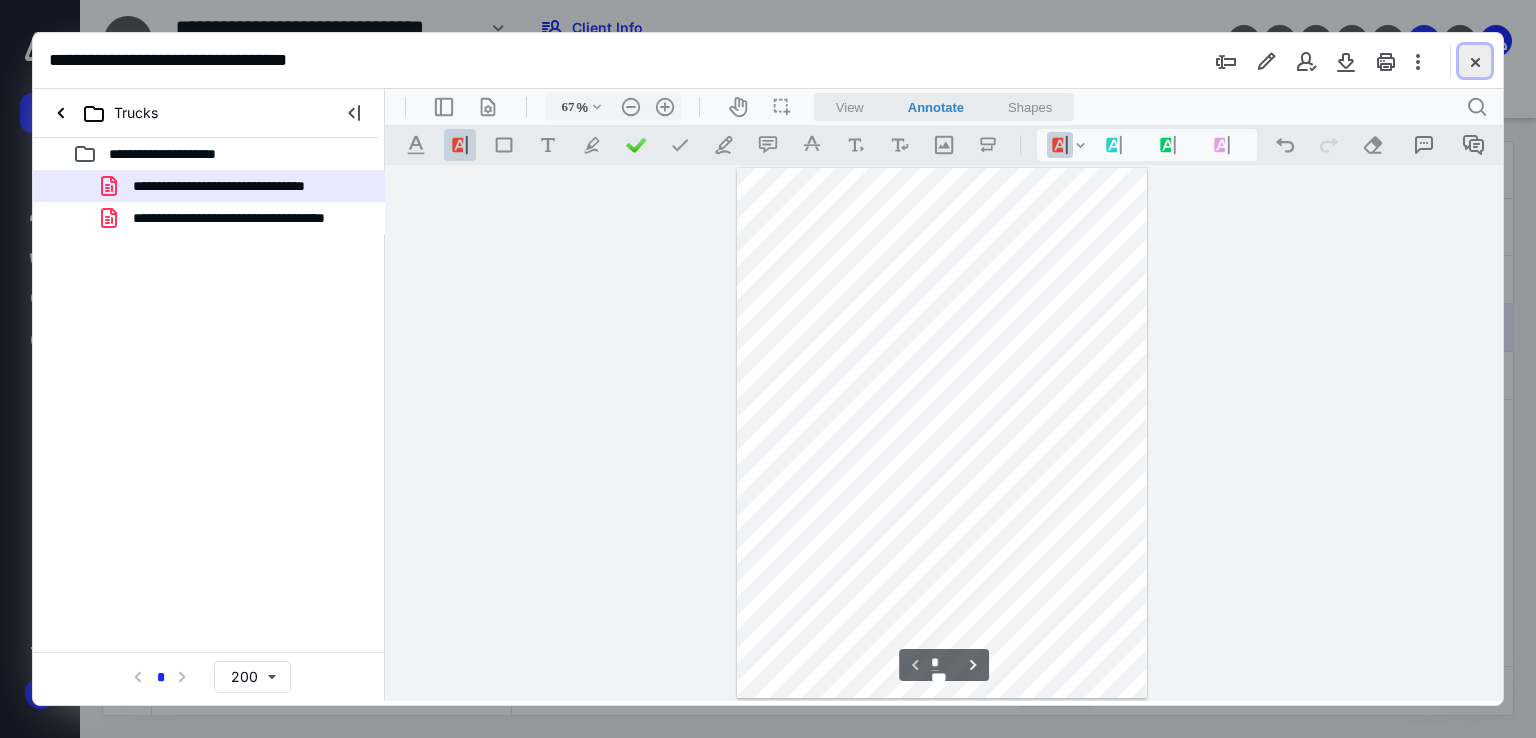 click at bounding box center (1475, 61) 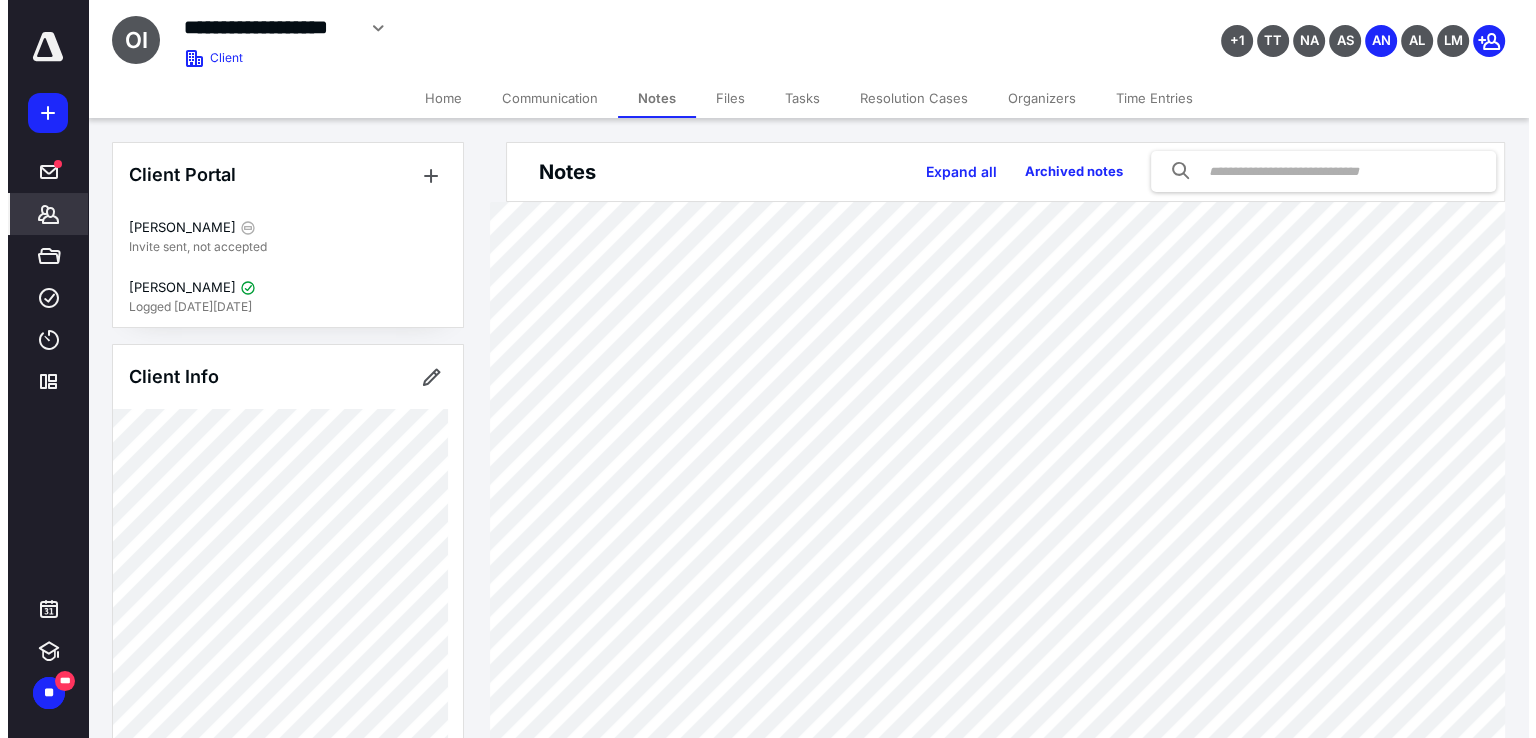 scroll, scrollTop: 0, scrollLeft: 0, axis: both 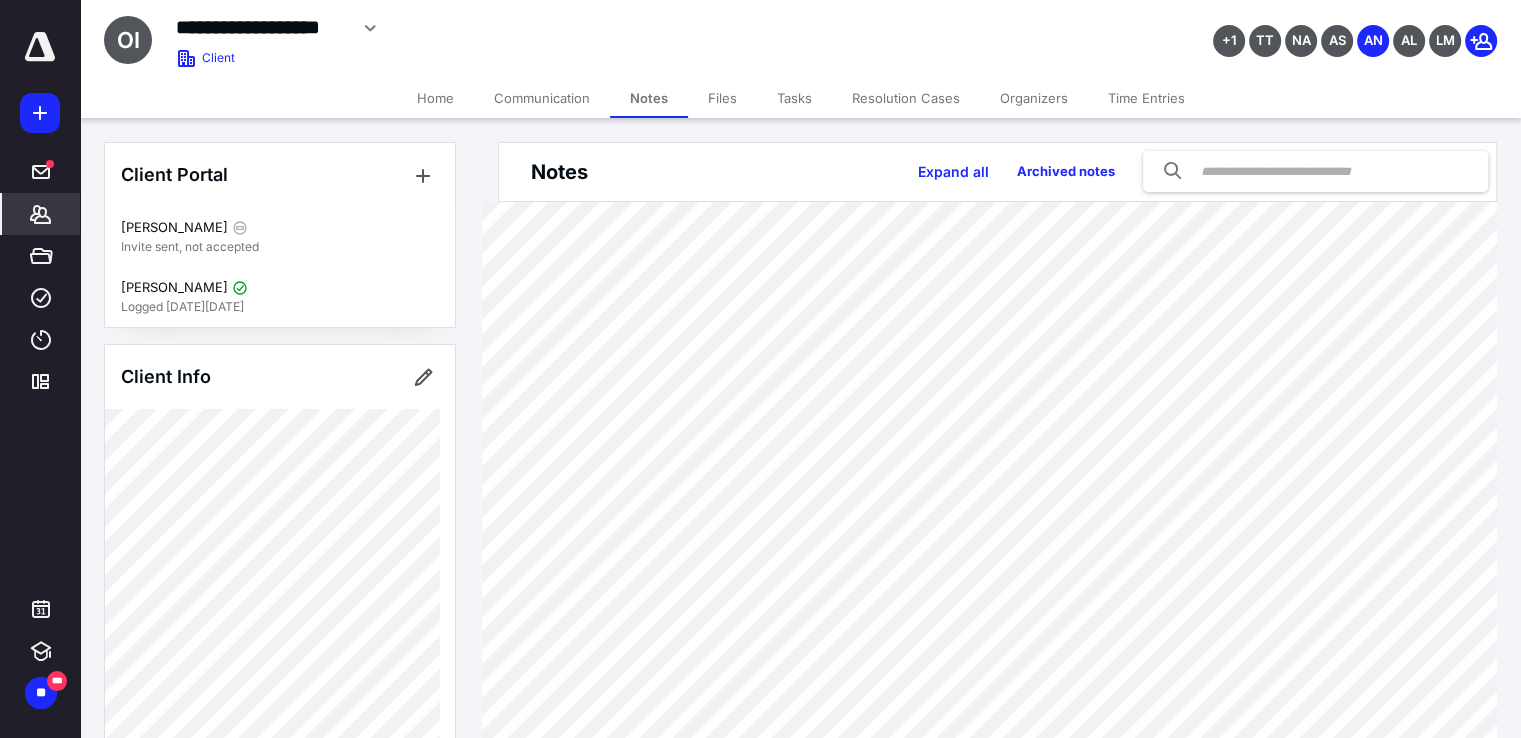 click on "Files" at bounding box center [722, 98] 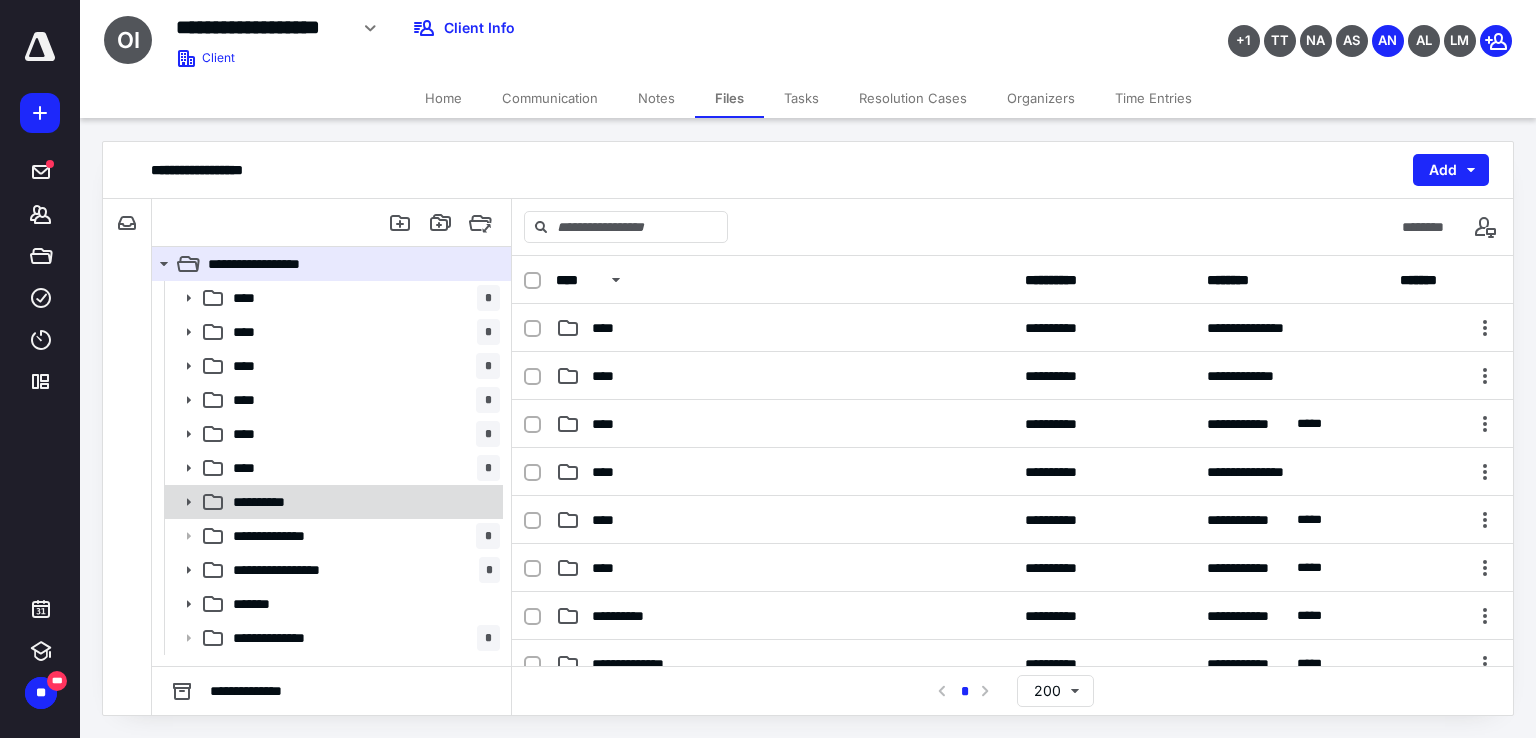 click on "**********" at bounding box center [362, 502] 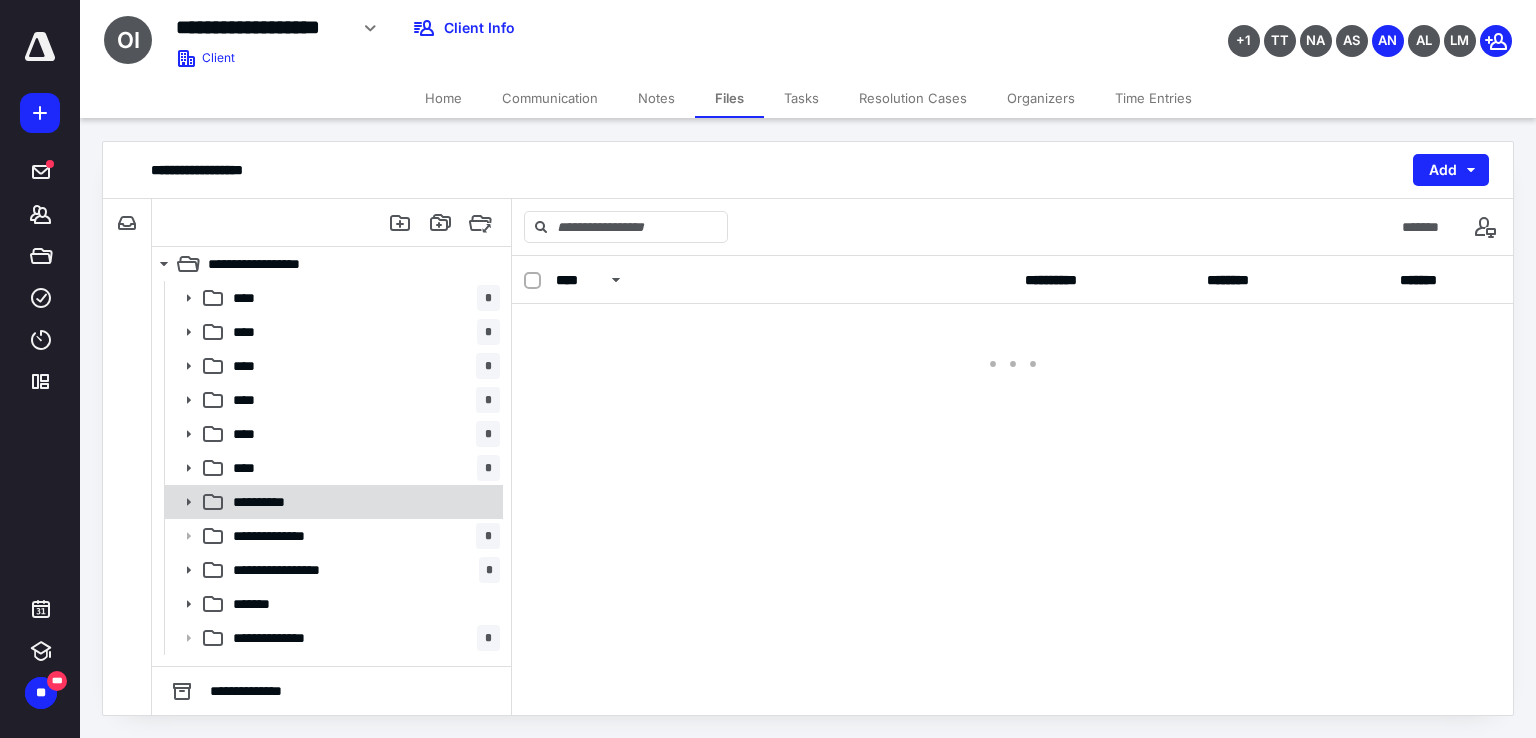 click on "**********" at bounding box center [362, 502] 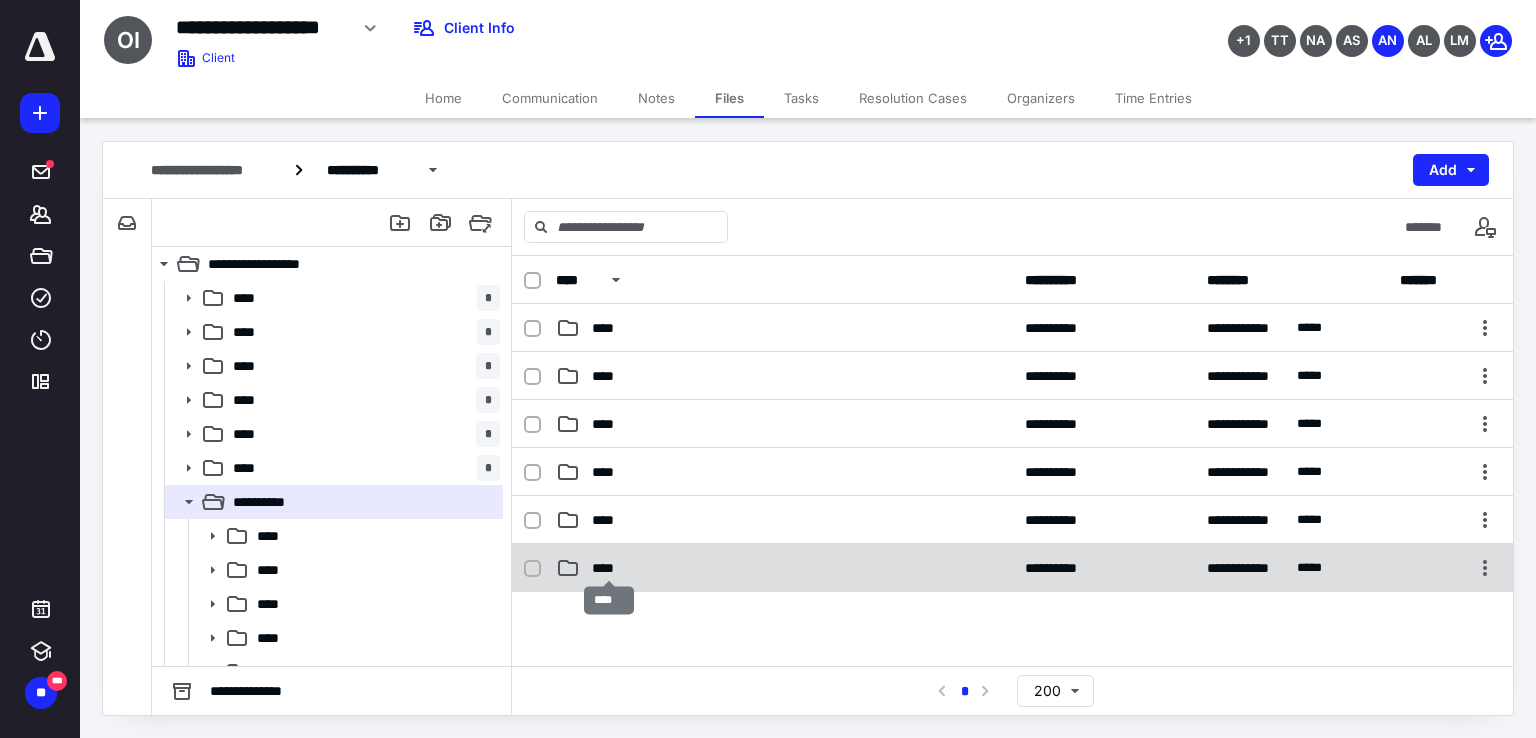 click on "****" at bounding box center [609, 568] 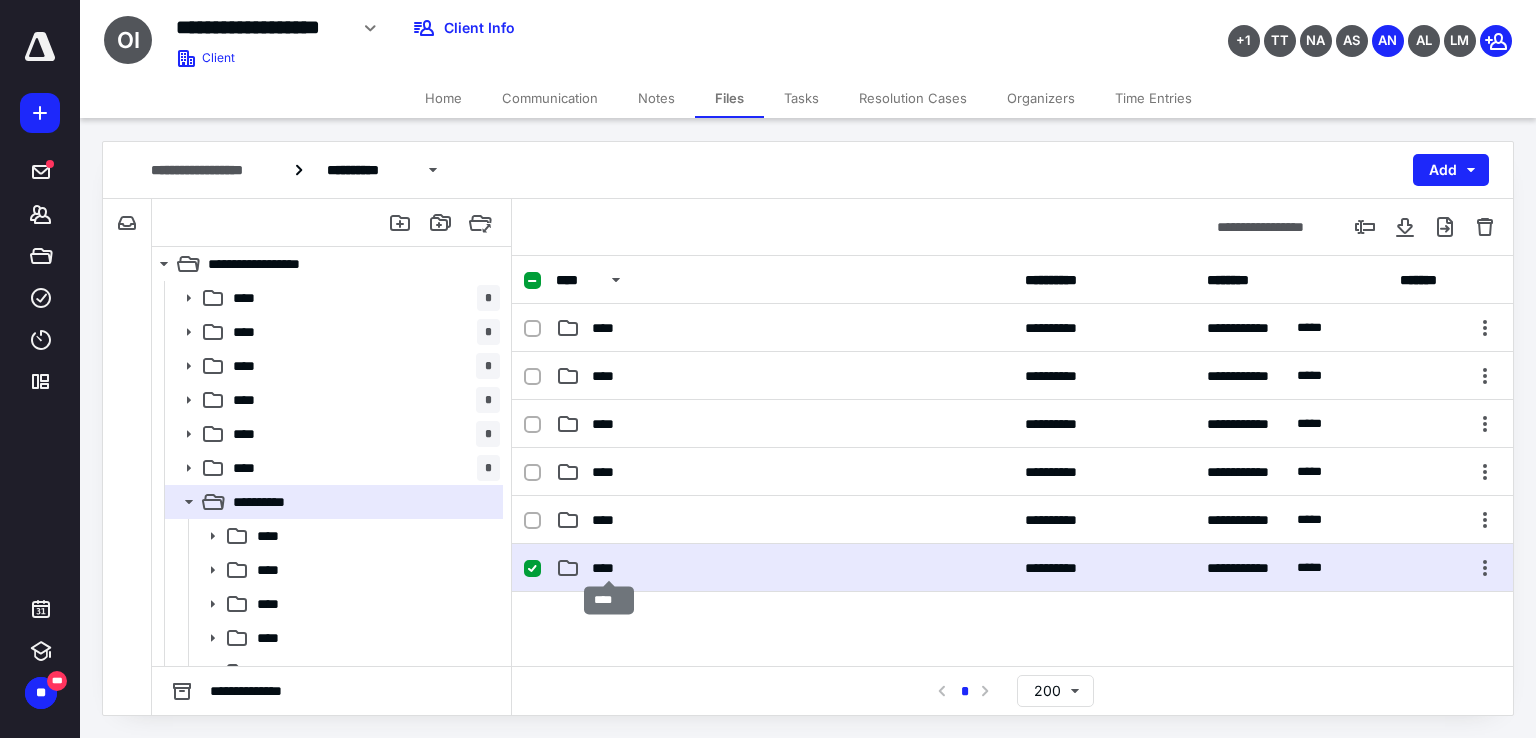 click on "****" at bounding box center [609, 568] 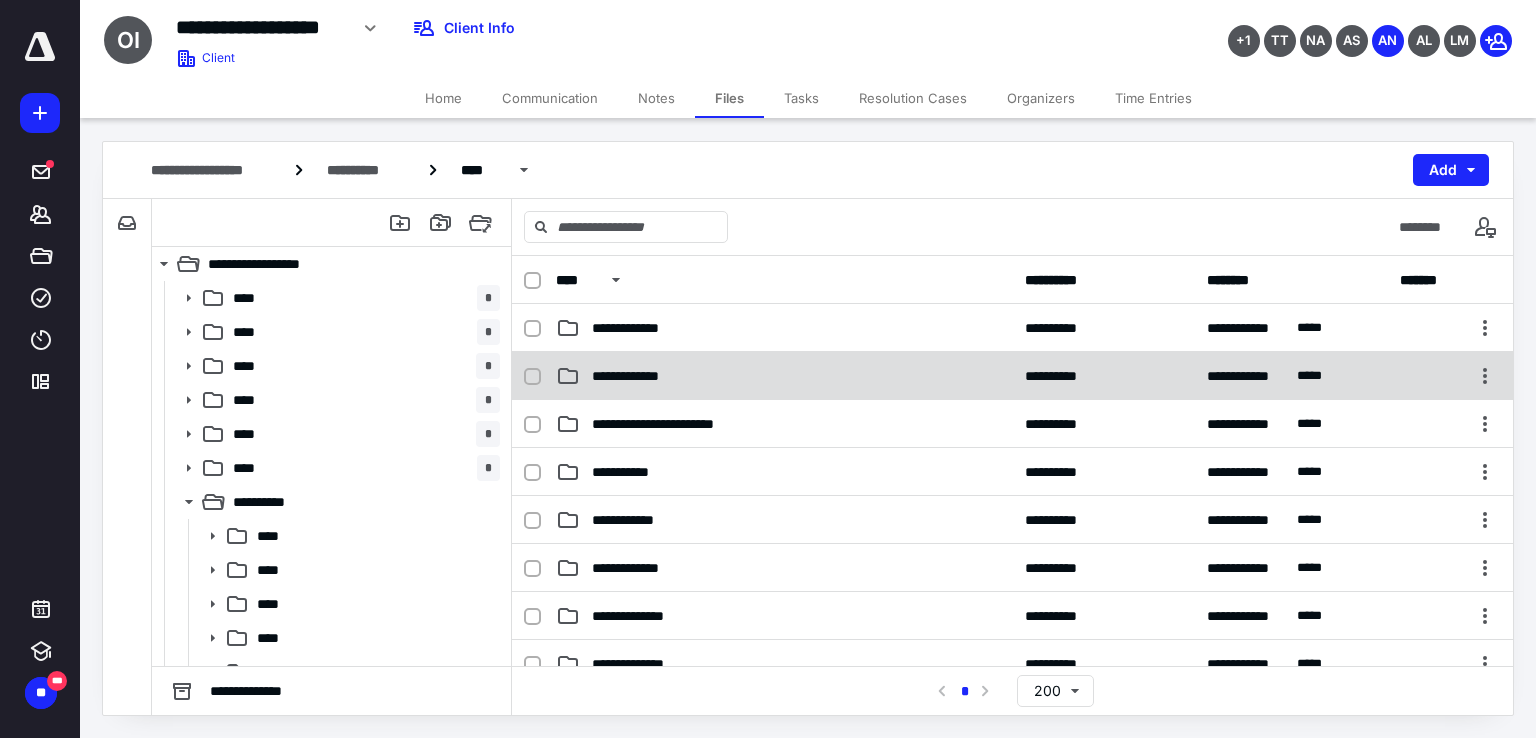 click on "**********" at bounding box center [784, 376] 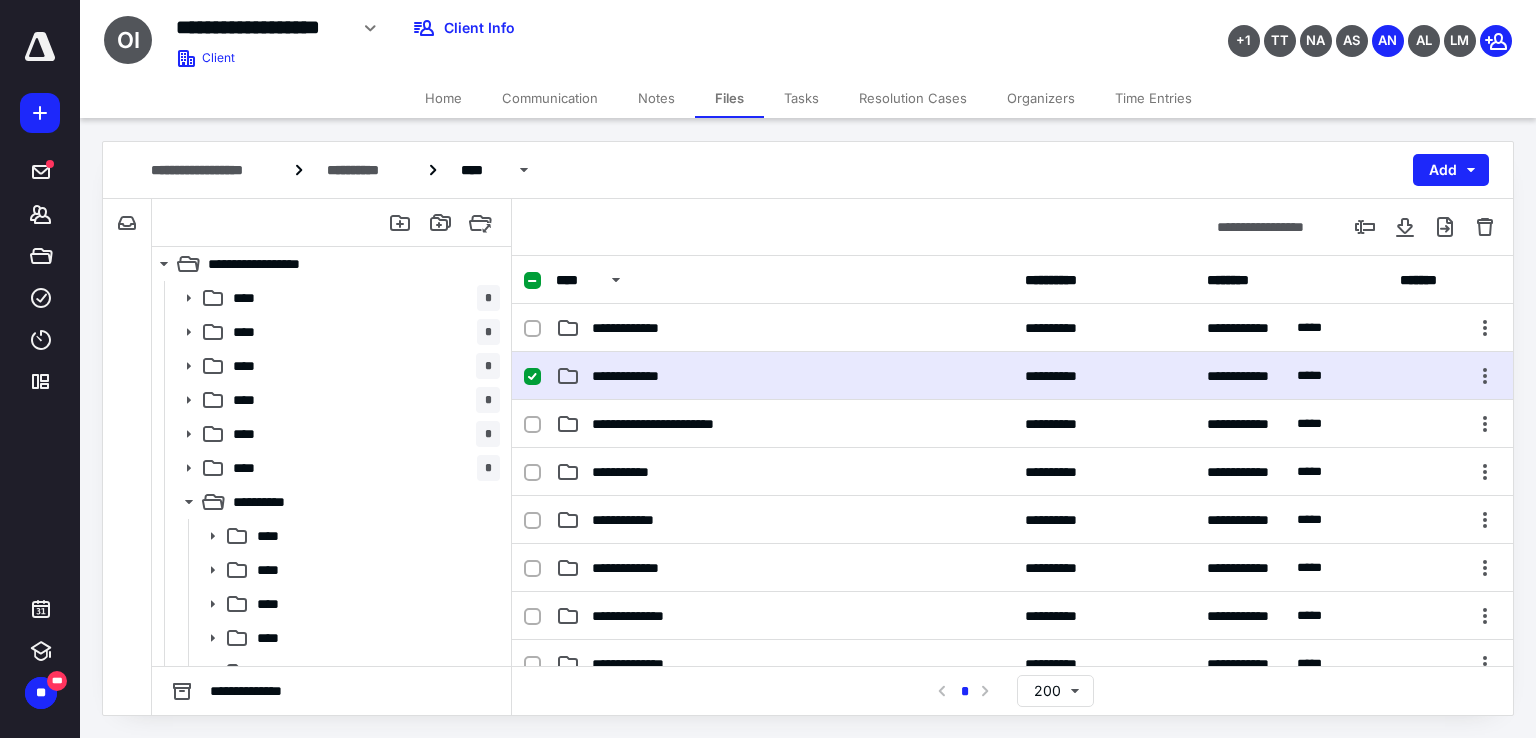 click on "**********" at bounding box center (784, 376) 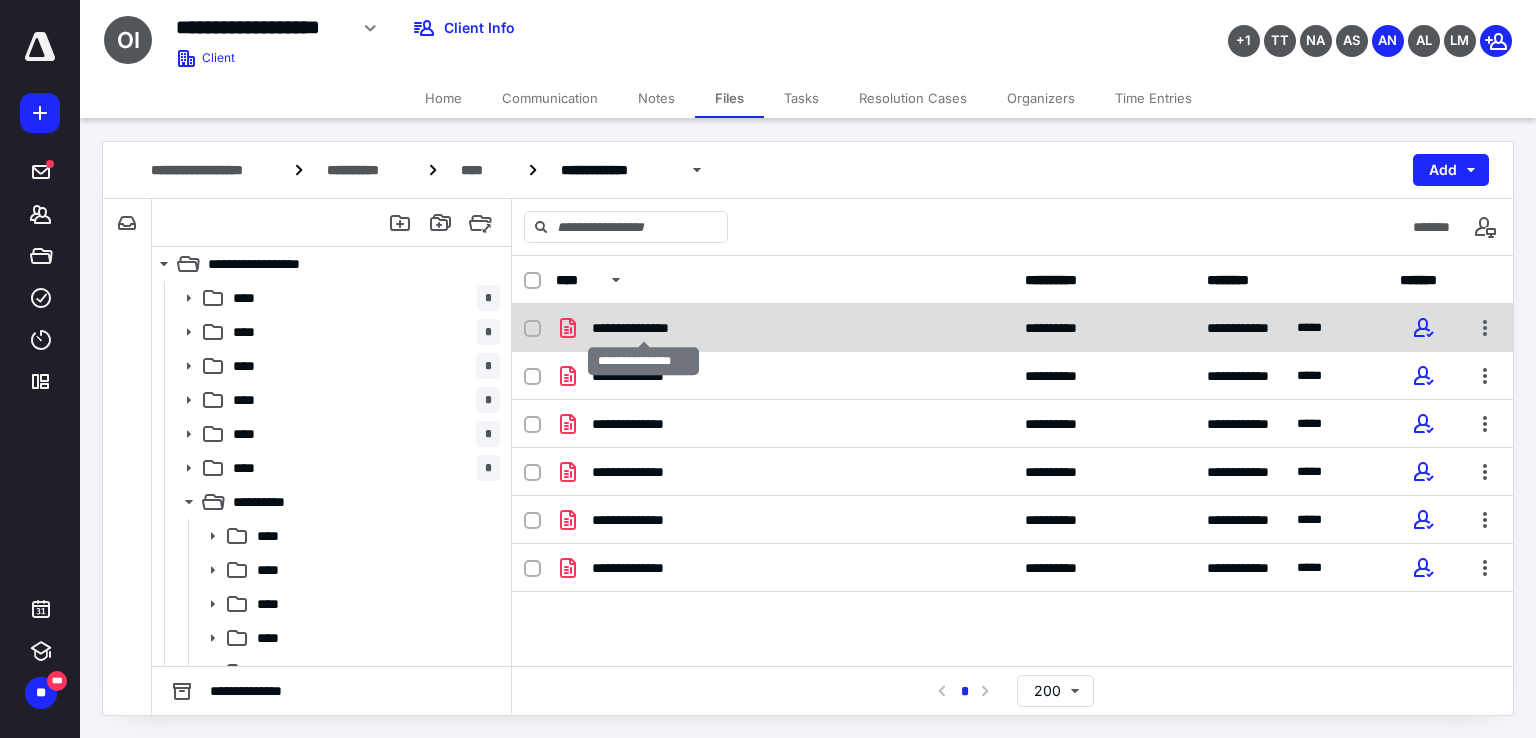 click on "**********" at bounding box center [644, 328] 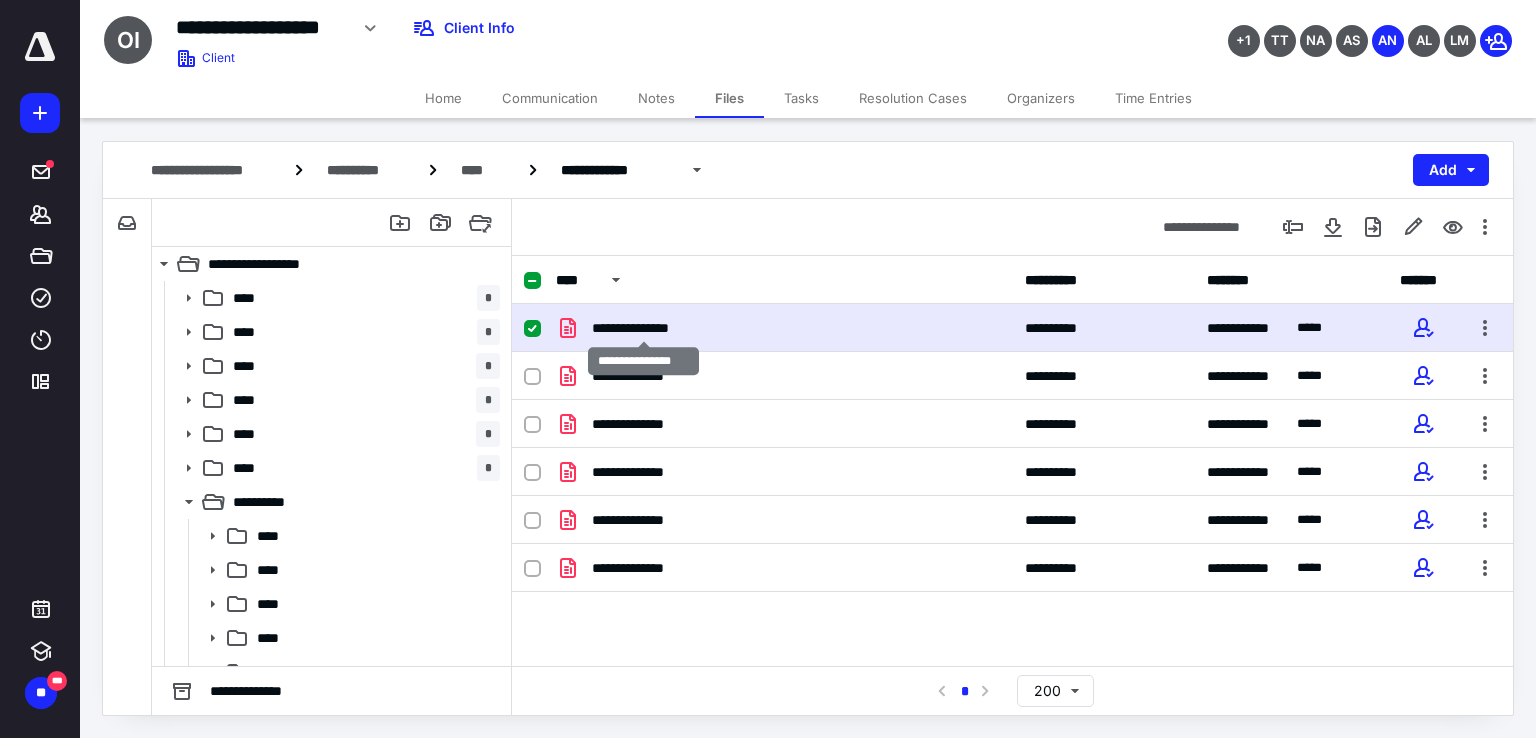 click on "**********" at bounding box center [644, 328] 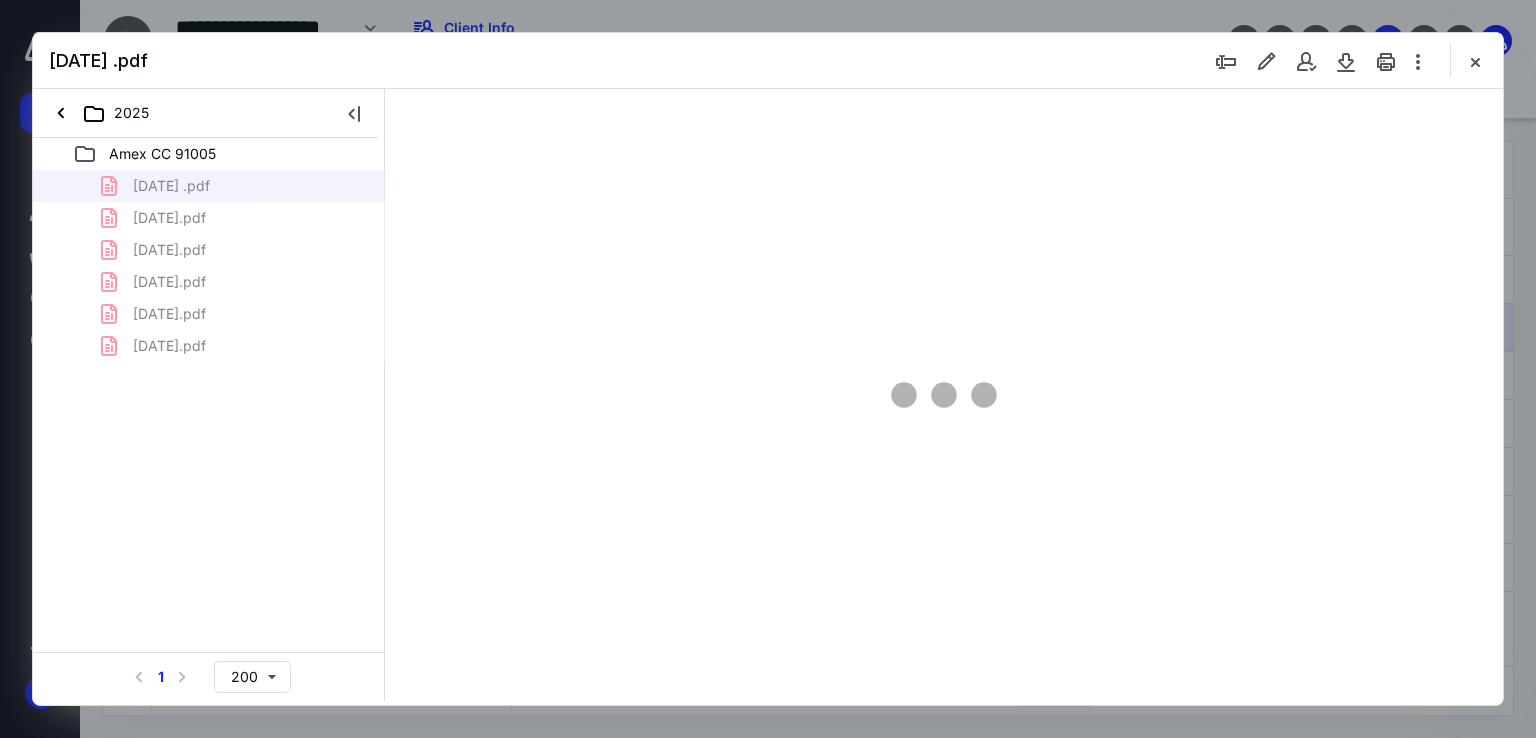 scroll, scrollTop: 0, scrollLeft: 0, axis: both 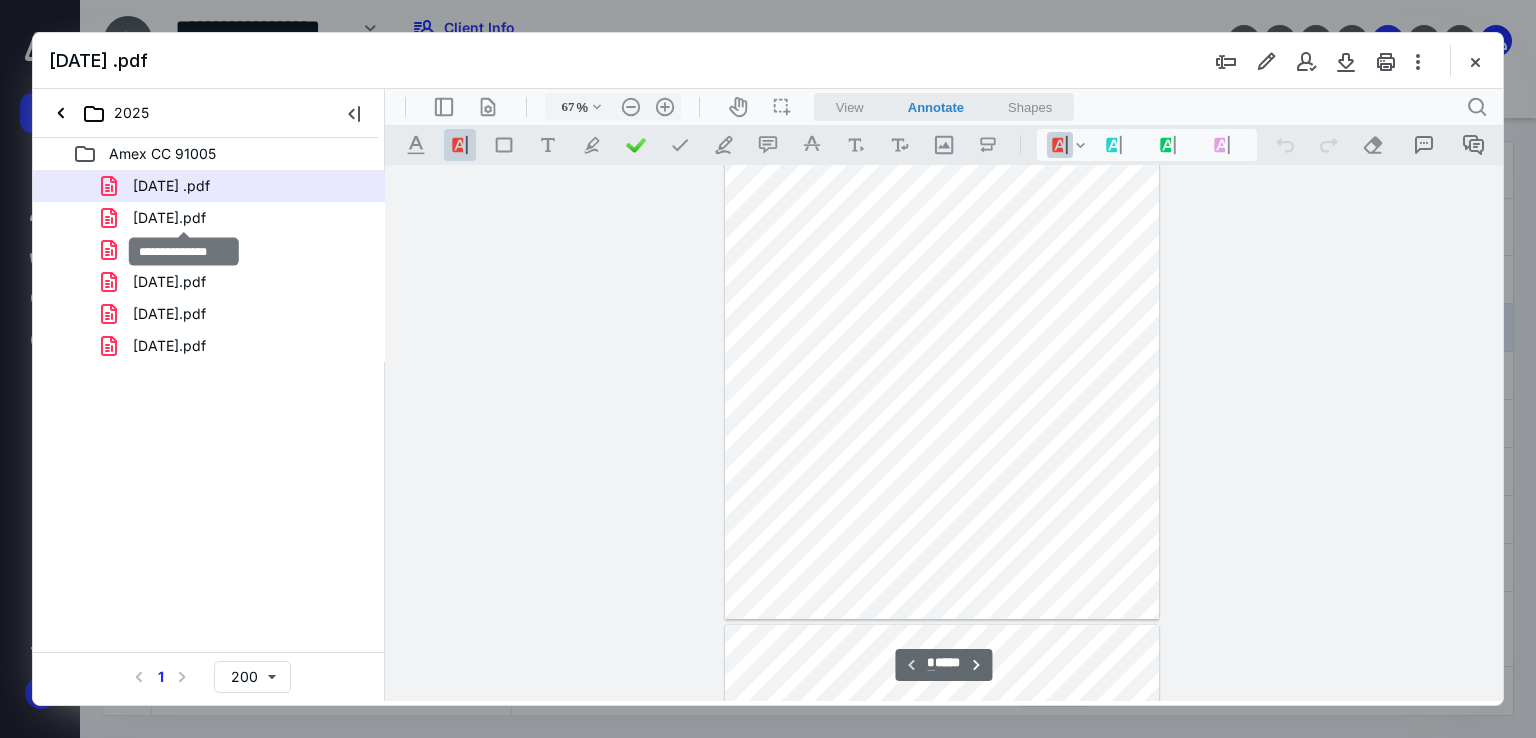 click on "02.25.2025.pdf" at bounding box center [169, 218] 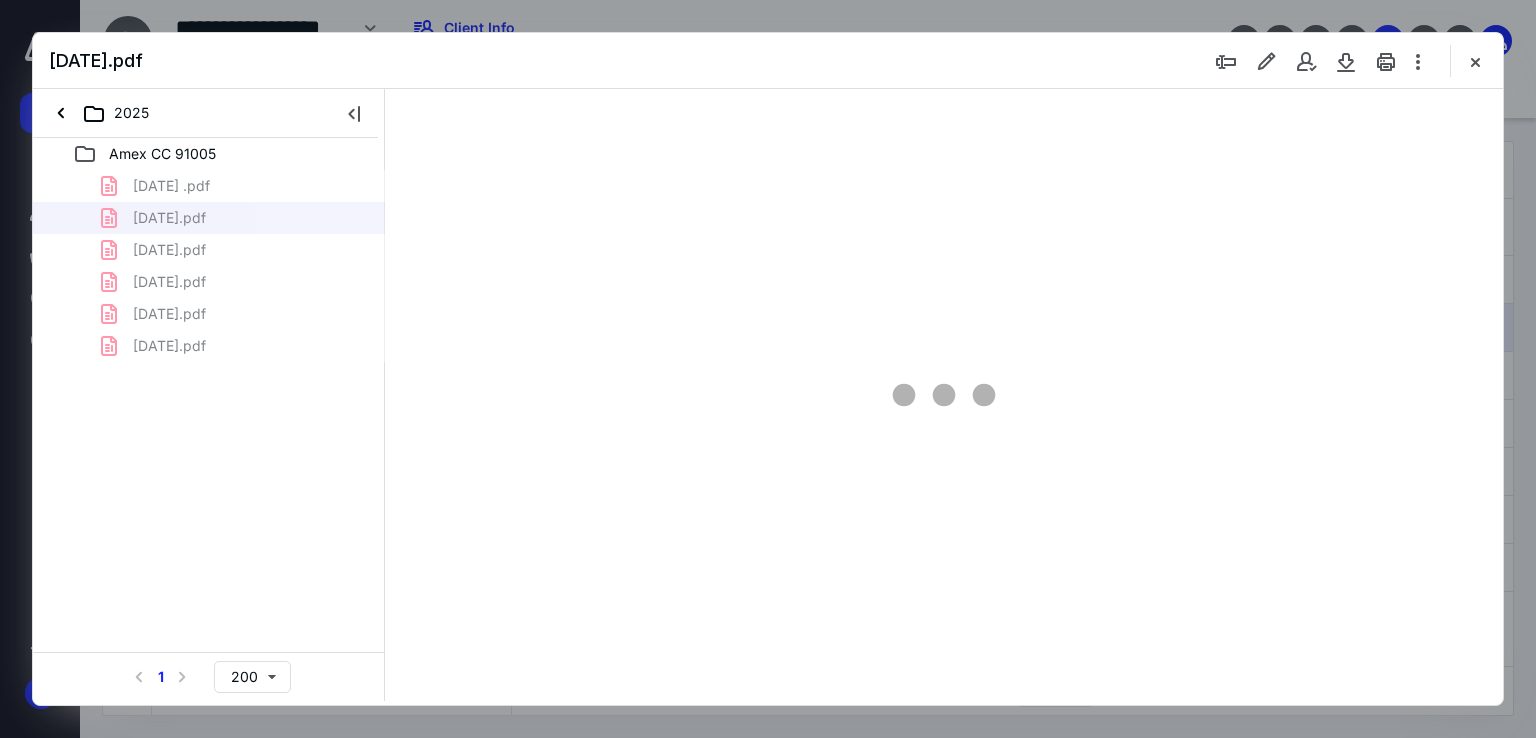 click at bounding box center (944, 395) 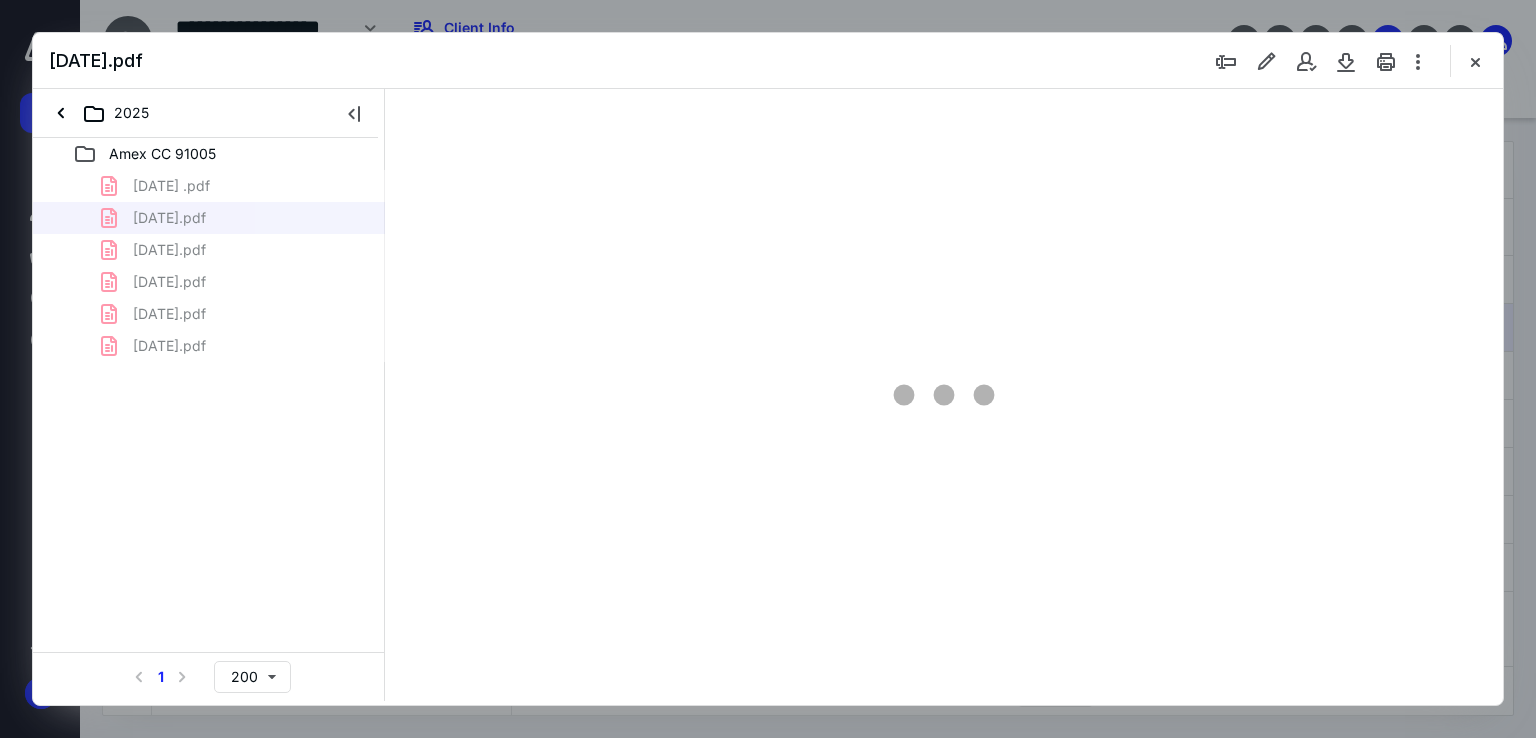 type on "67" 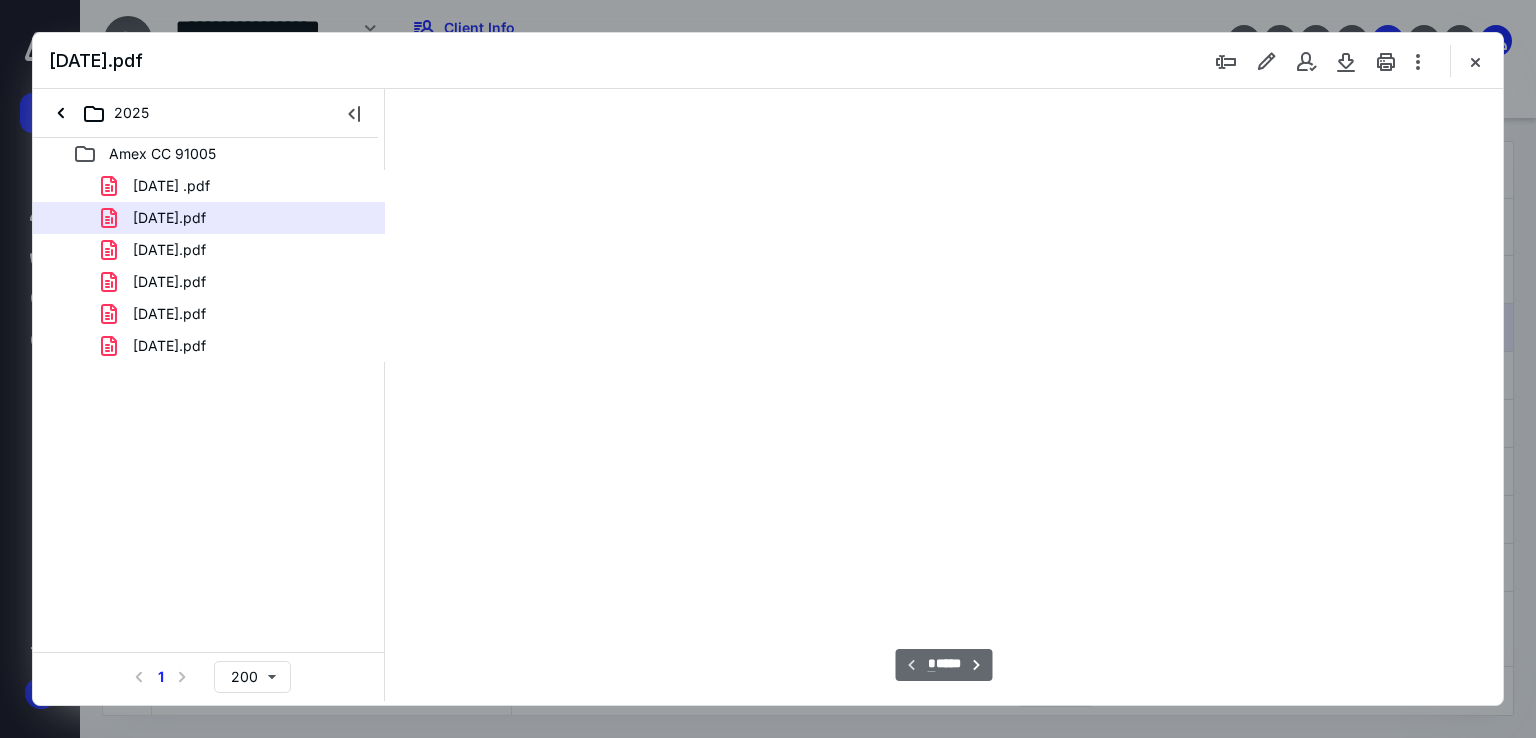 scroll, scrollTop: 79, scrollLeft: 0, axis: vertical 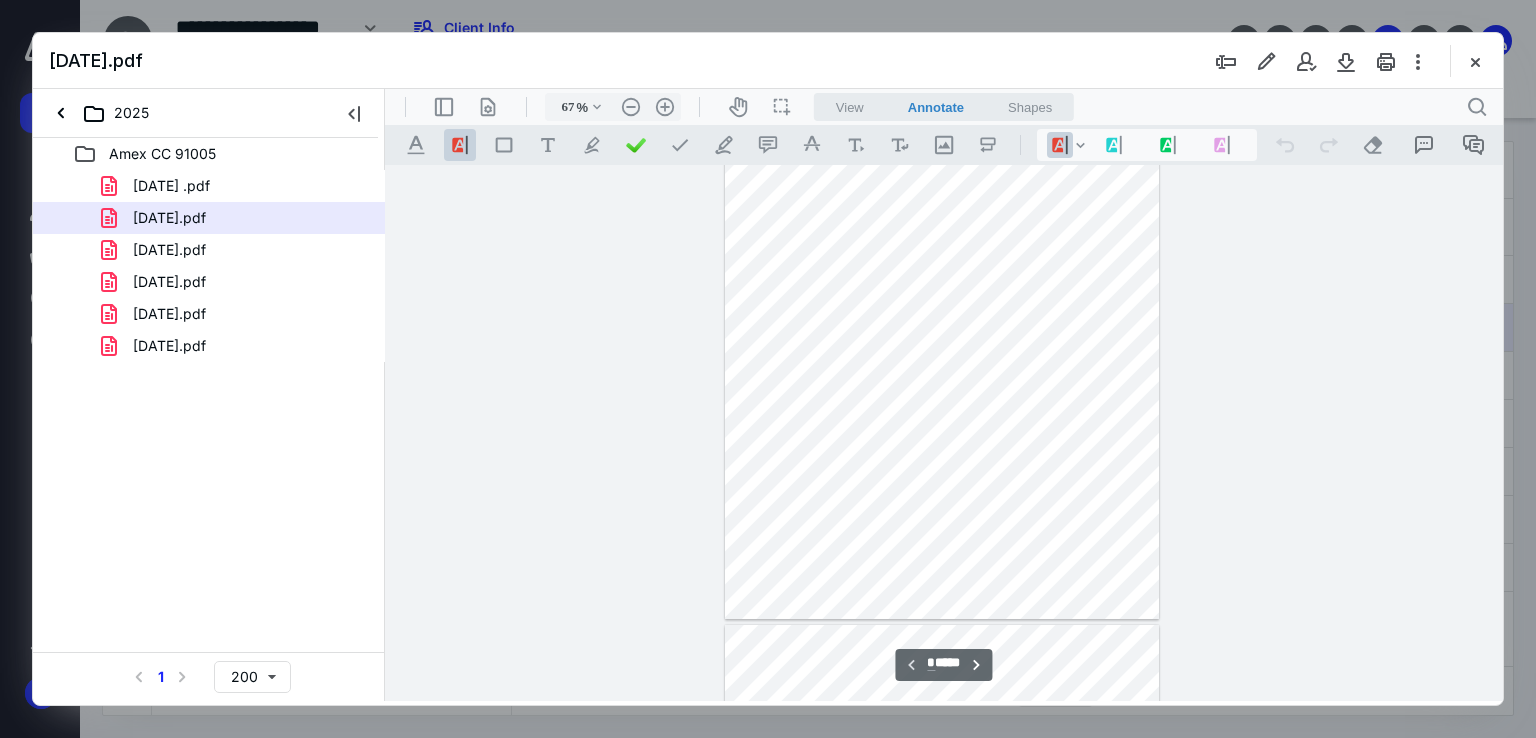click at bounding box center [942, 354] 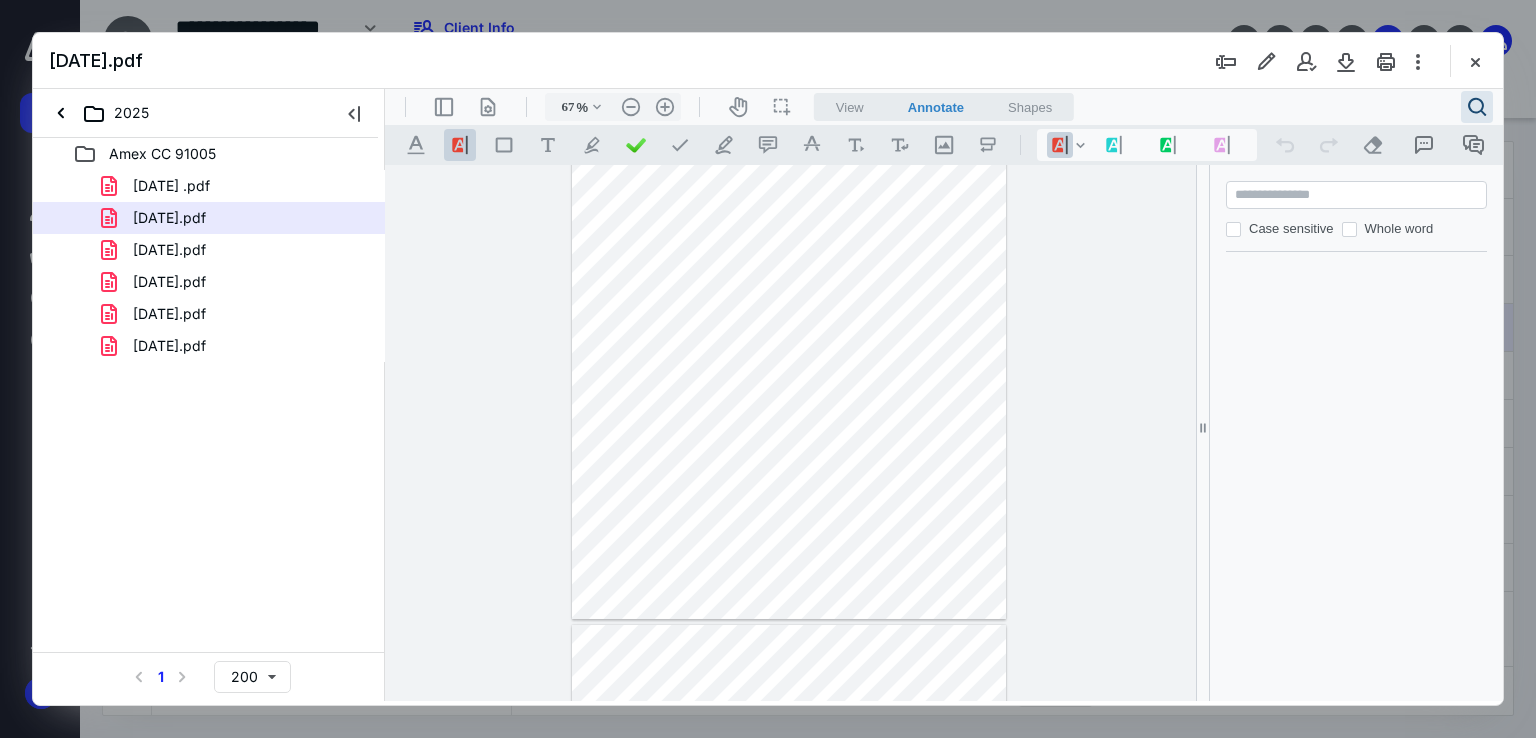 paste on "**********" 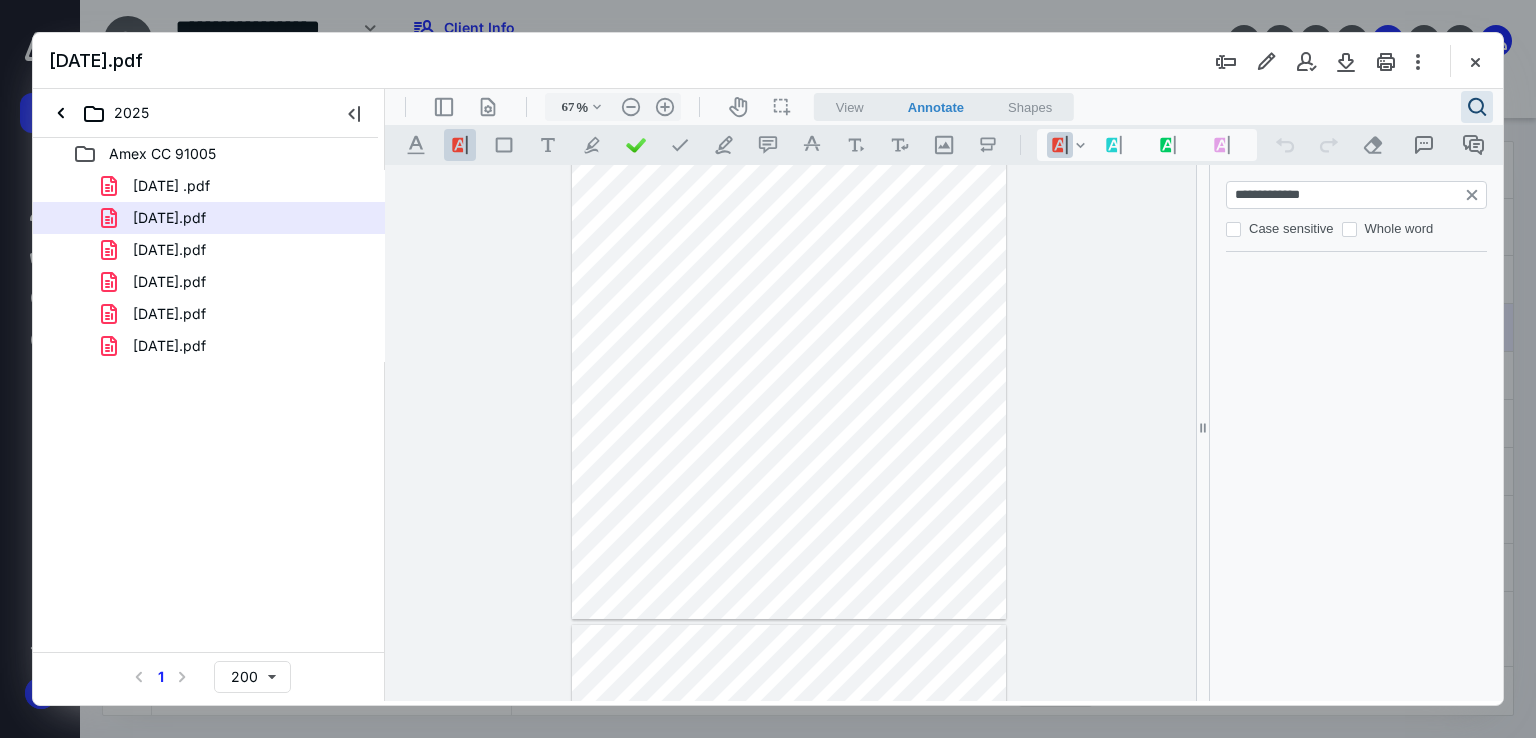 type on "*" 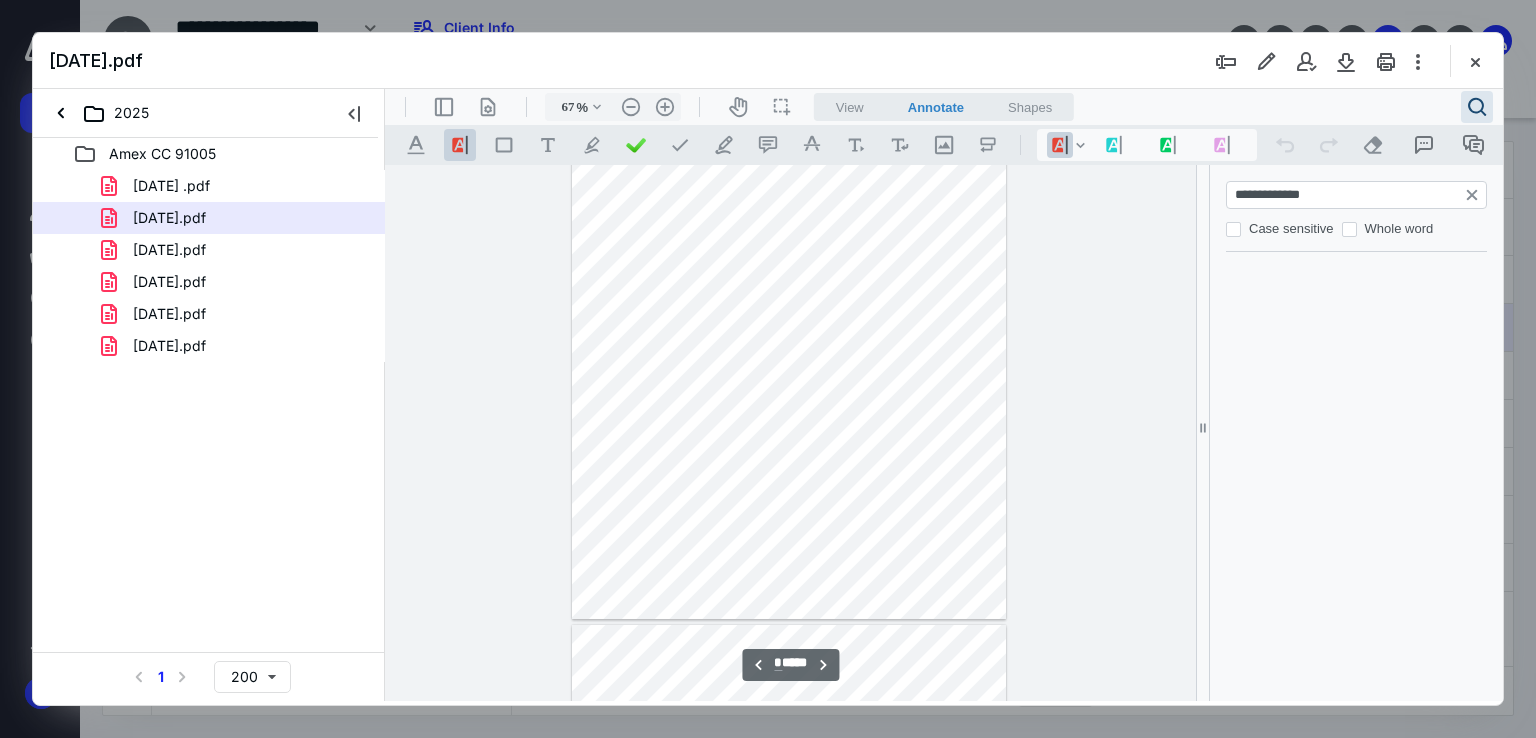 scroll, scrollTop: 1277, scrollLeft: 0, axis: vertical 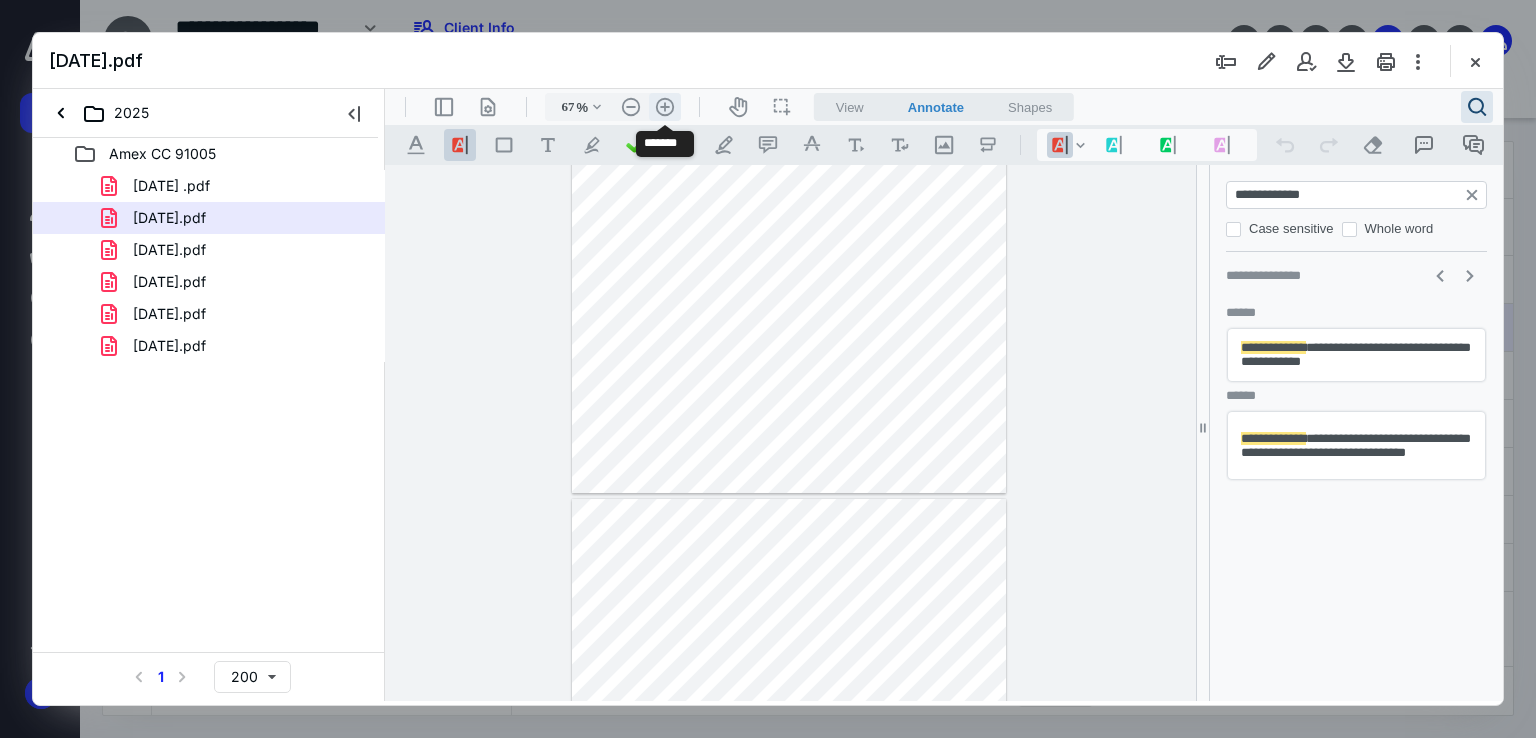 type on "**********" 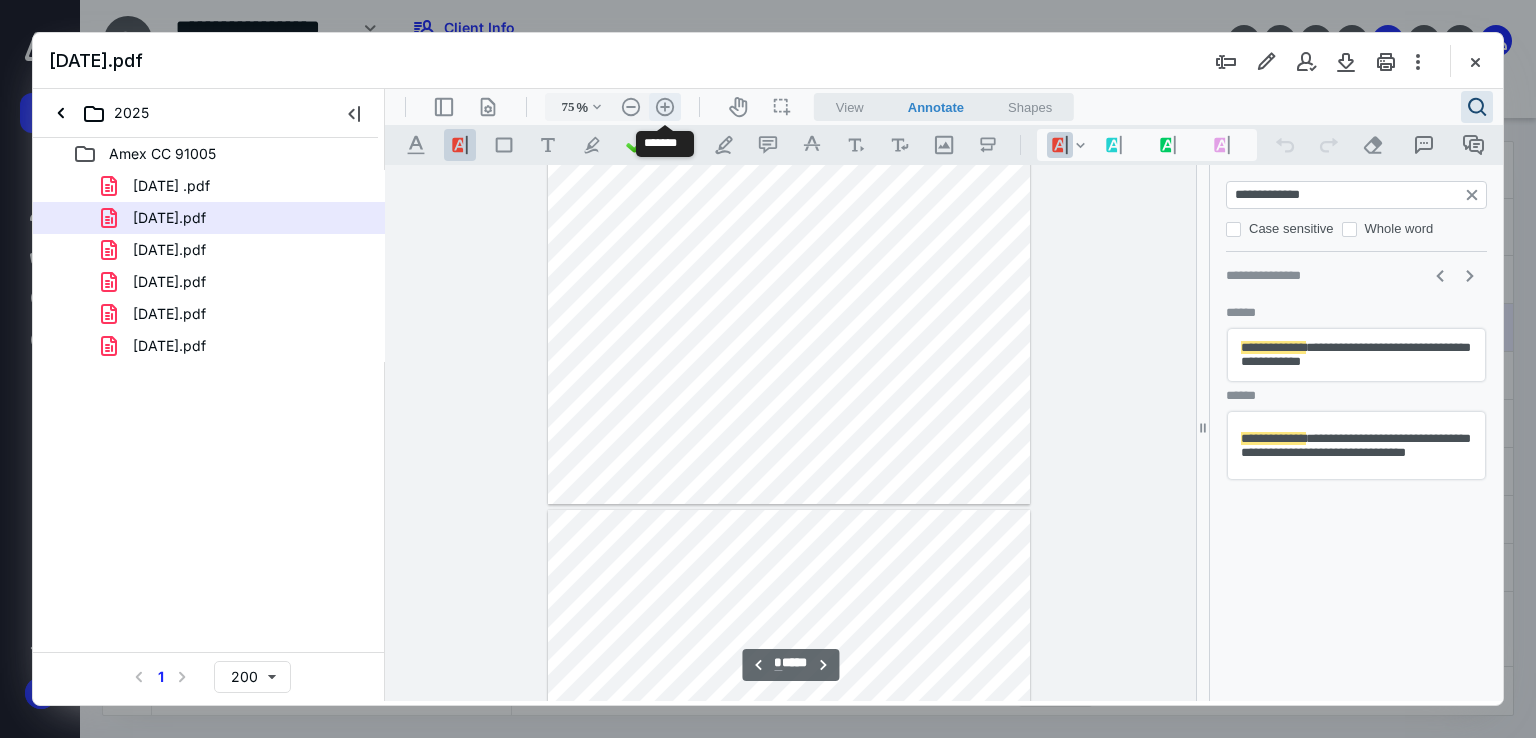 click on ".cls-1{fill:#abb0c4;} icon - header - zoom - in - line" at bounding box center (665, 107) 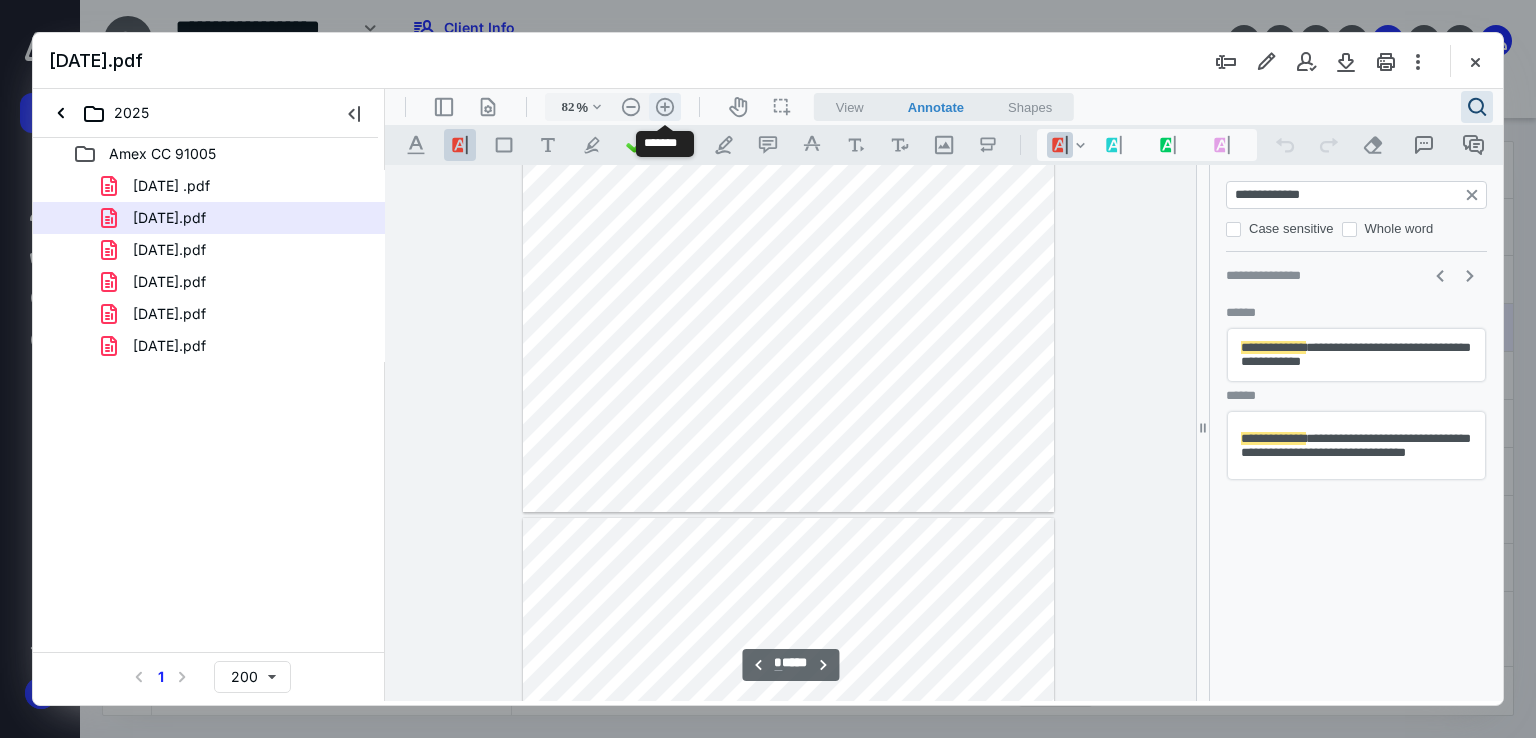 click on ".cls-1{fill:#abb0c4;} icon - header - zoom - in - line" at bounding box center (665, 107) 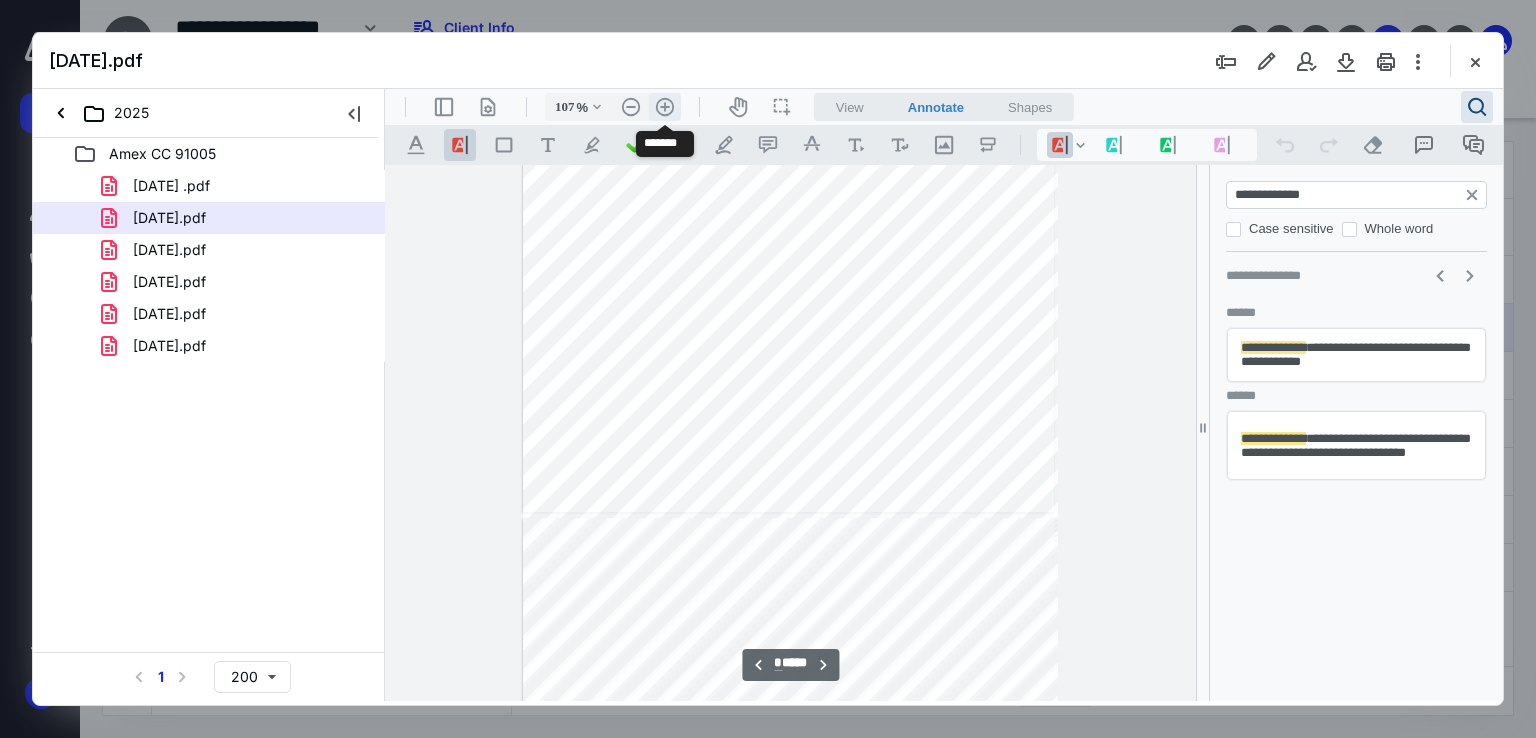 scroll, scrollTop: 2177, scrollLeft: 0, axis: vertical 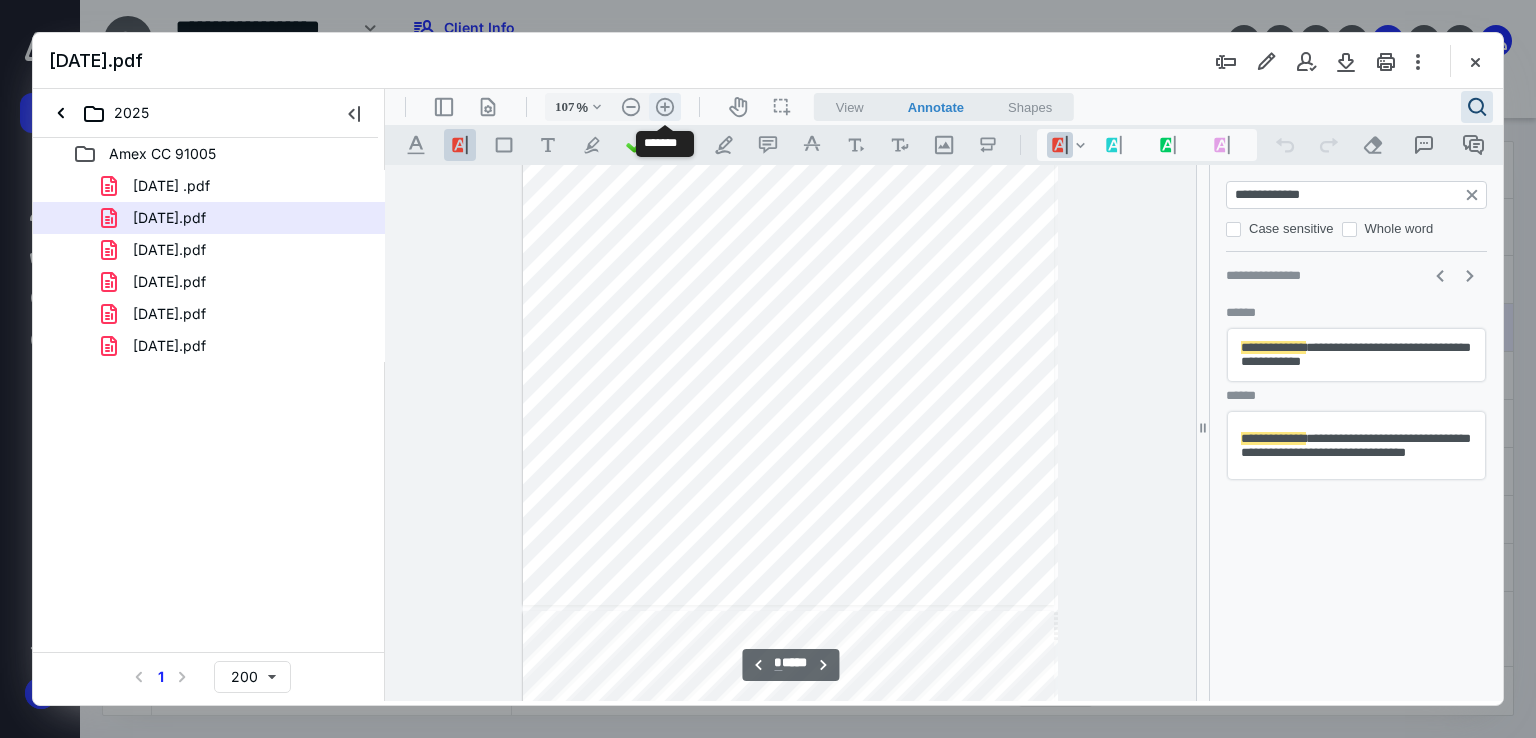 click on ".cls-1{fill:#abb0c4;} icon - header - zoom - in - line" at bounding box center (665, 107) 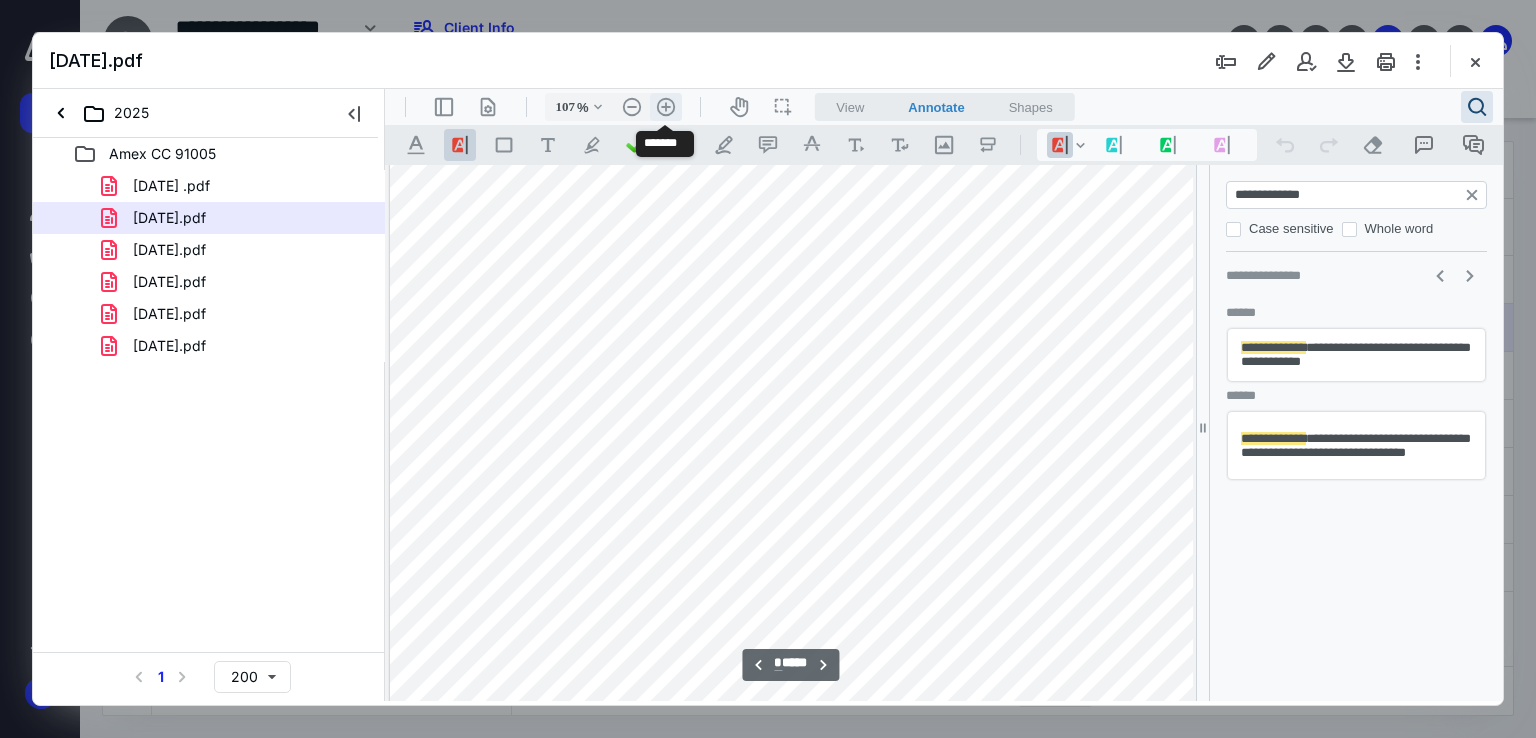type on "132" 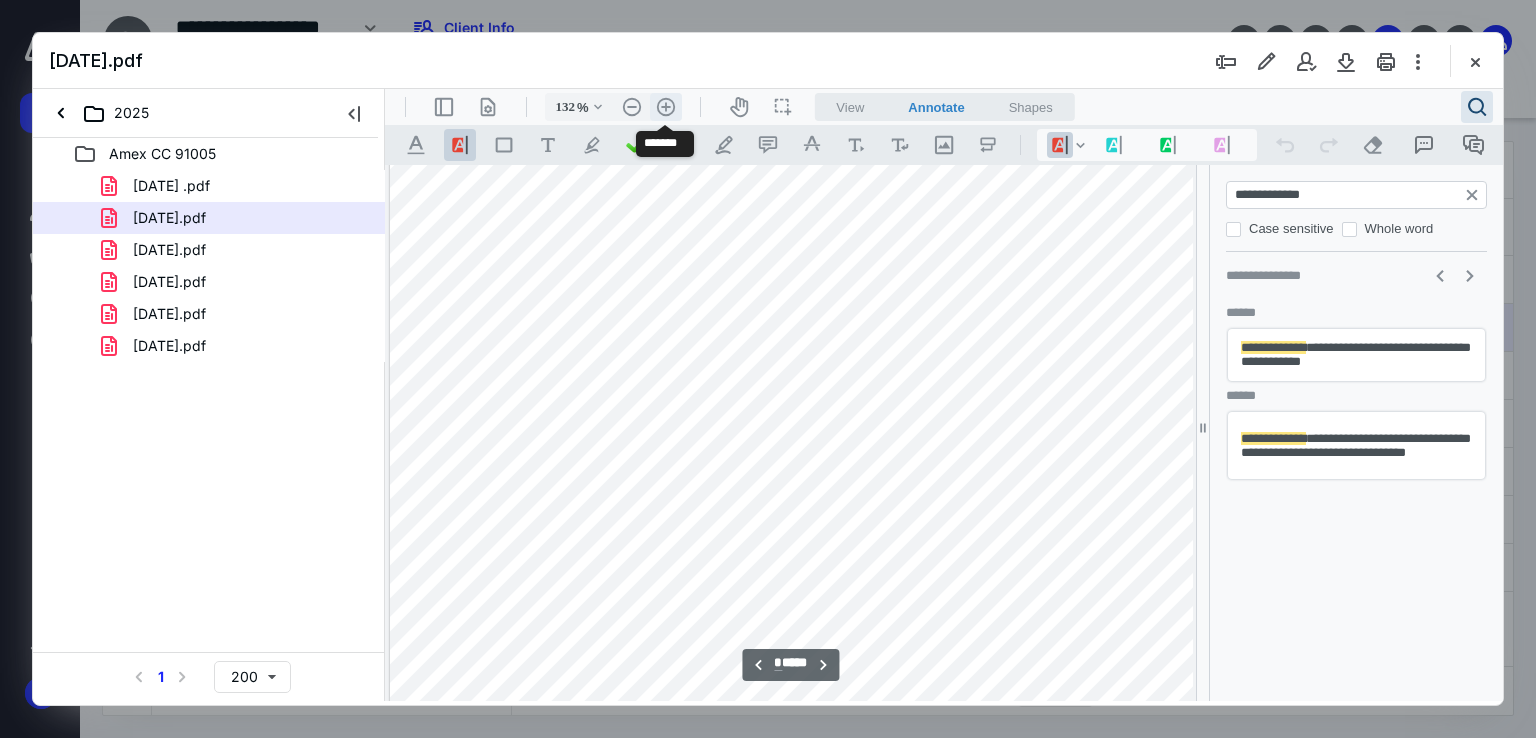 scroll, scrollTop: 2740, scrollLeft: 64, axis: both 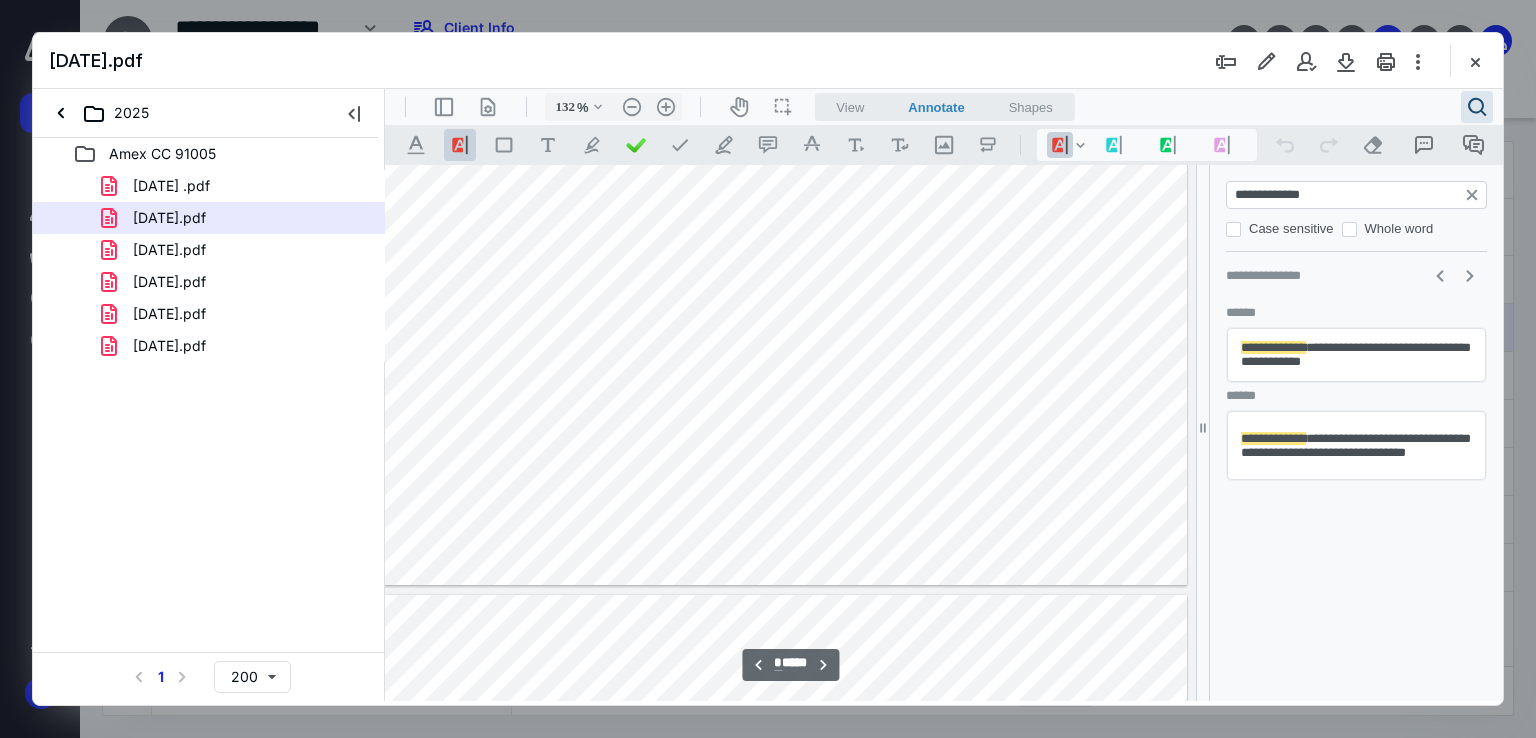 click on "**********" at bounding box center (1356, 445) 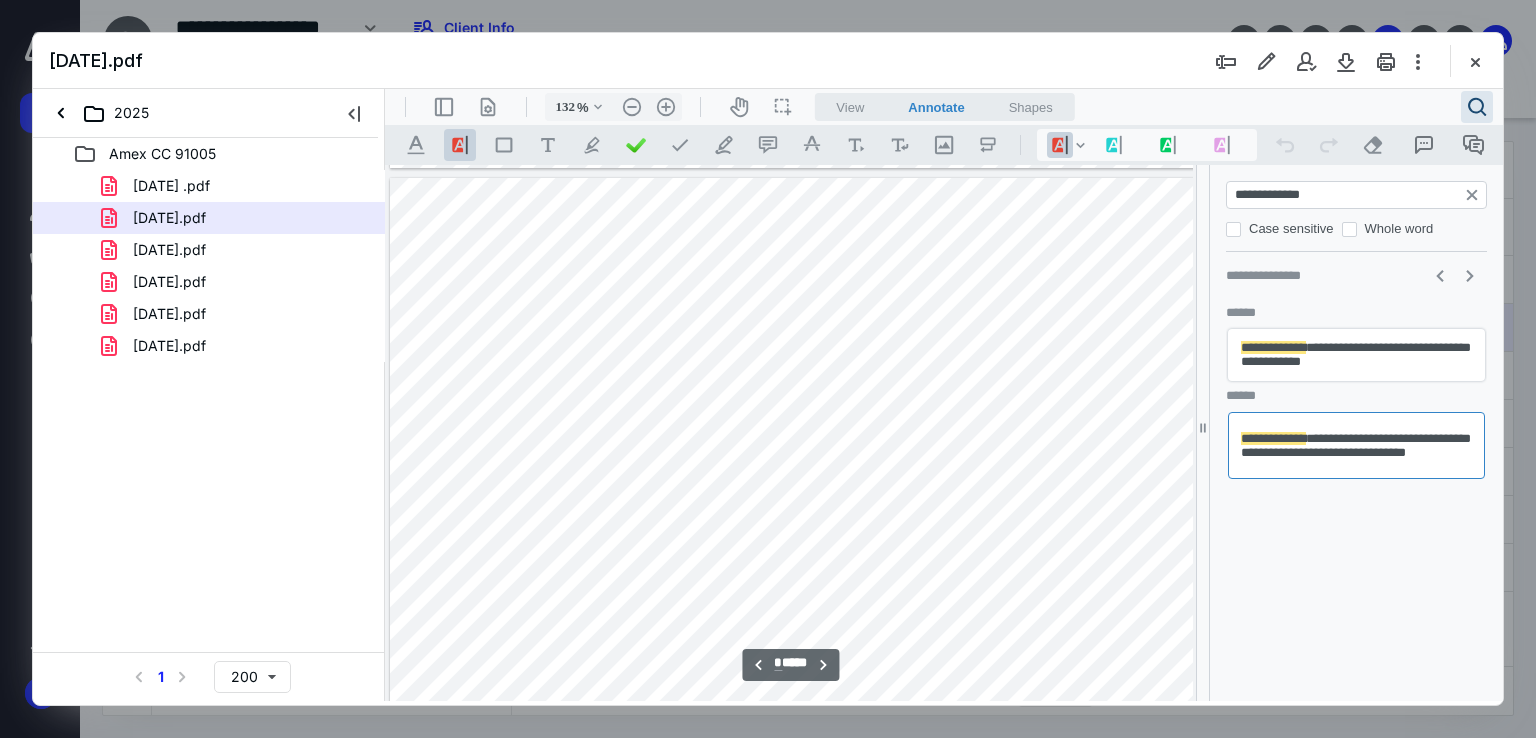 click on "**********" at bounding box center [1356, 355] 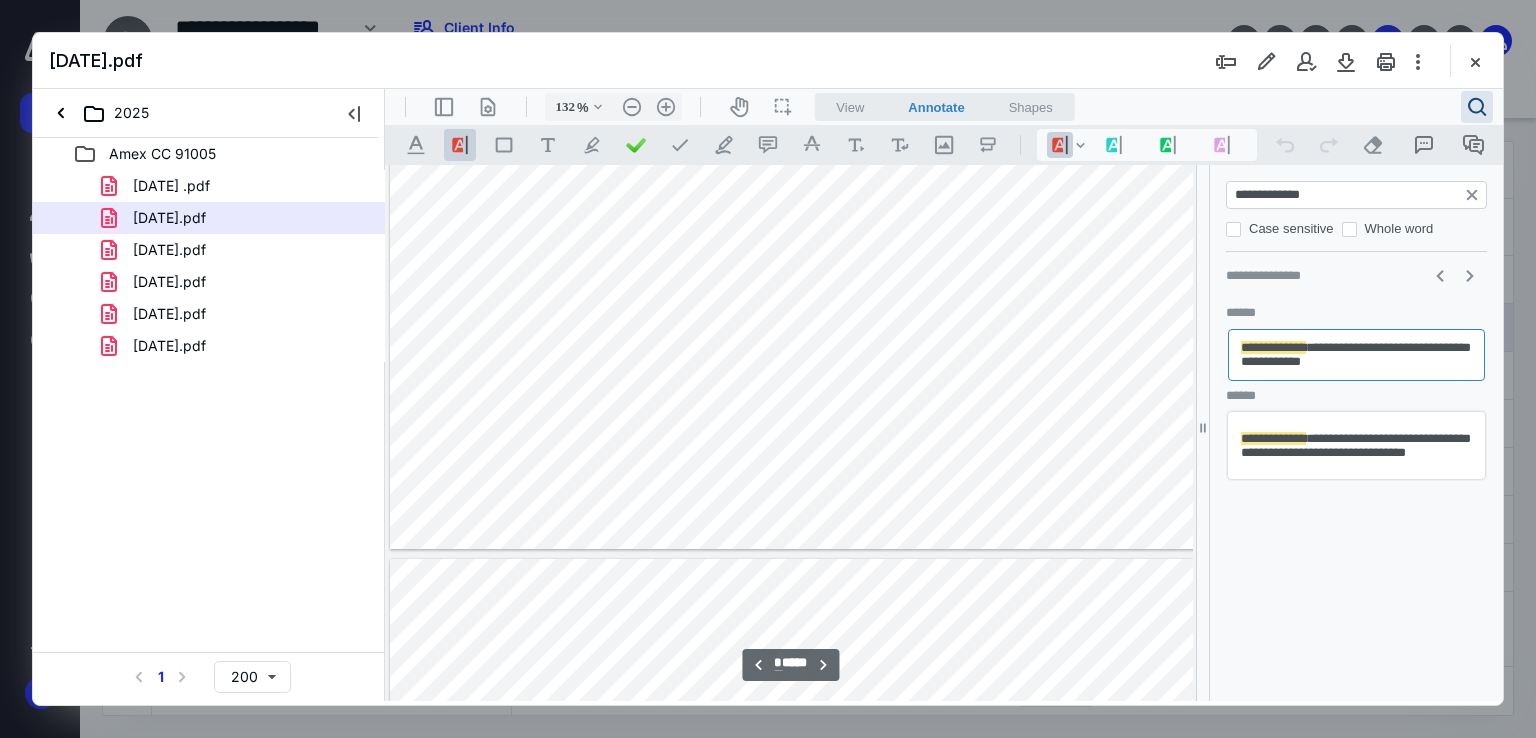 click on "**********" at bounding box center [1356, 445] 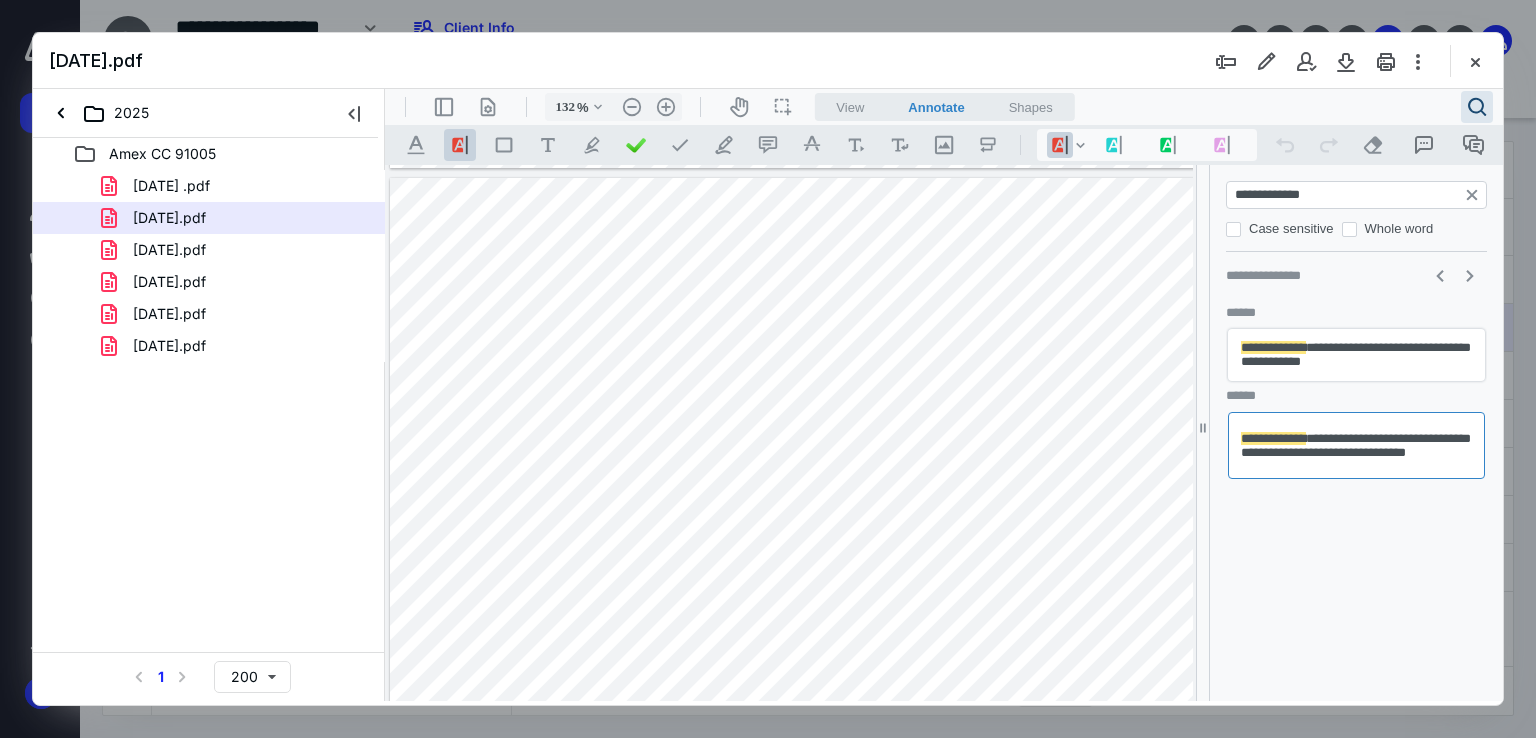 click on "**********" at bounding box center [1356, 355] 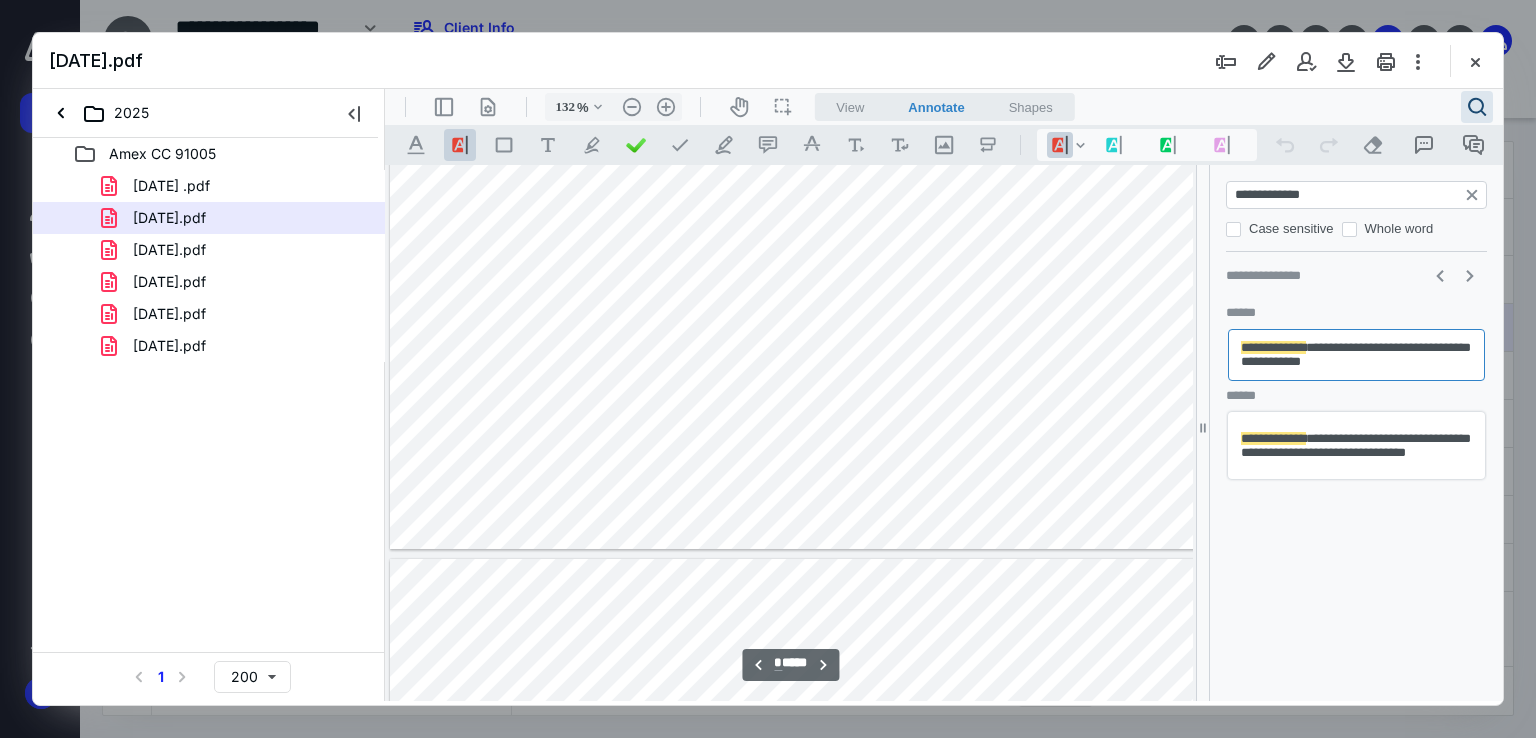 click on "**********" 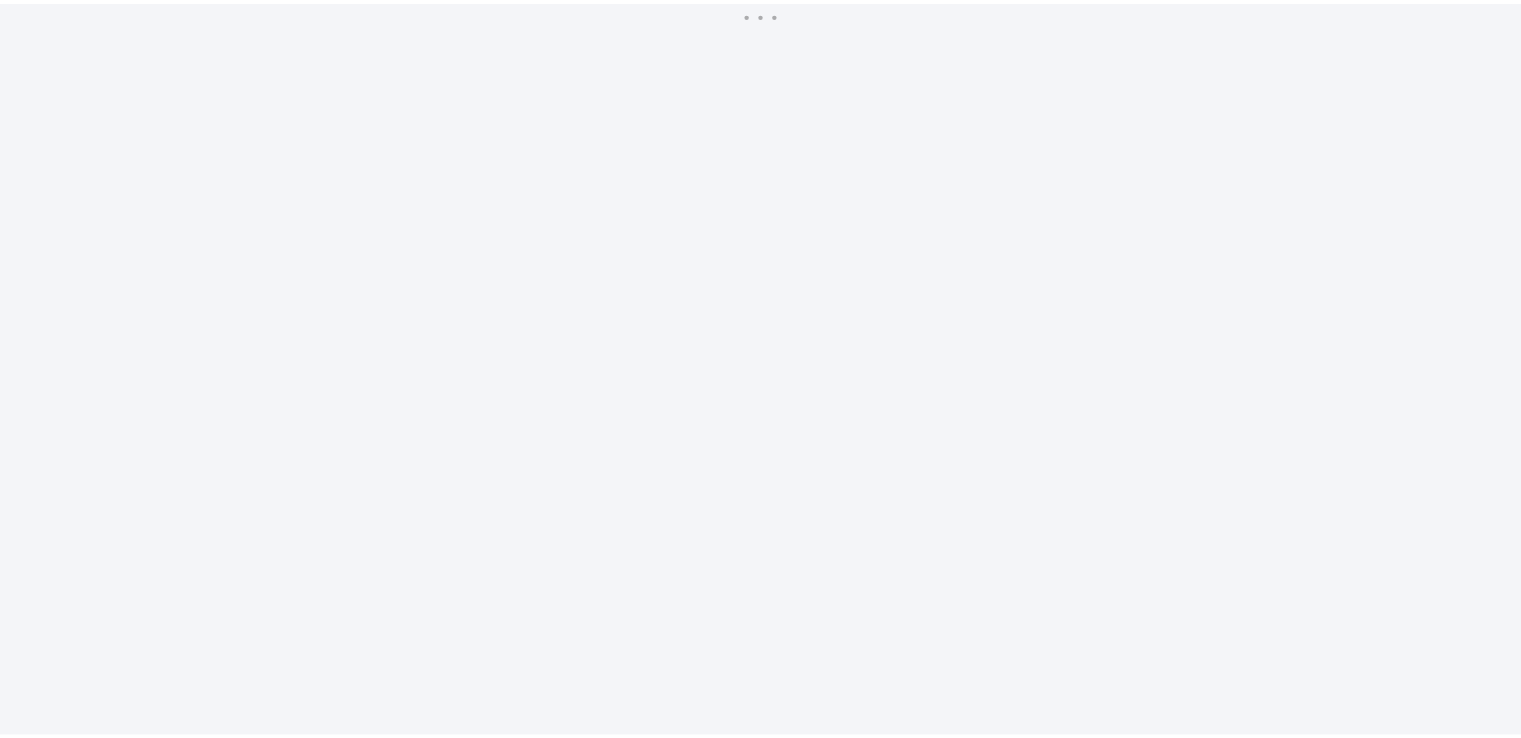scroll, scrollTop: 0, scrollLeft: 0, axis: both 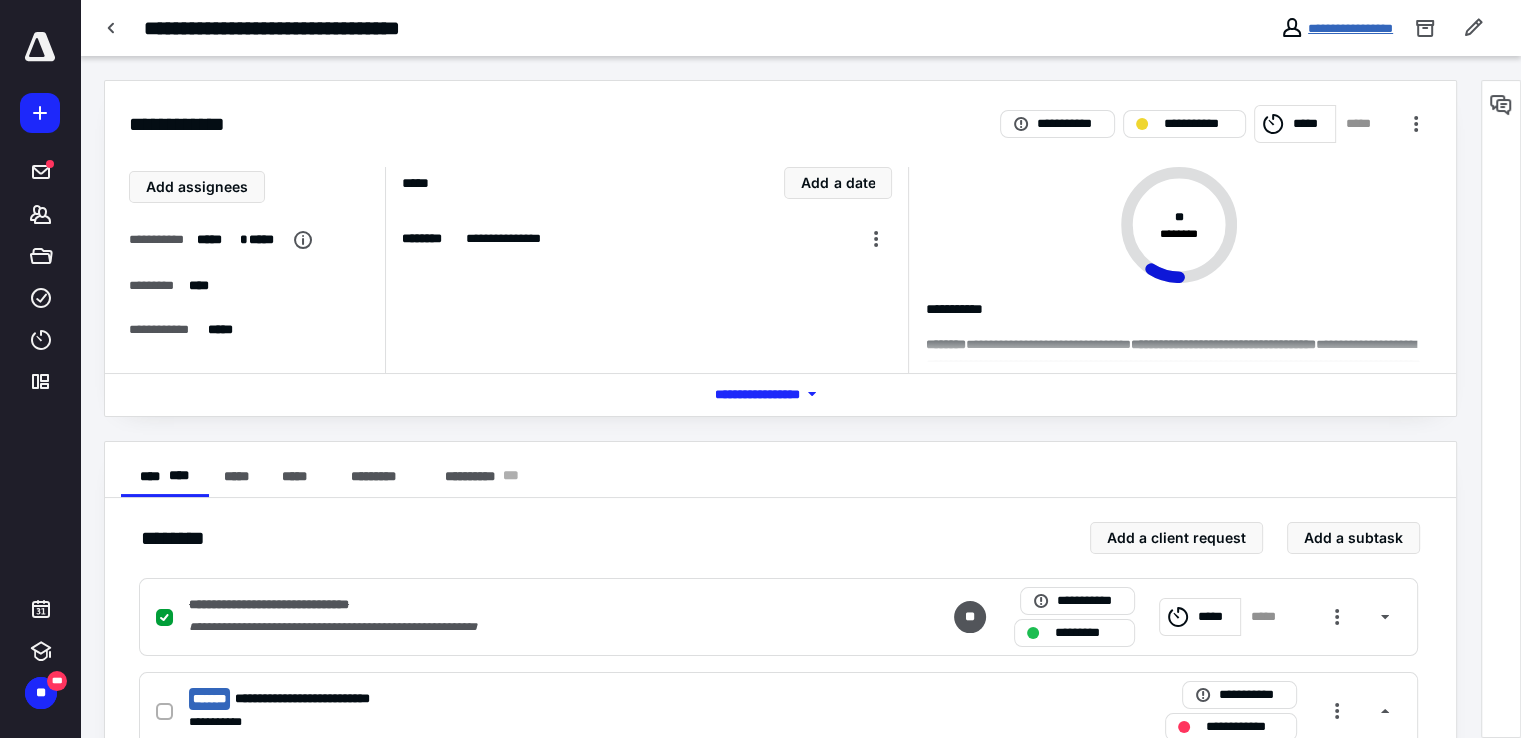 click on "**********" at bounding box center (1350, 28) 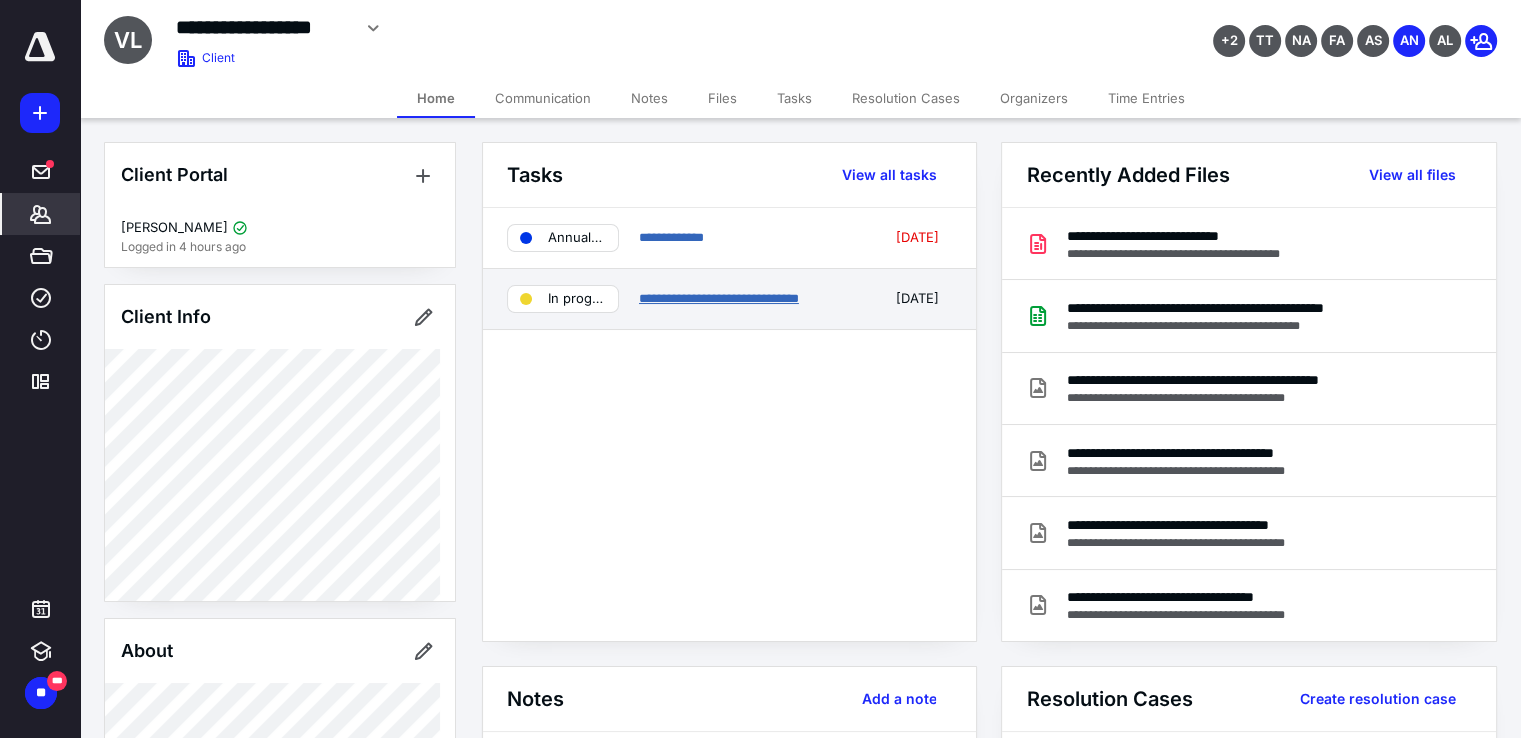 click on "**********" at bounding box center [719, 298] 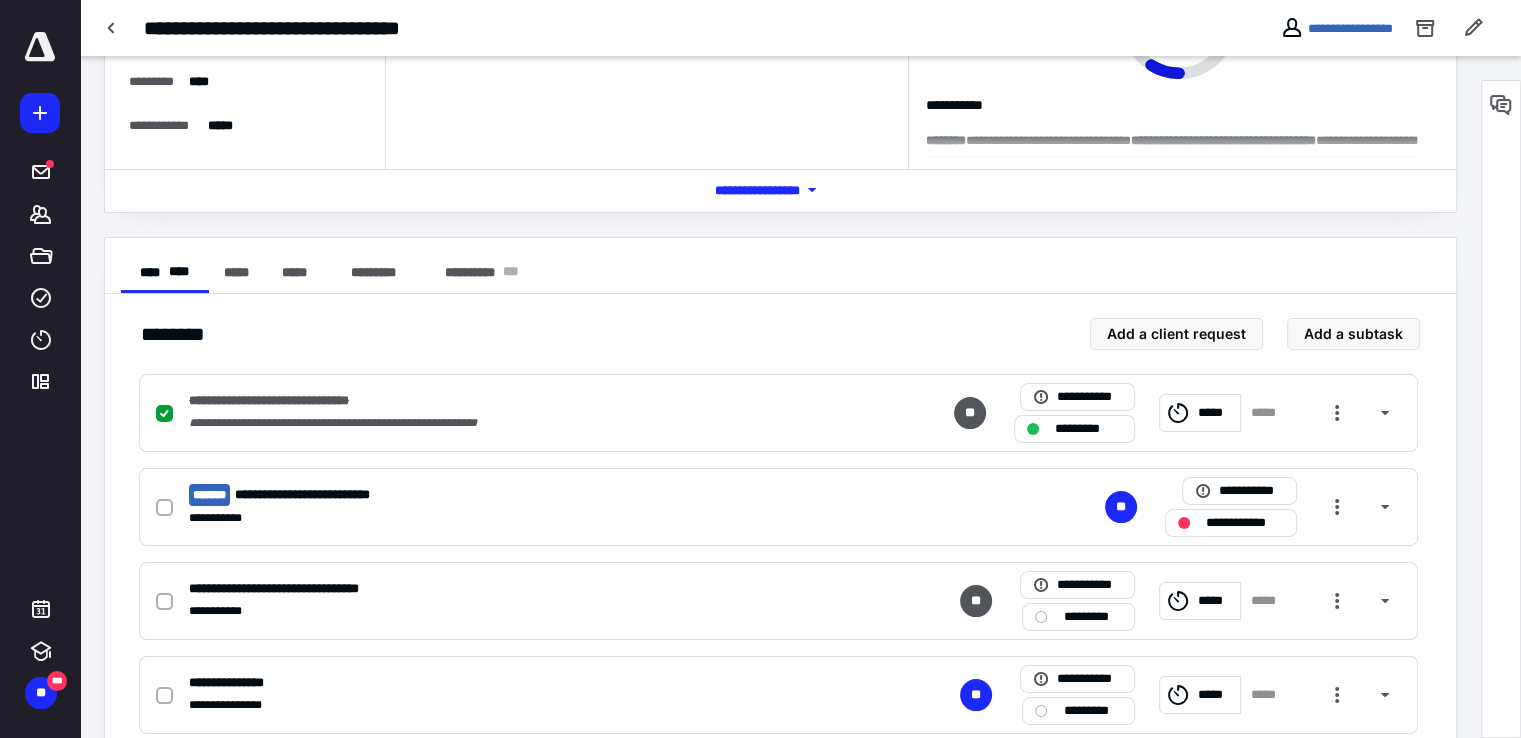 scroll, scrollTop: 0, scrollLeft: 0, axis: both 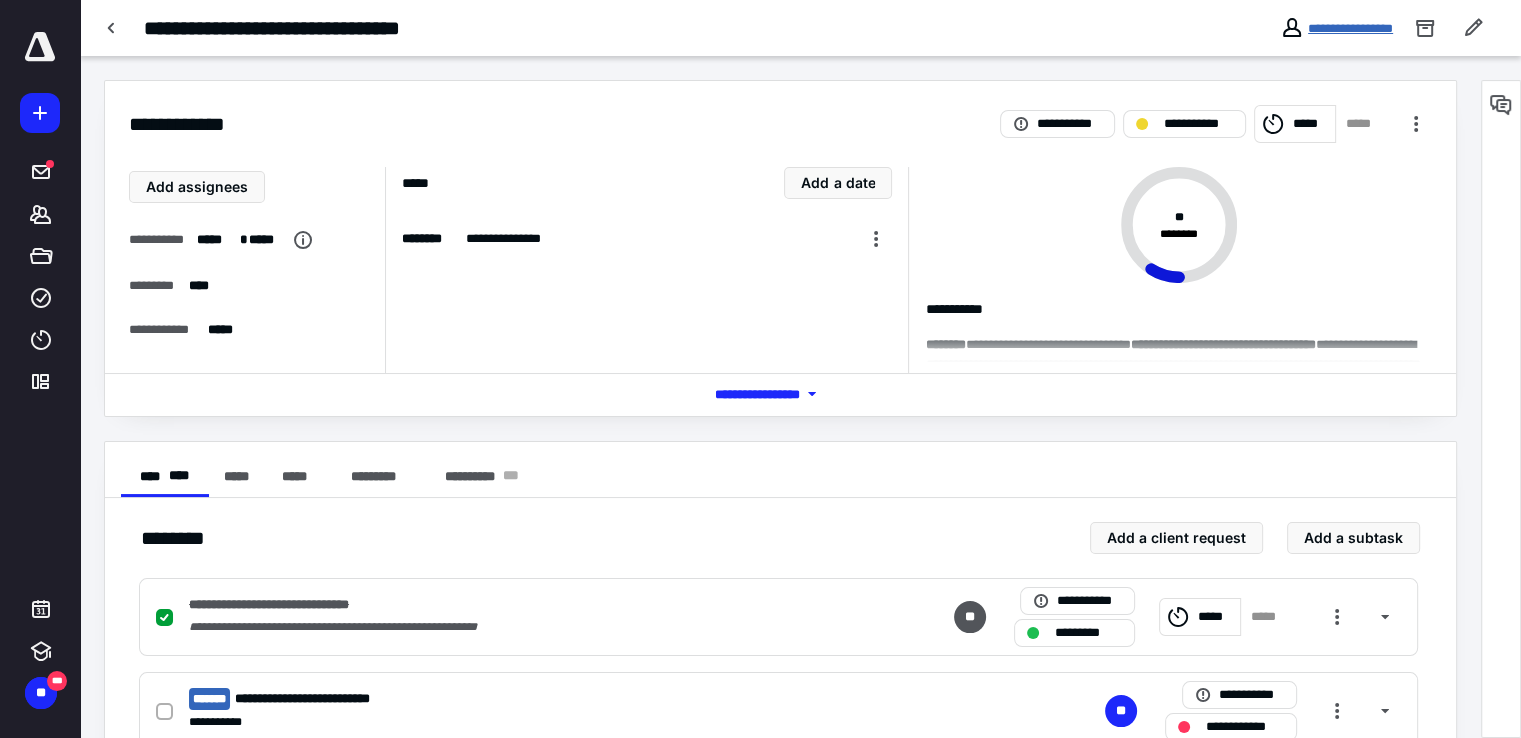 click on "**********" at bounding box center [1350, 28] 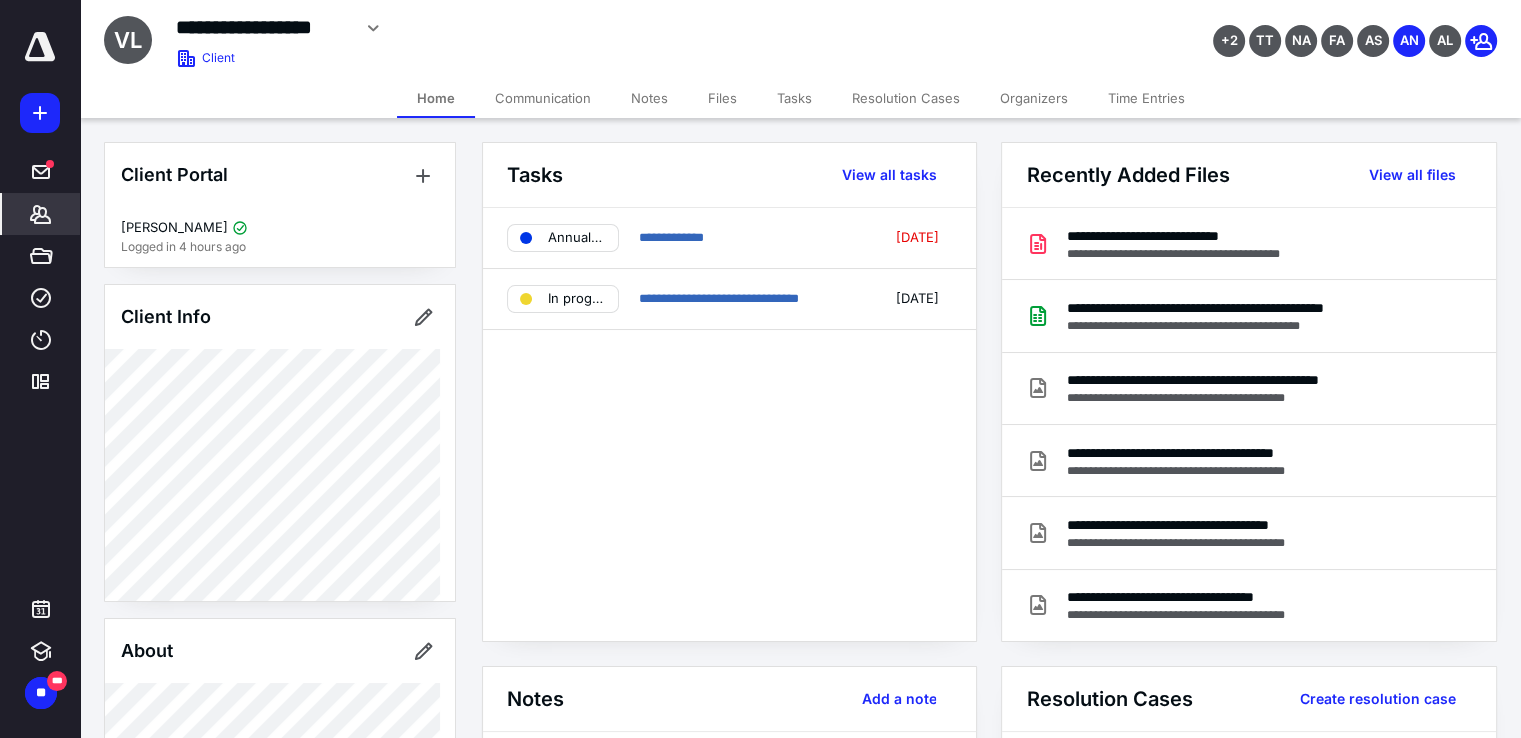 click on "Time Entries" at bounding box center [1146, 98] 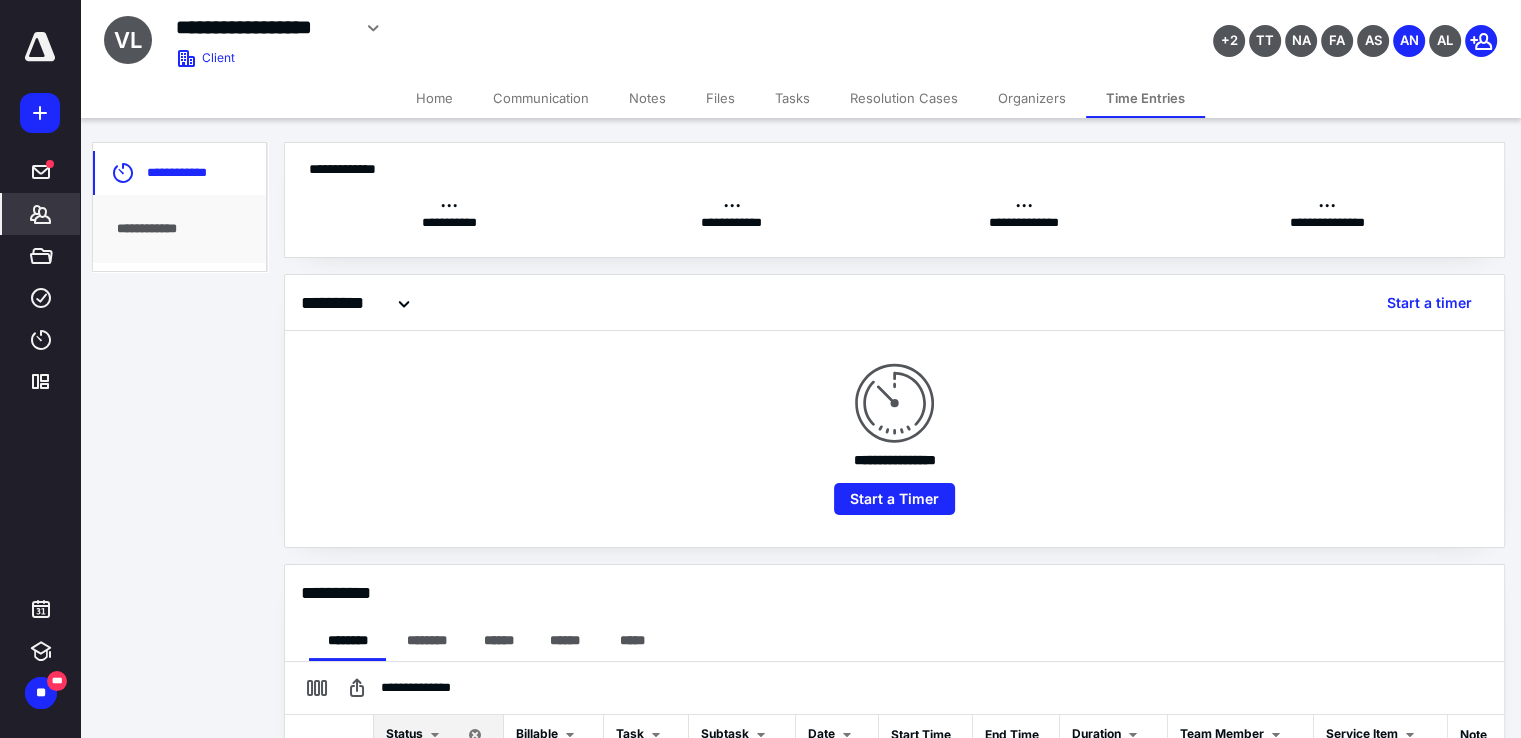 checkbox on "true" 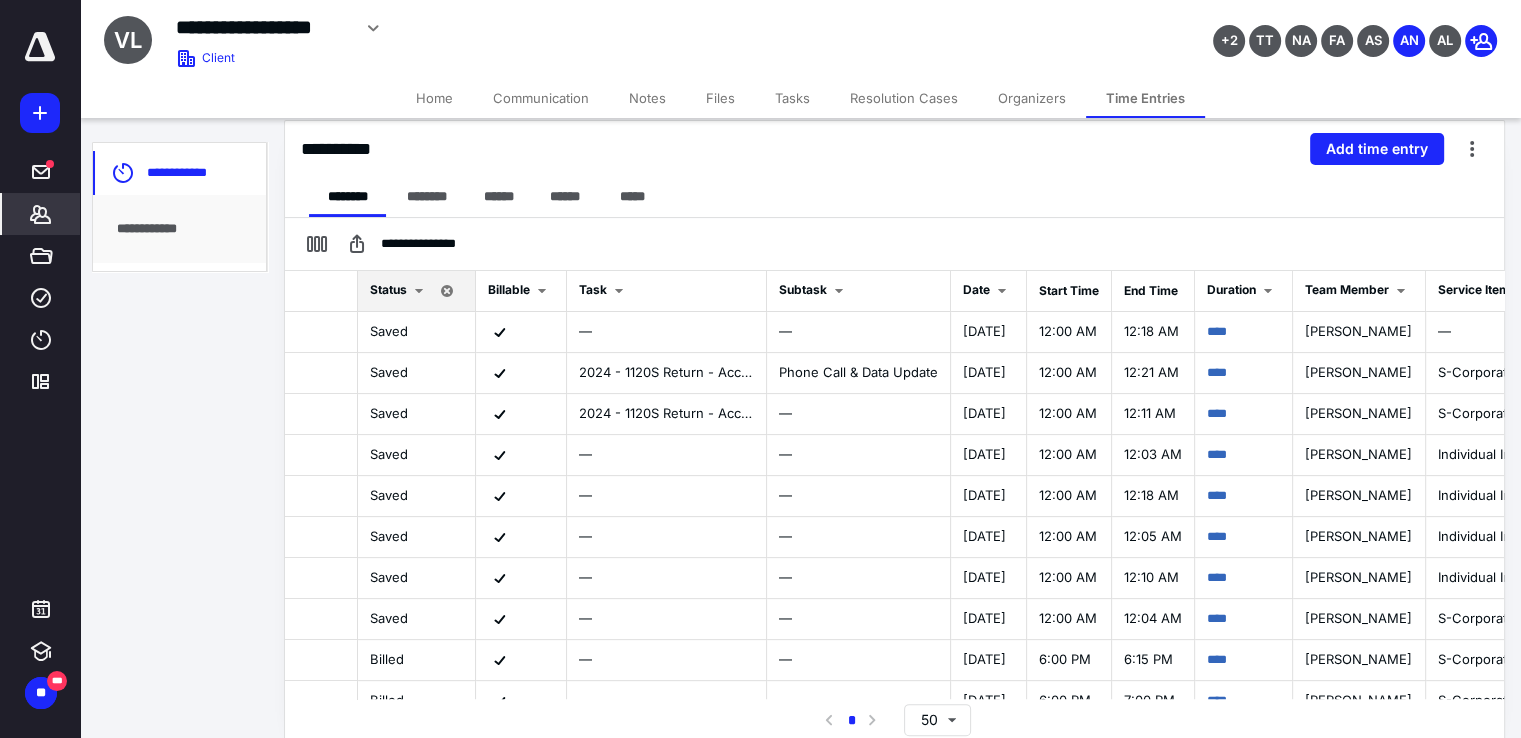 scroll, scrollTop: 445, scrollLeft: 0, axis: vertical 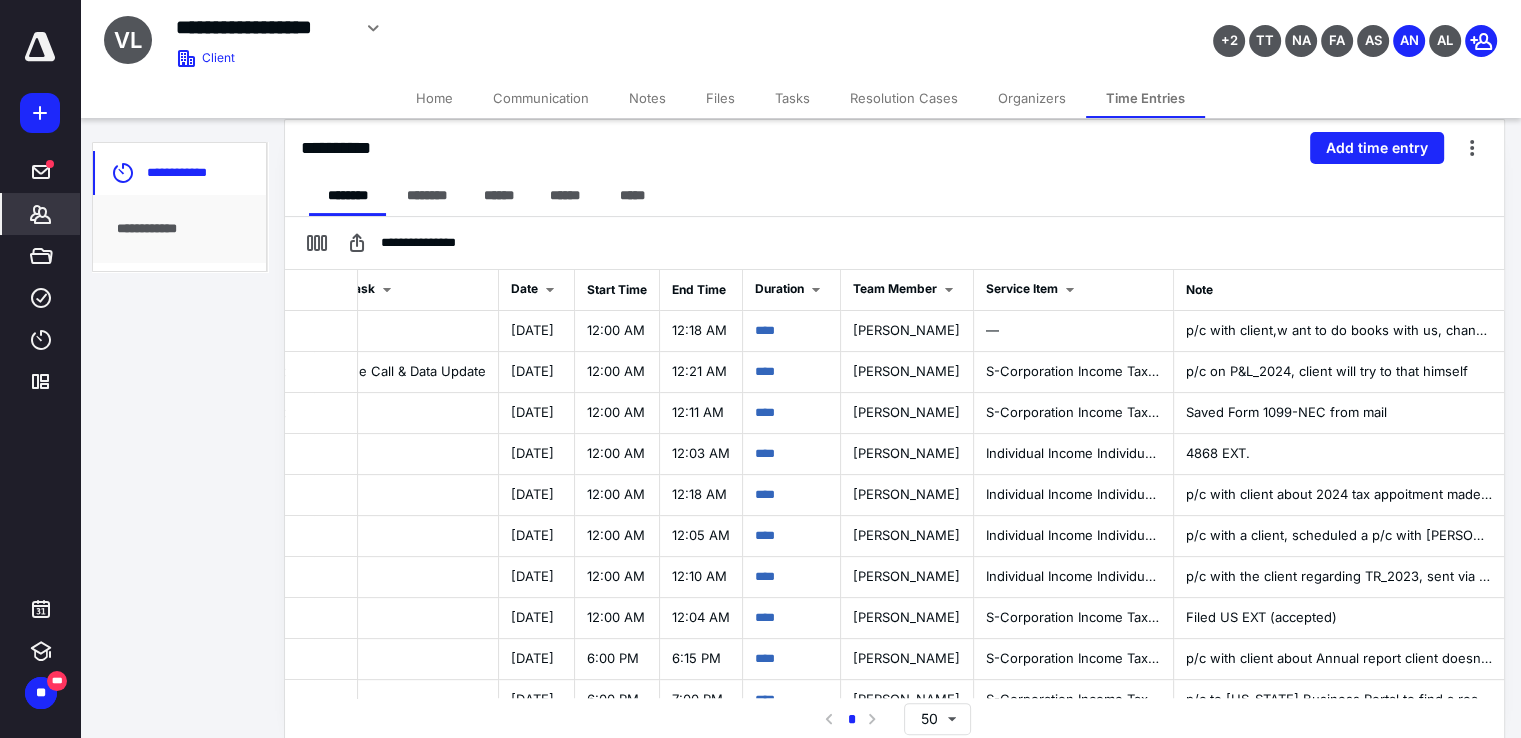 click on "Files" at bounding box center (720, 98) 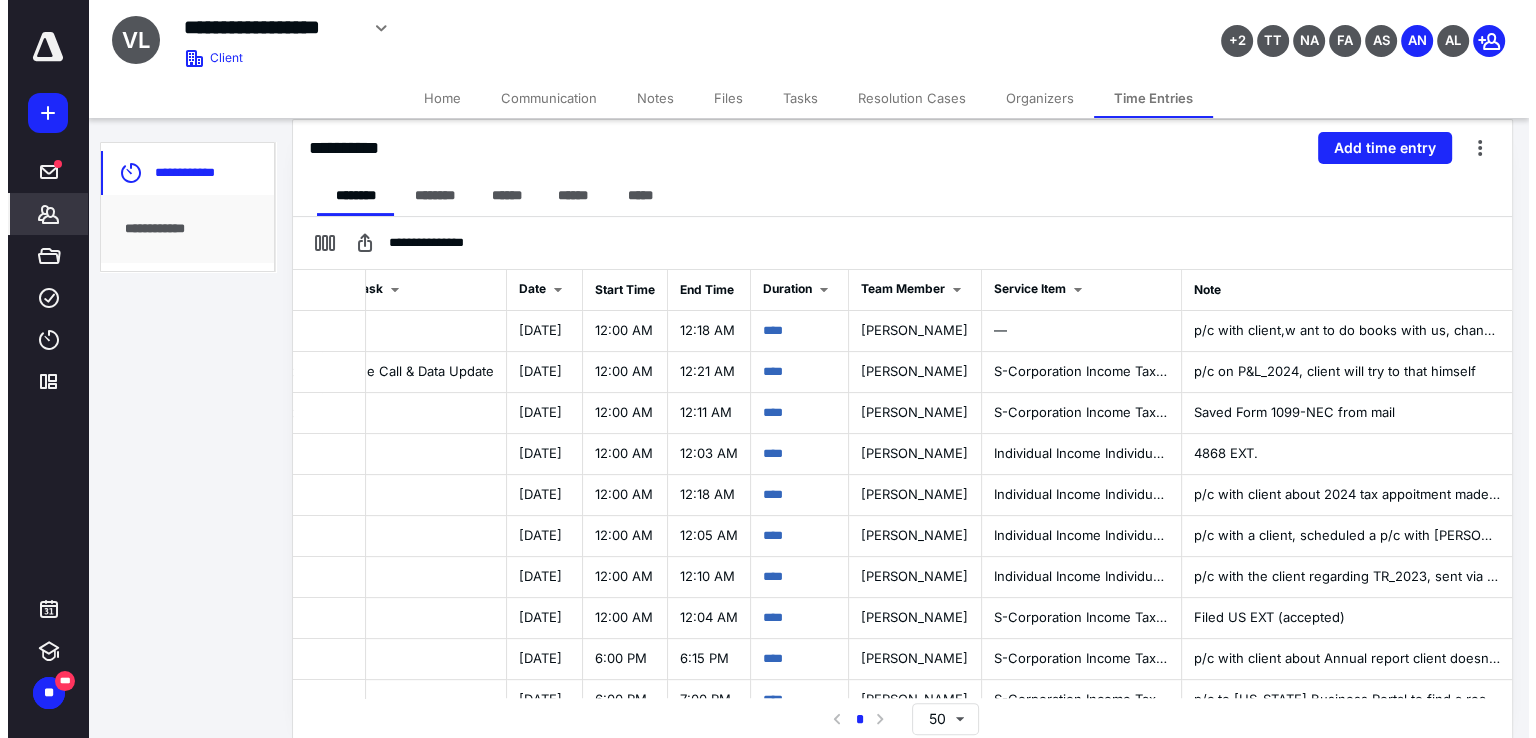 scroll, scrollTop: 0, scrollLeft: 0, axis: both 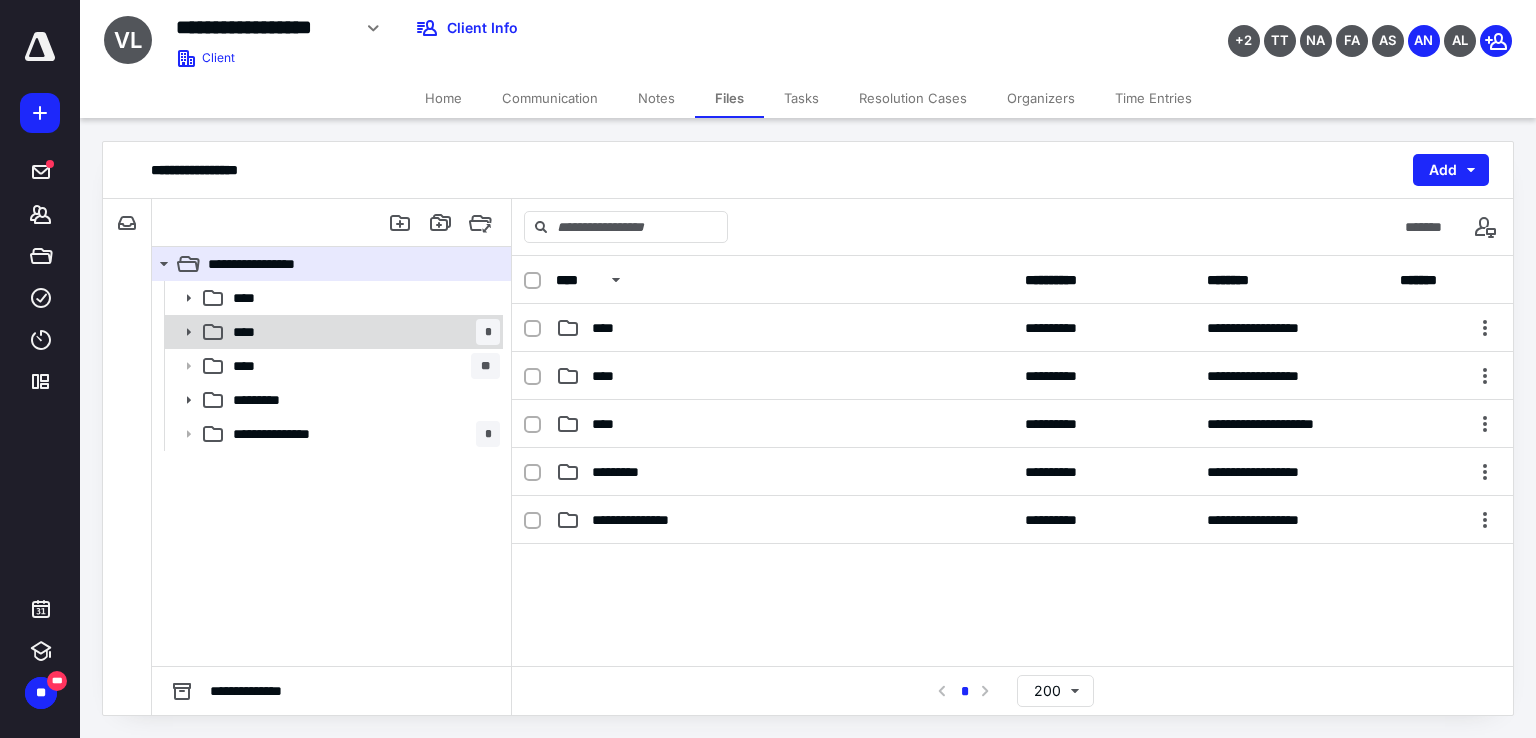 click on "**** *" at bounding box center (362, 332) 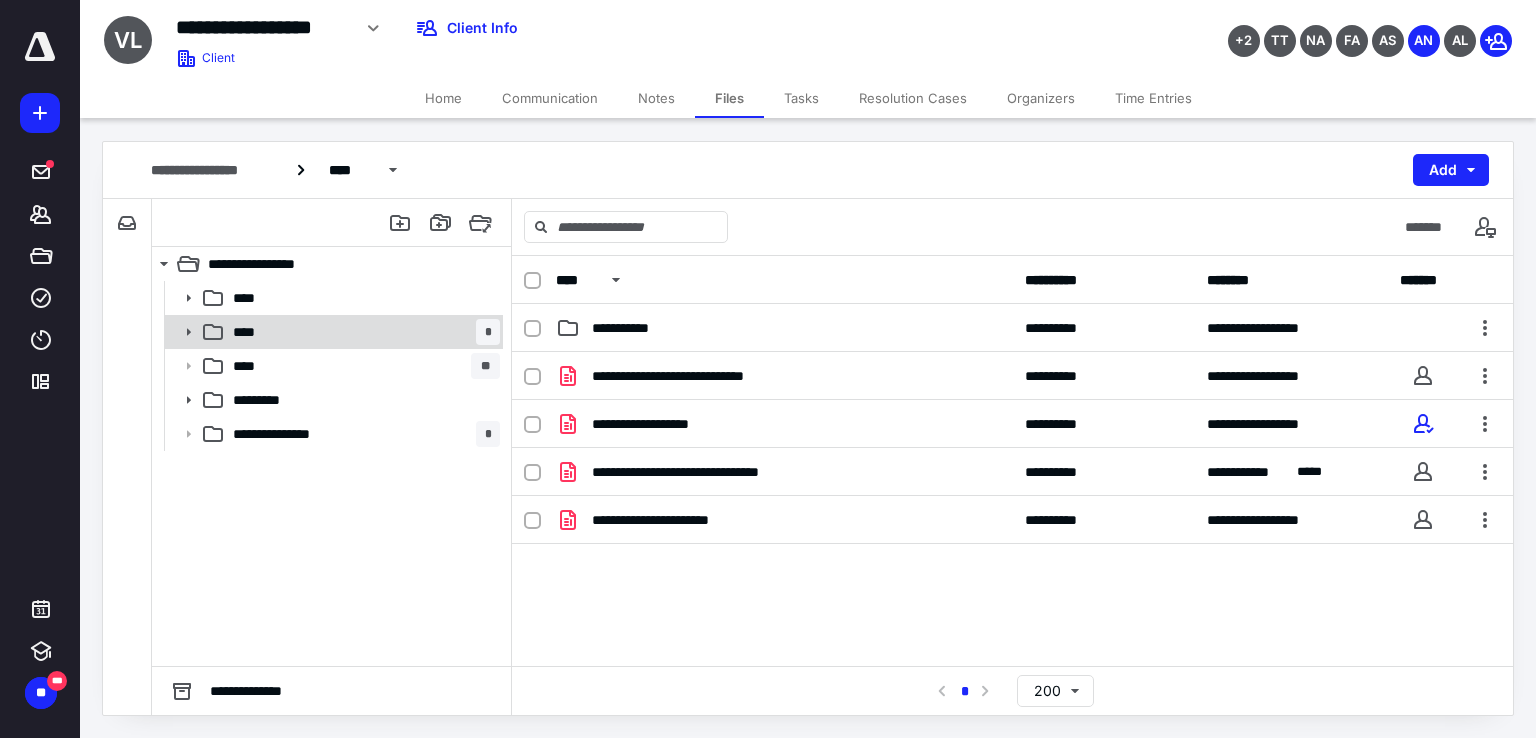click on "**** *" at bounding box center [362, 332] 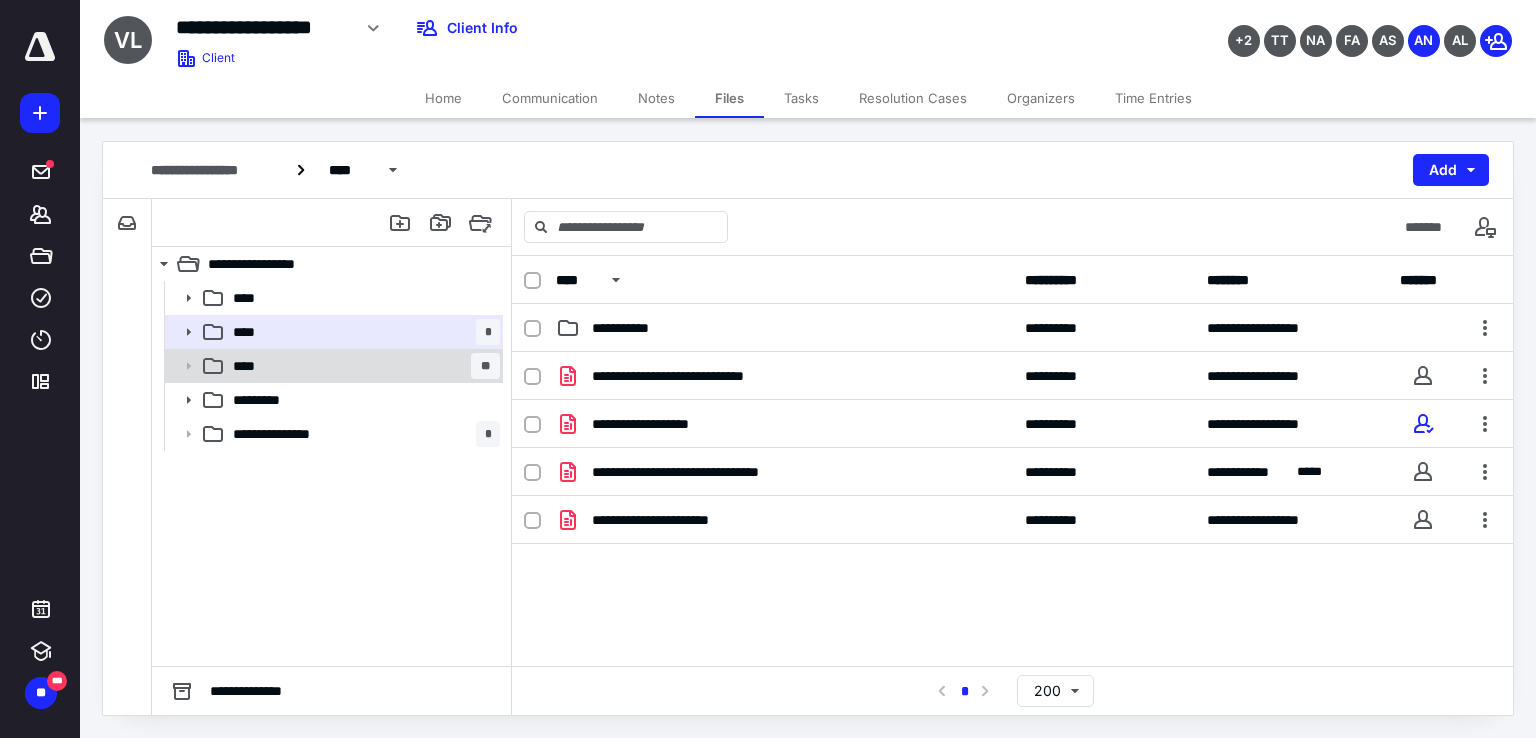 click on "**** **" at bounding box center [362, 366] 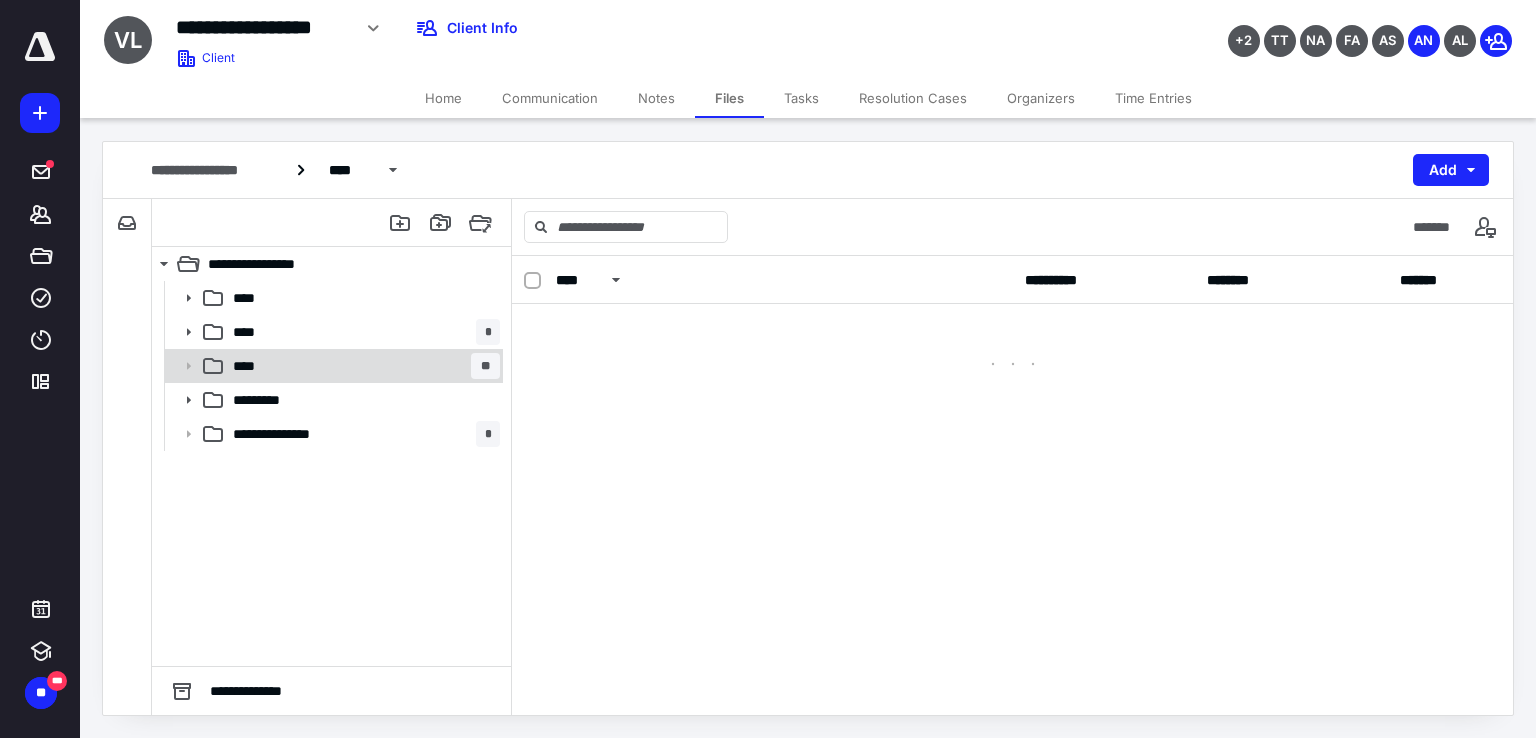 click on "**** **" at bounding box center (362, 366) 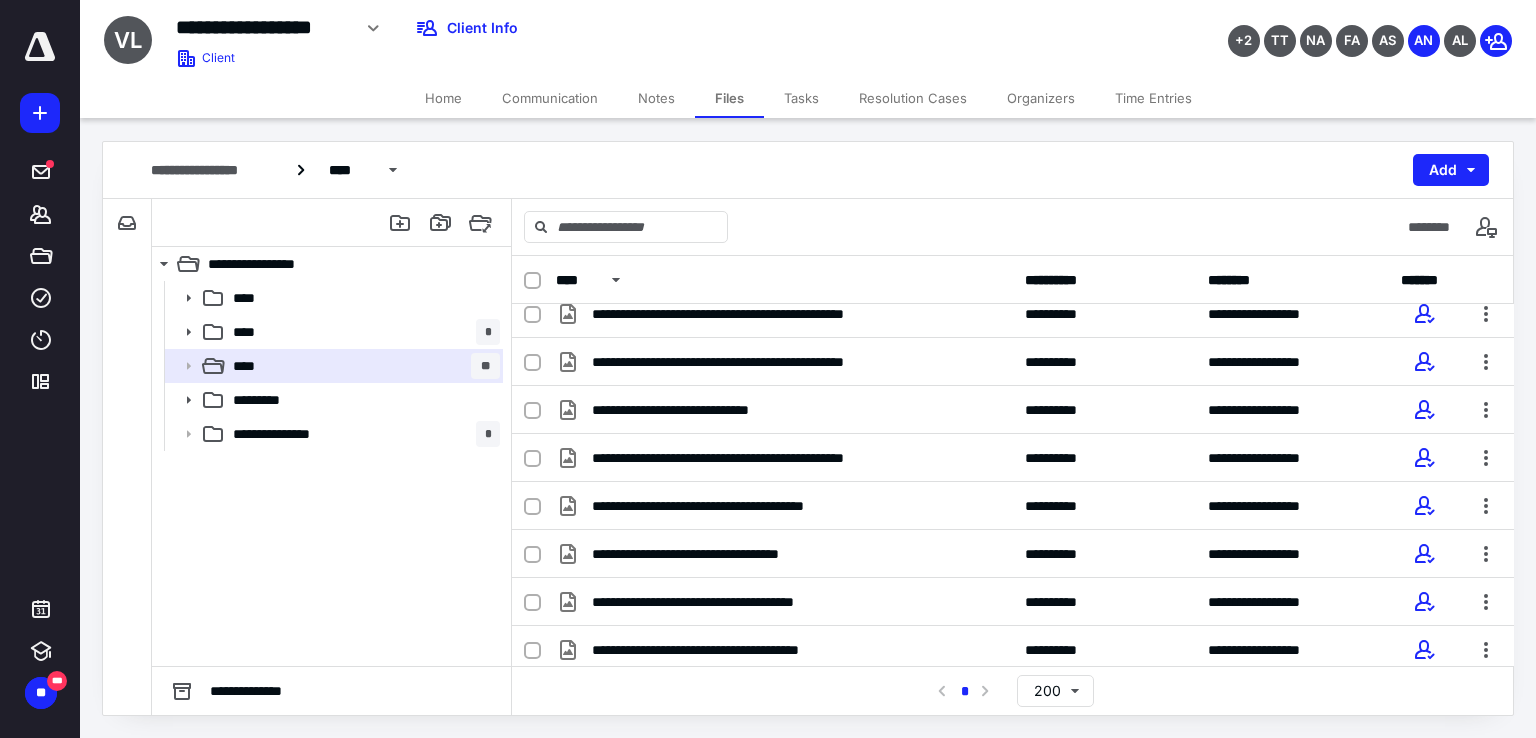 scroll, scrollTop: 211, scrollLeft: 0, axis: vertical 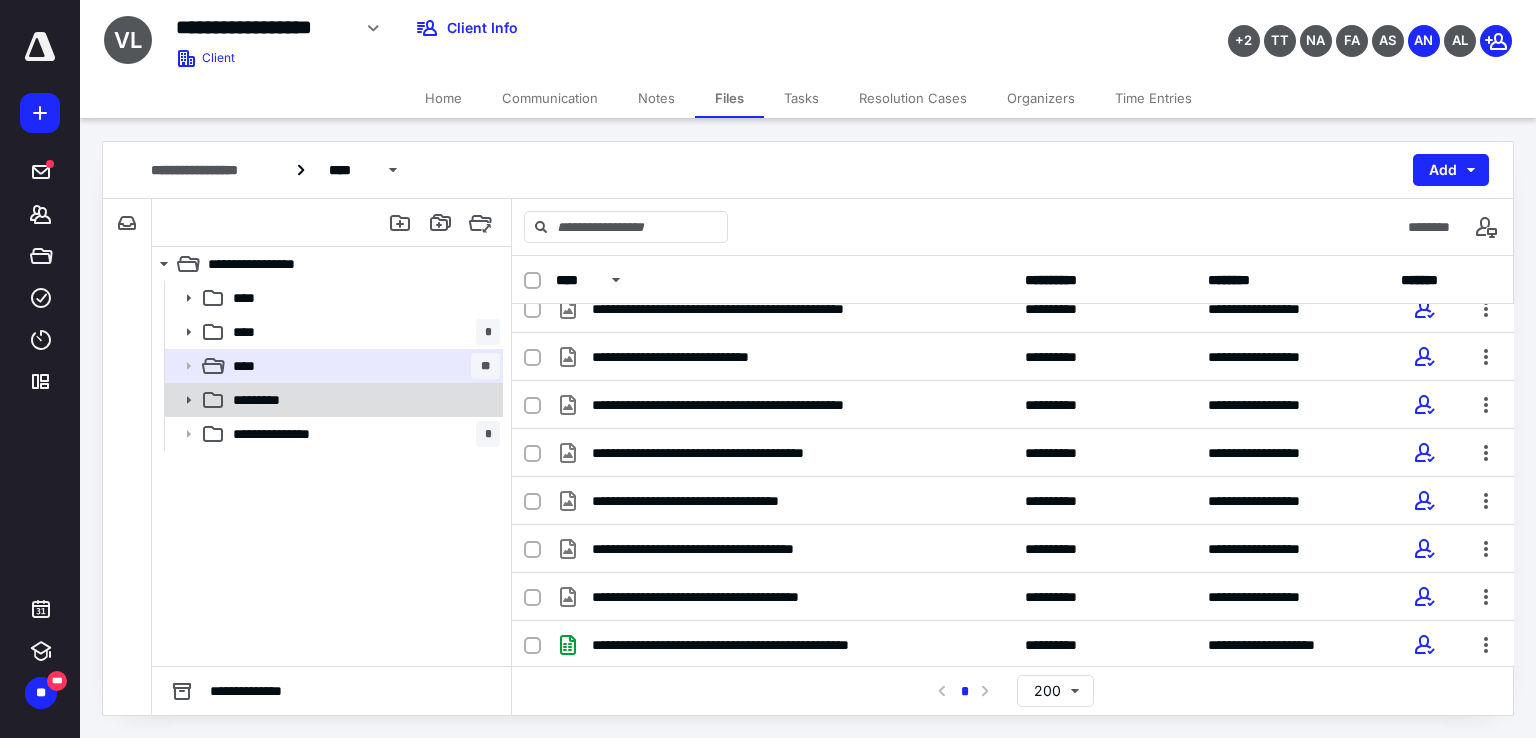 click on "*********" at bounding box center (362, 400) 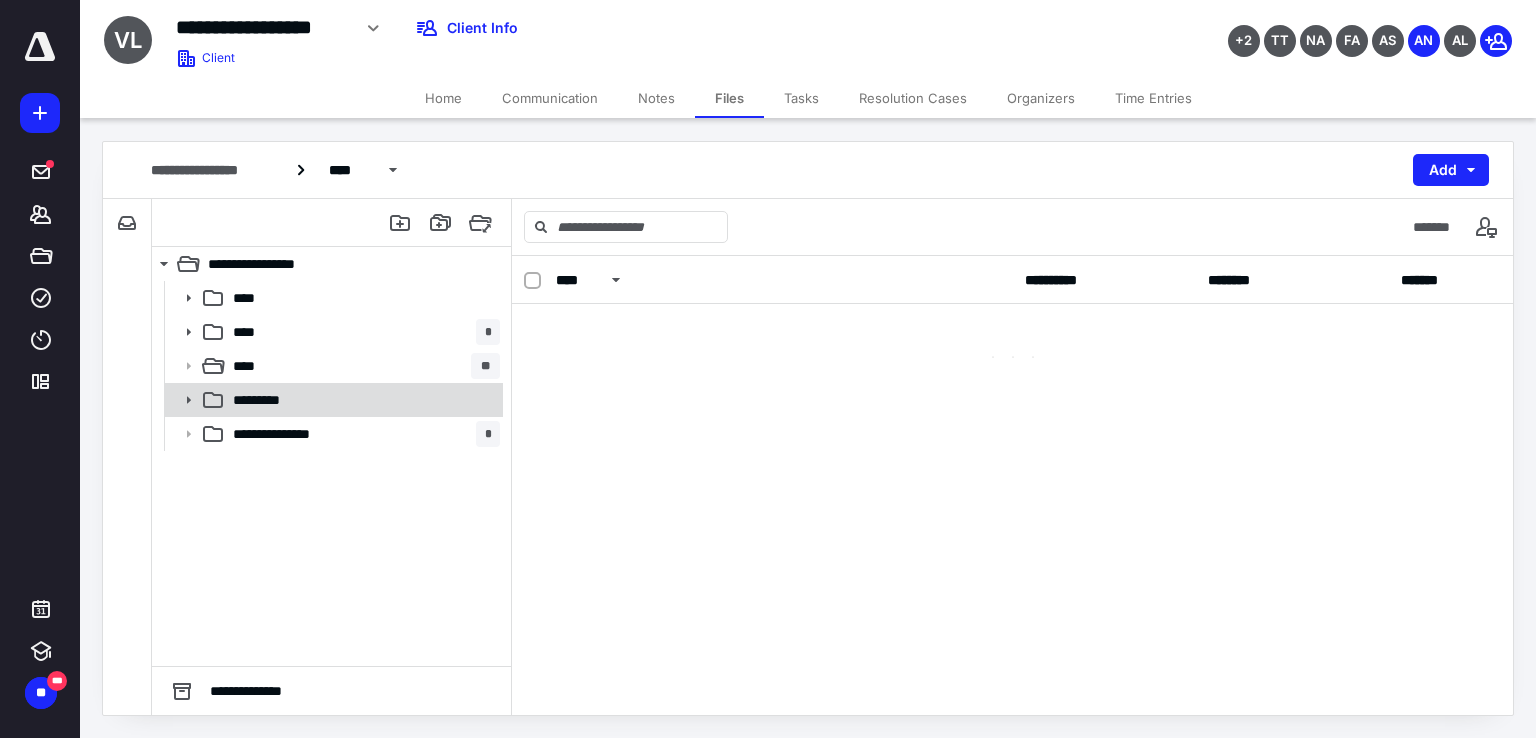 scroll, scrollTop: 0, scrollLeft: 0, axis: both 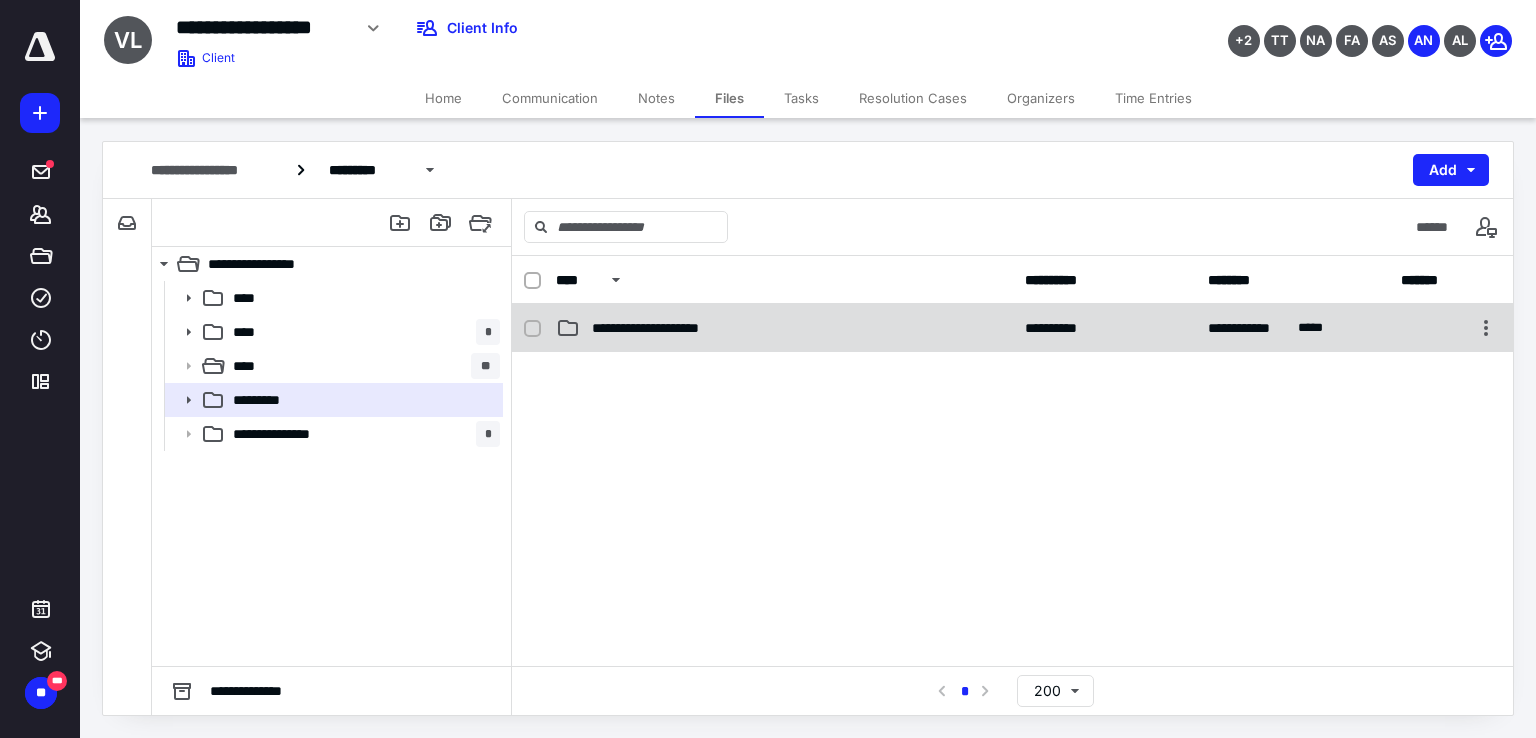 click on "**********" at bounding box center (1013, 328) 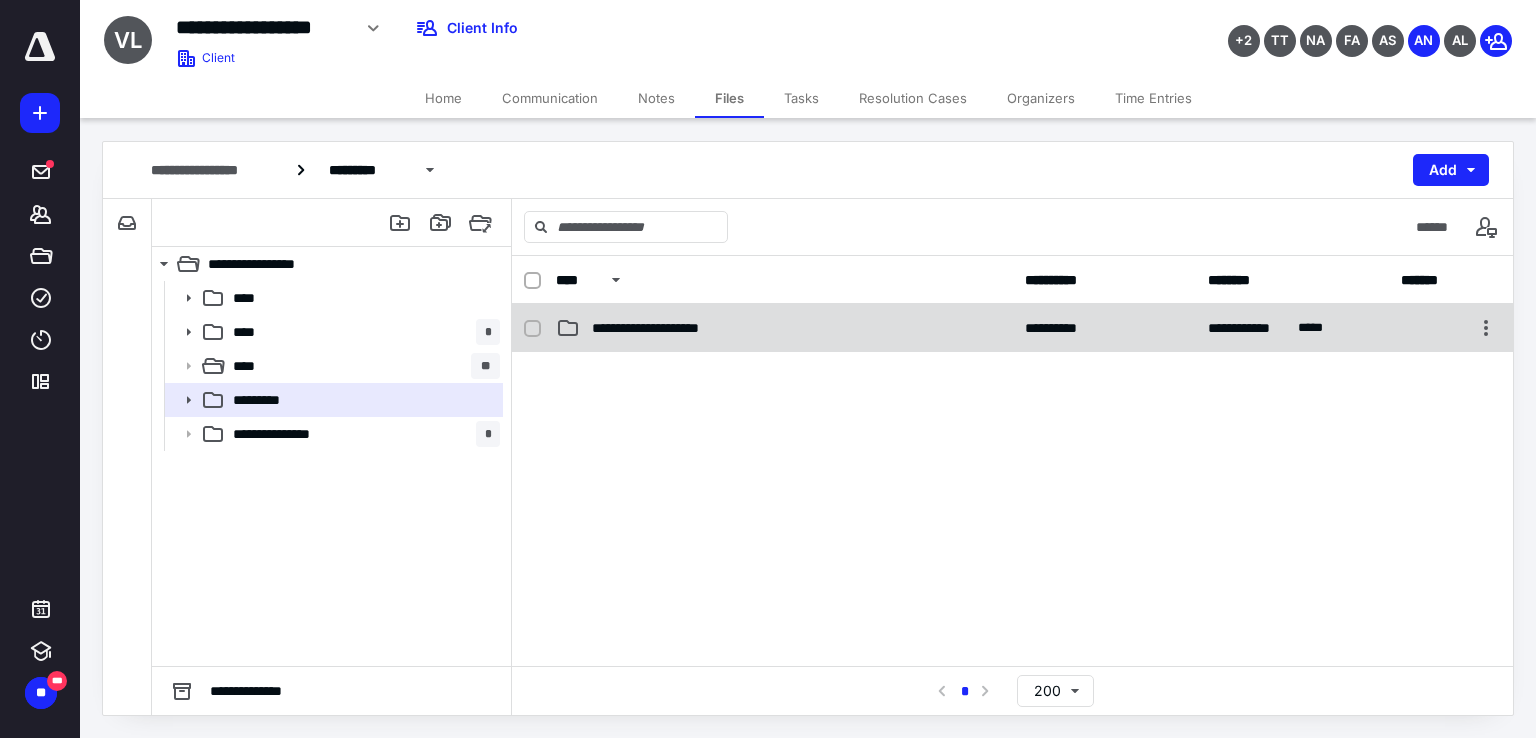 checkbox on "false" 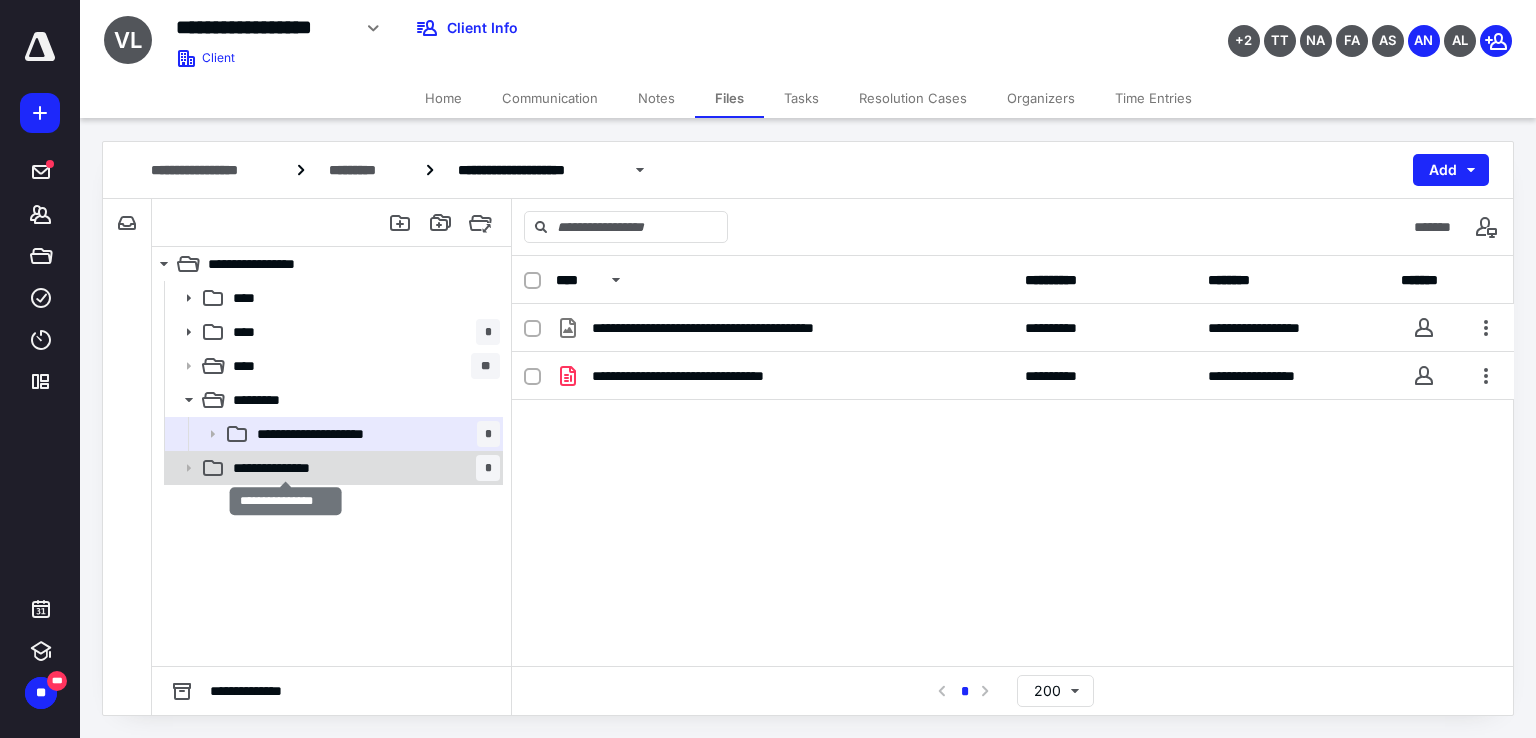 click on "**********" at bounding box center [286, 468] 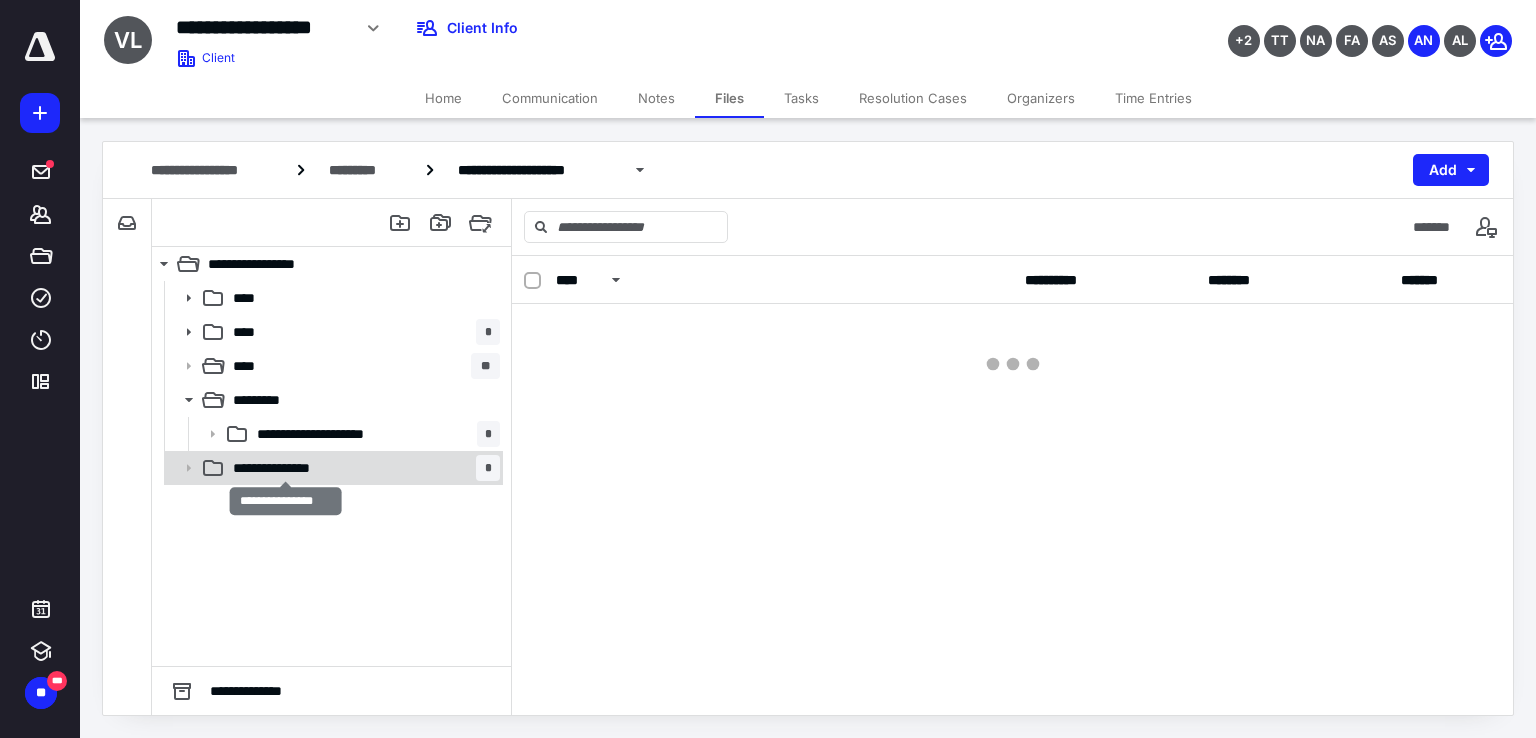 click on "**********" at bounding box center (286, 468) 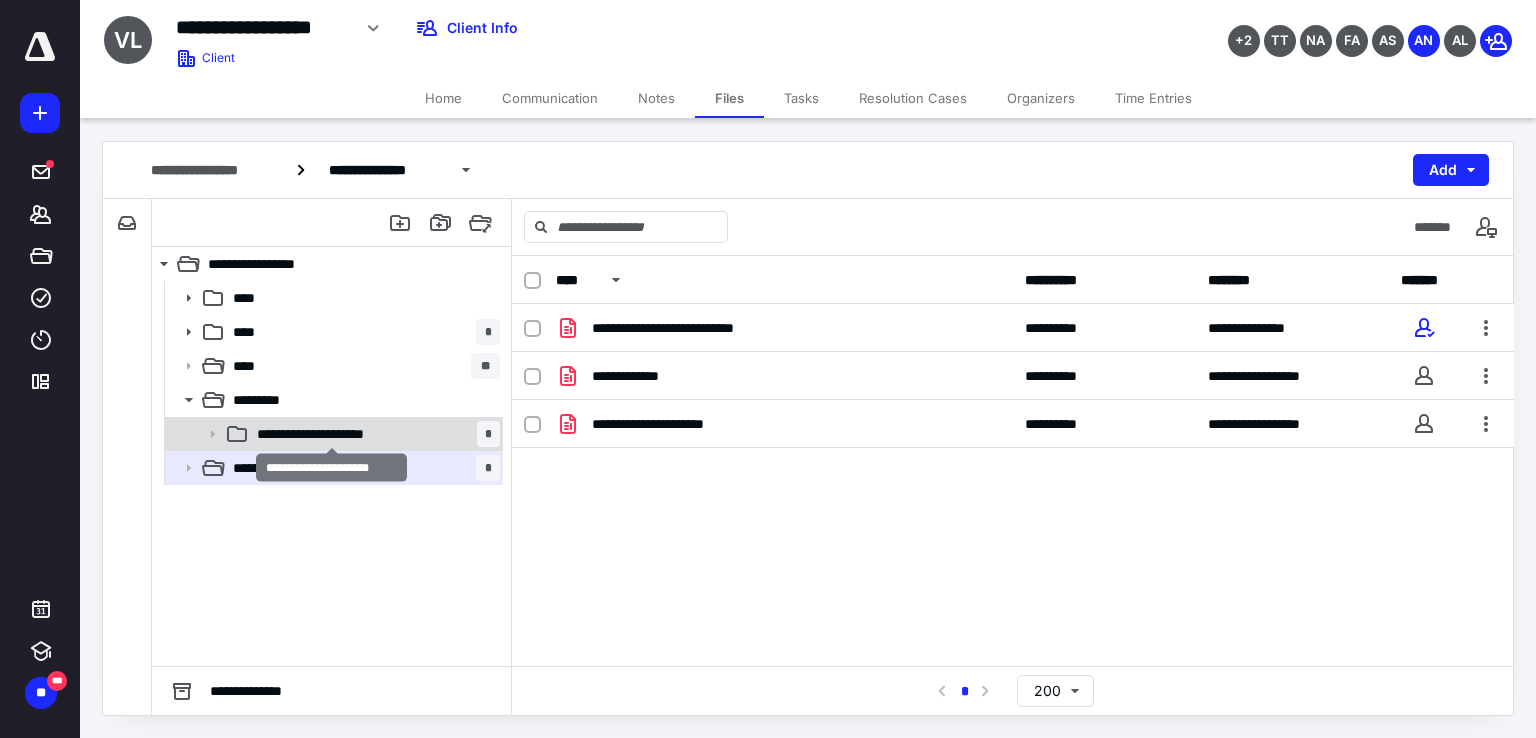 click on "**********" at bounding box center (332, 434) 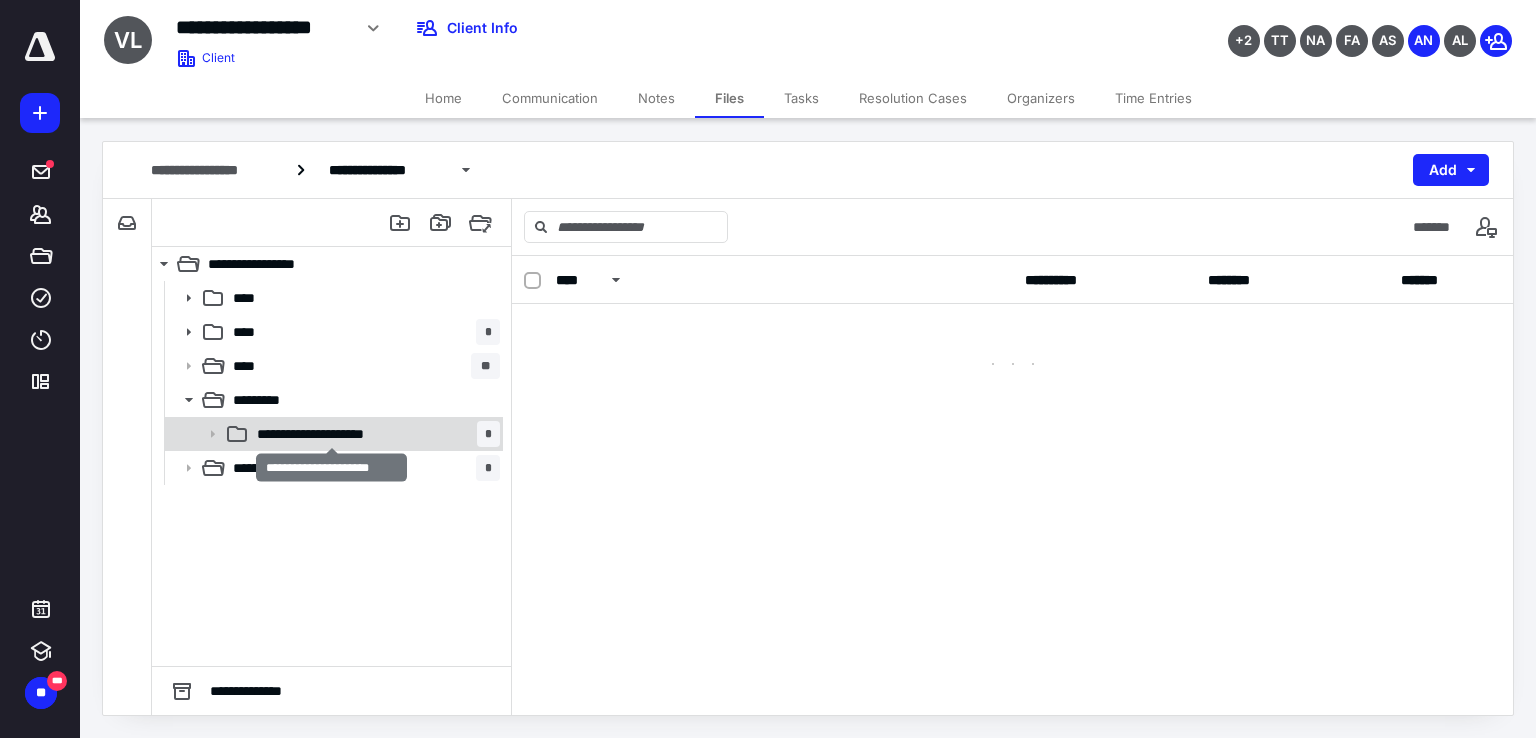 click on "**********" at bounding box center (332, 434) 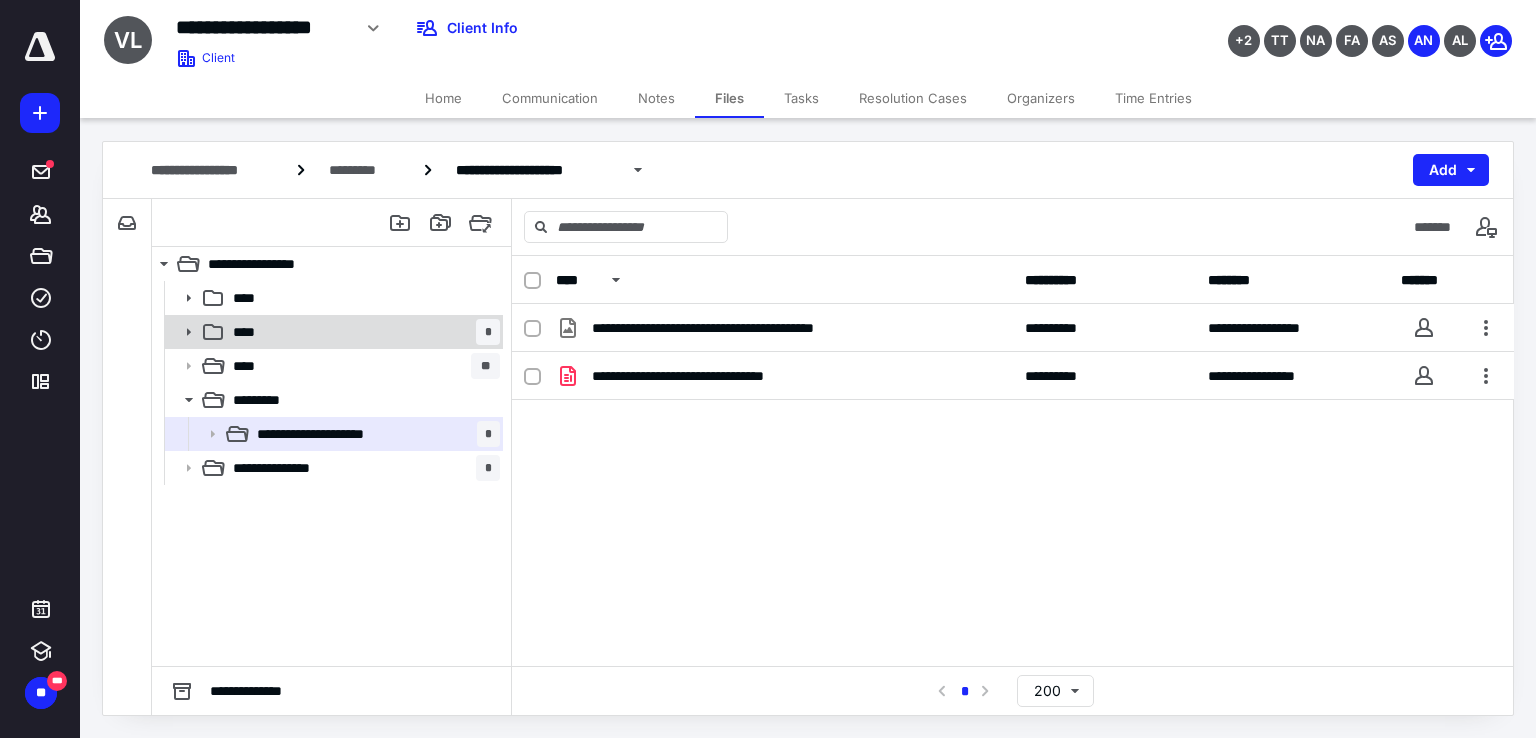 click on "**** *" at bounding box center (362, 332) 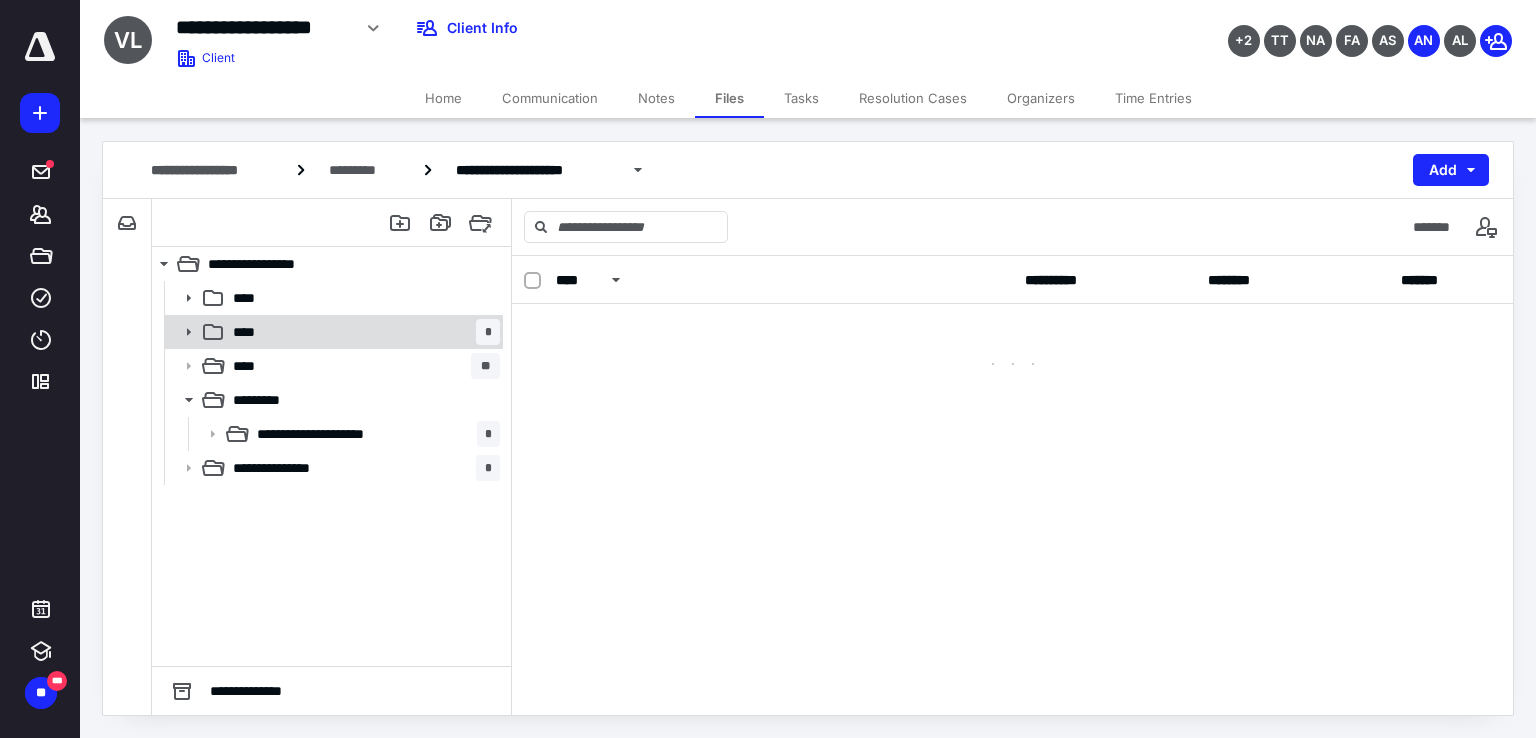 click on "**** *" at bounding box center (362, 332) 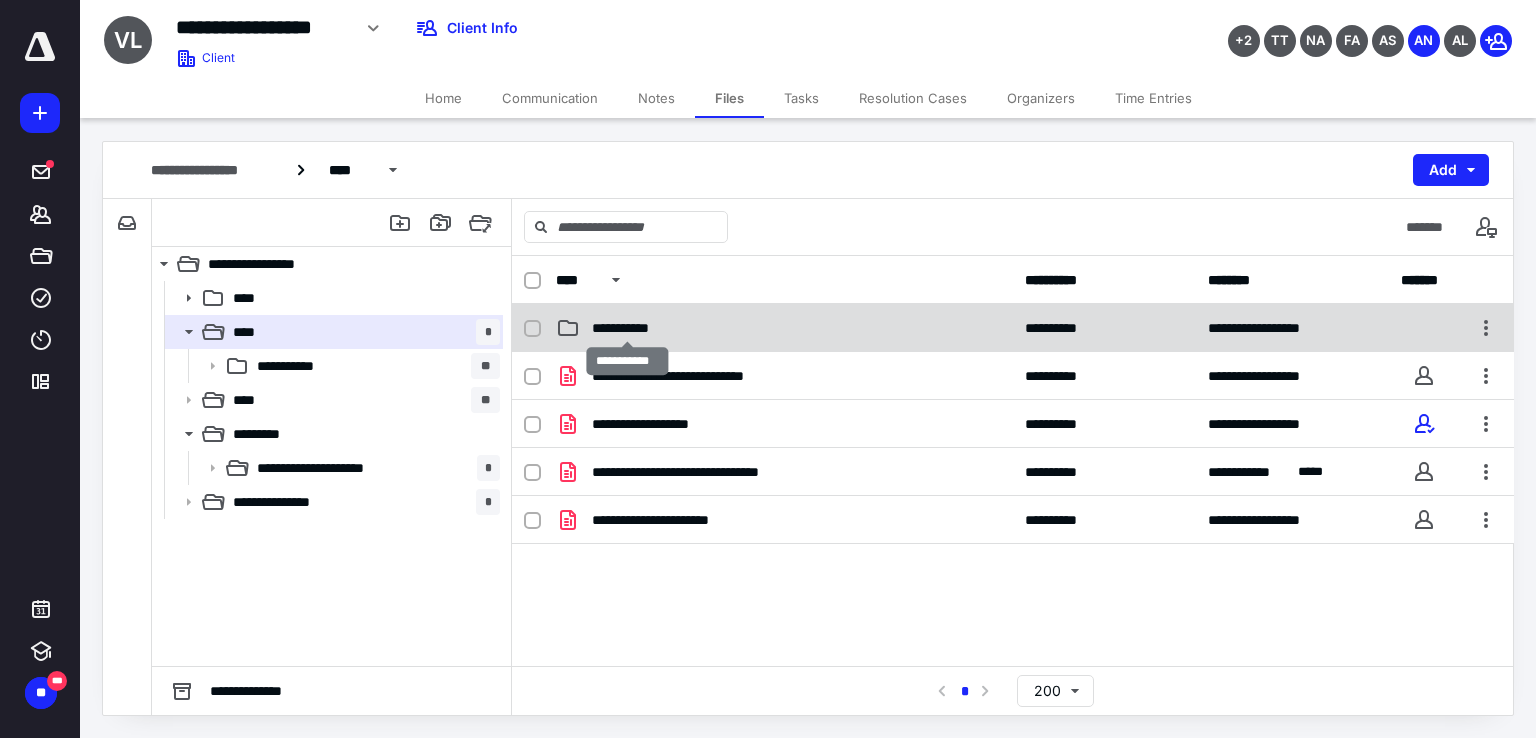 click on "**********" at bounding box center [628, 328] 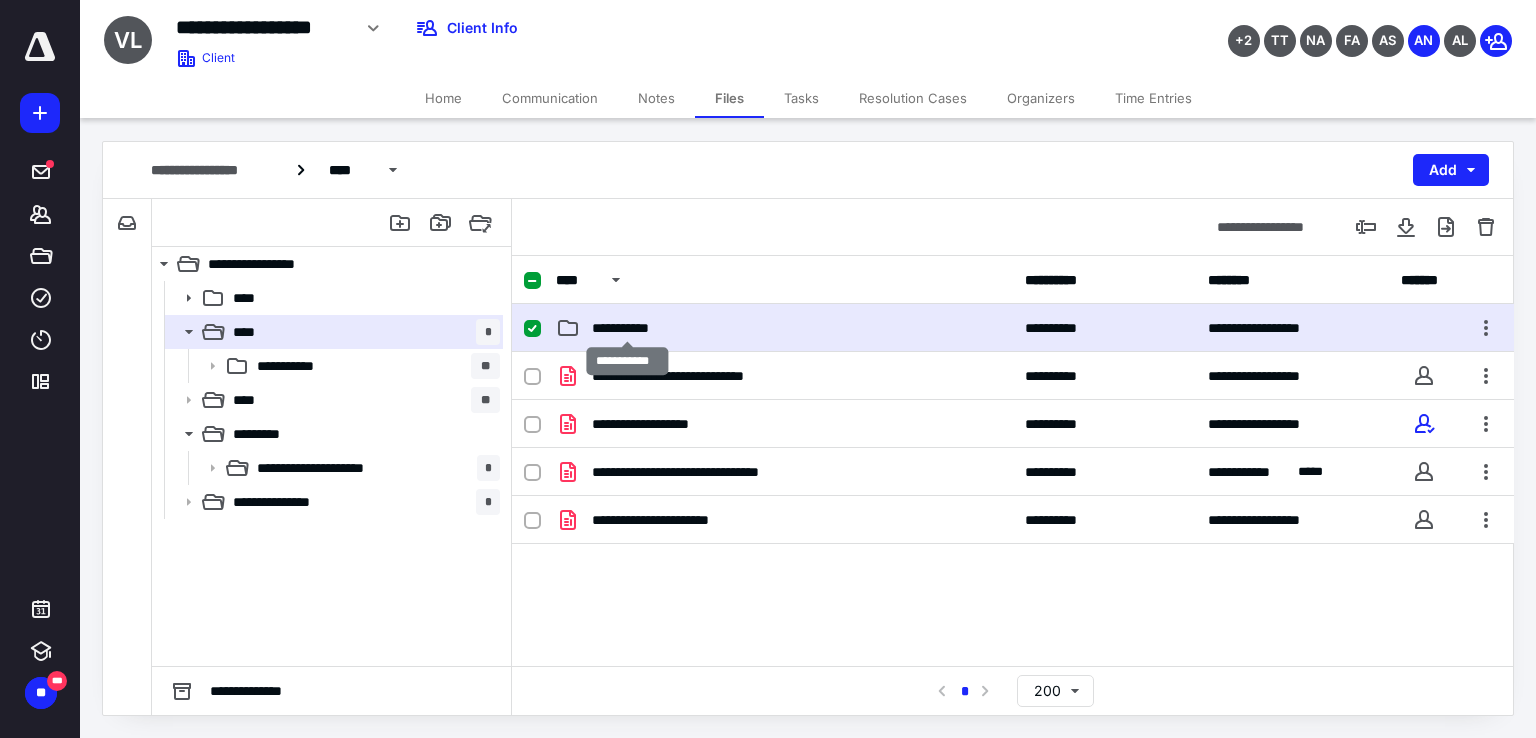 click on "**********" at bounding box center [628, 328] 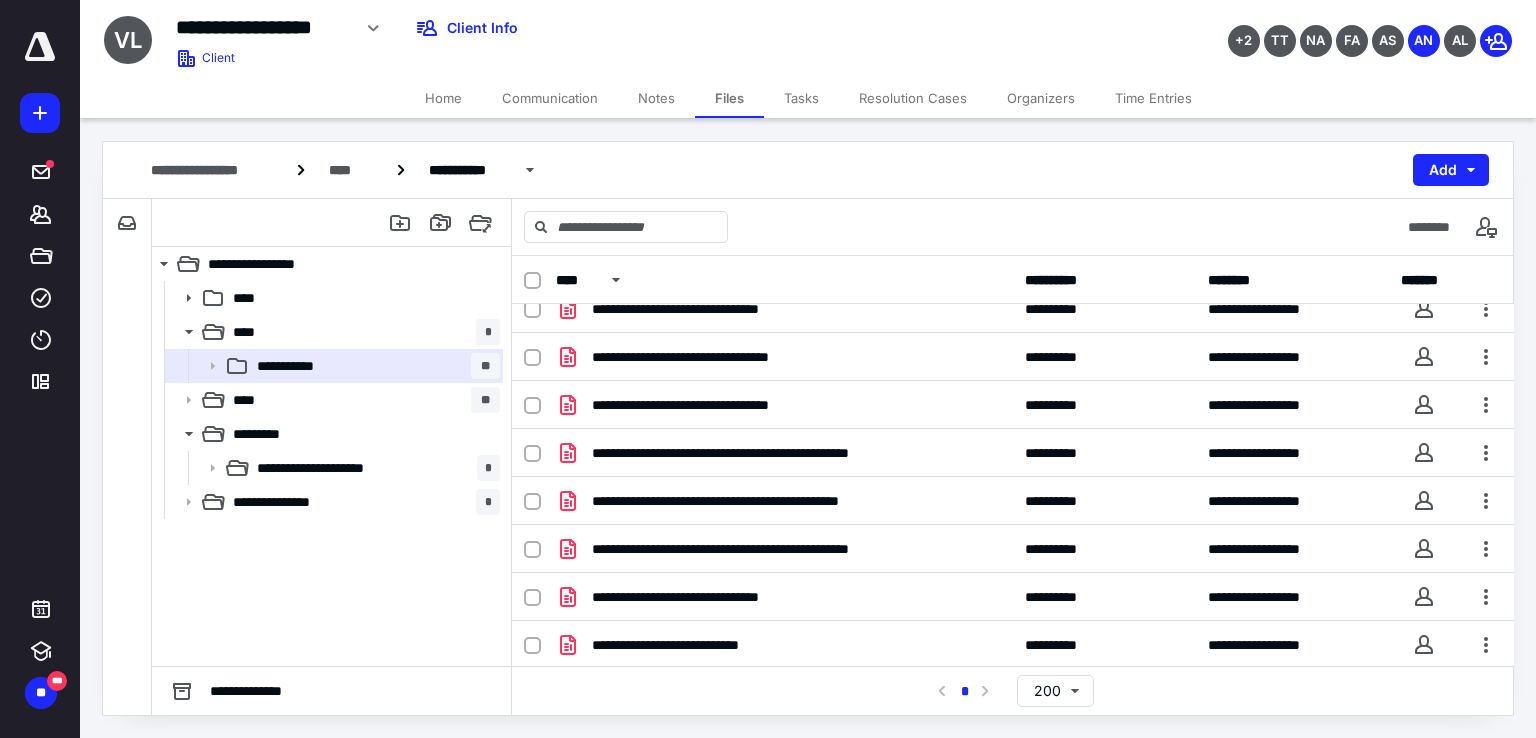 scroll, scrollTop: 0, scrollLeft: 0, axis: both 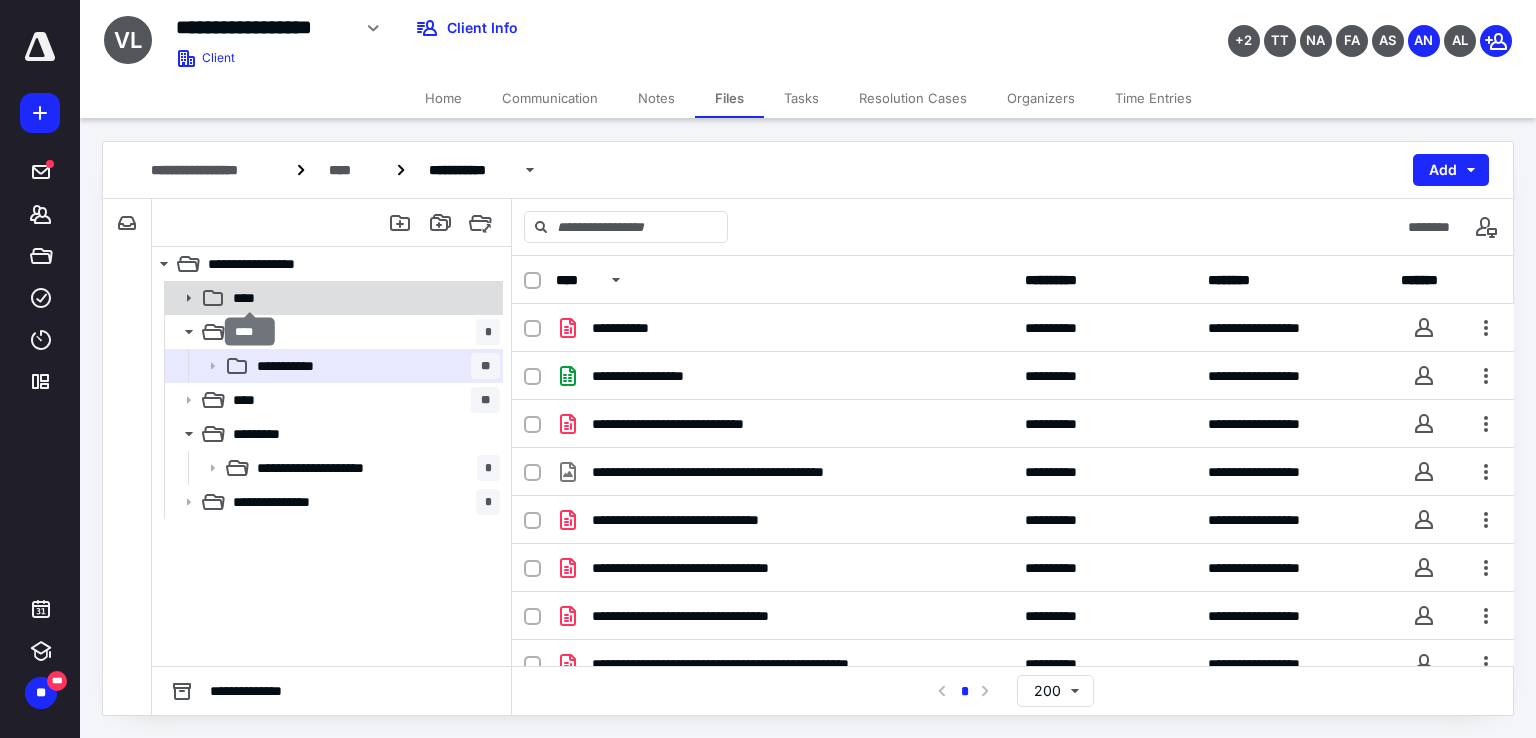 click on "****" at bounding box center (250, 298) 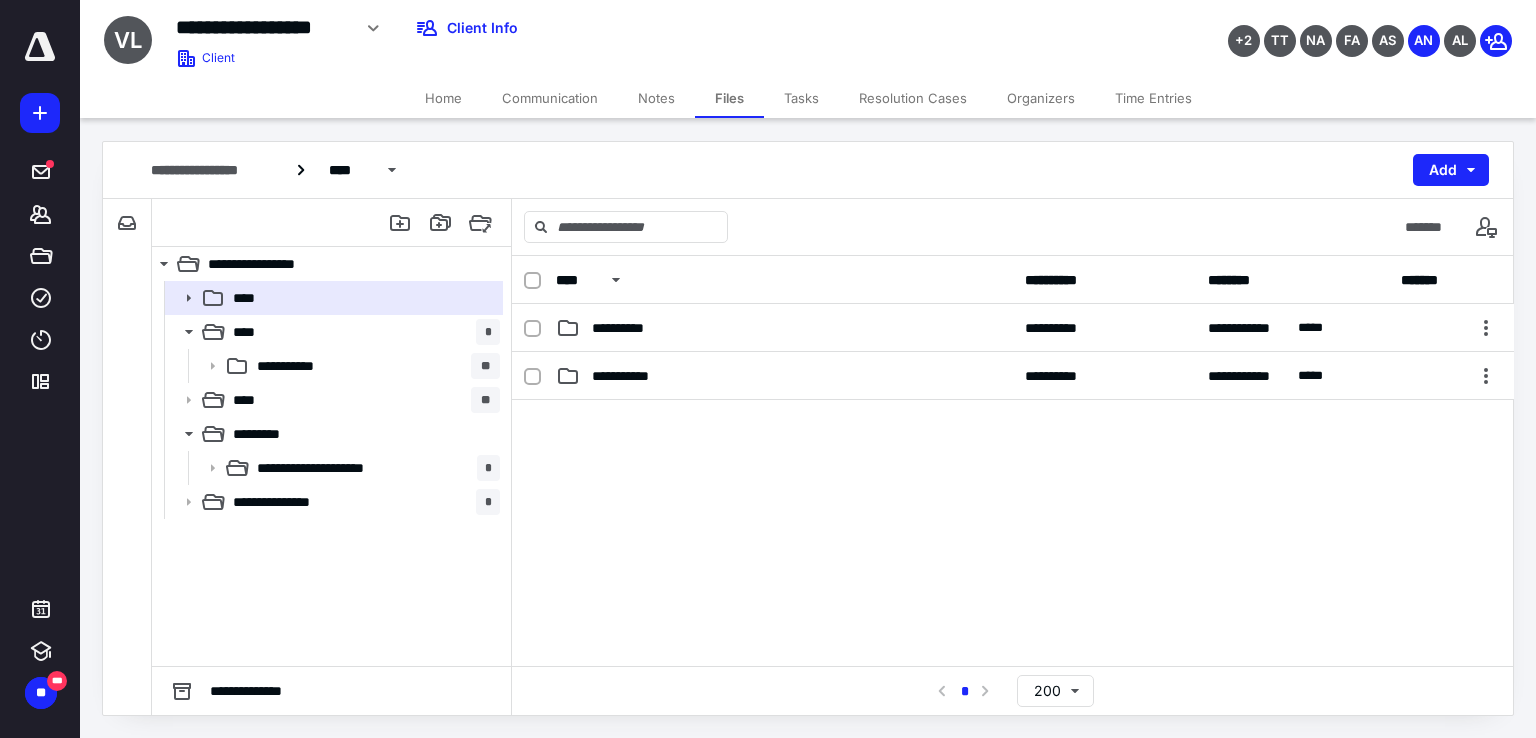 click on "Communication" at bounding box center [550, 98] 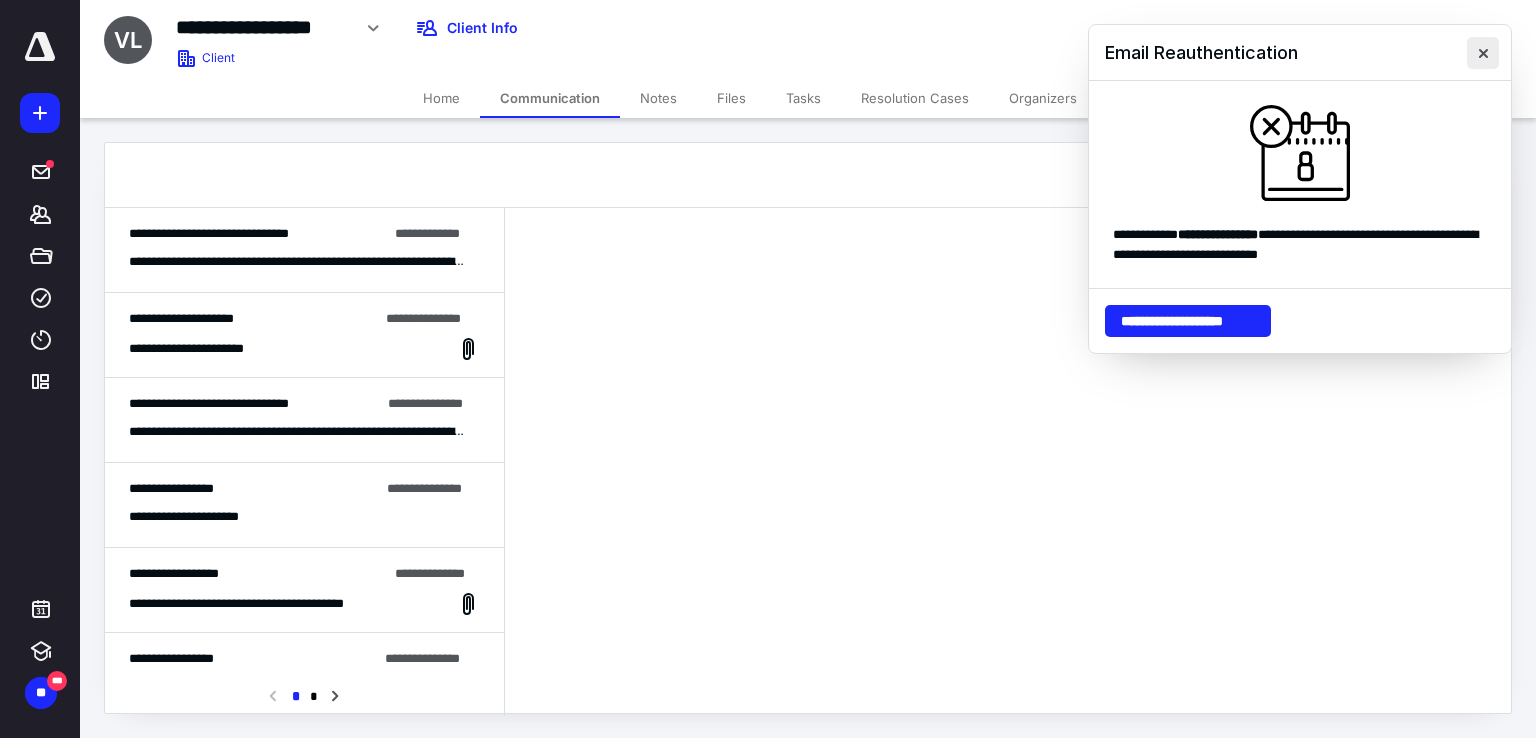 click at bounding box center (1483, 53) 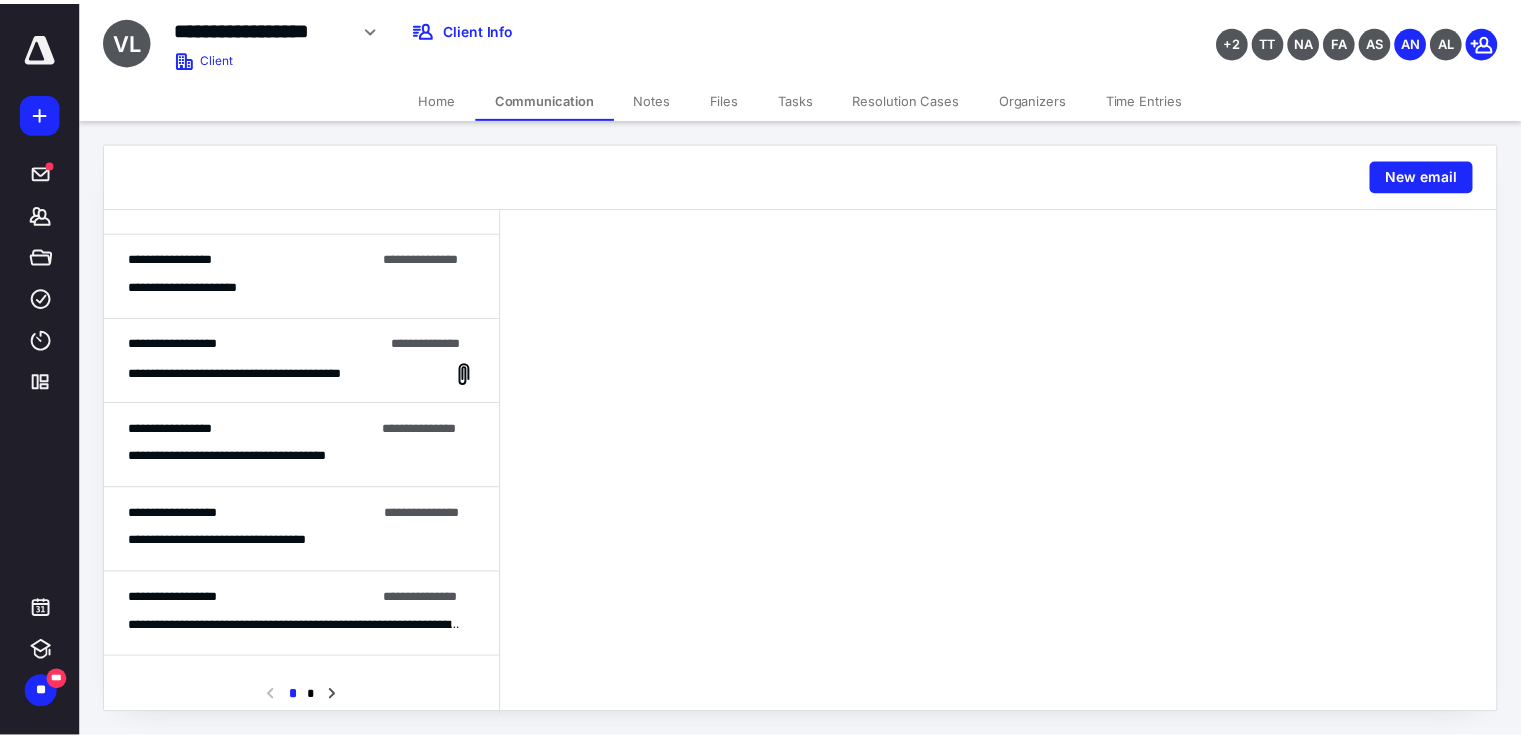 scroll, scrollTop: 0, scrollLeft: 0, axis: both 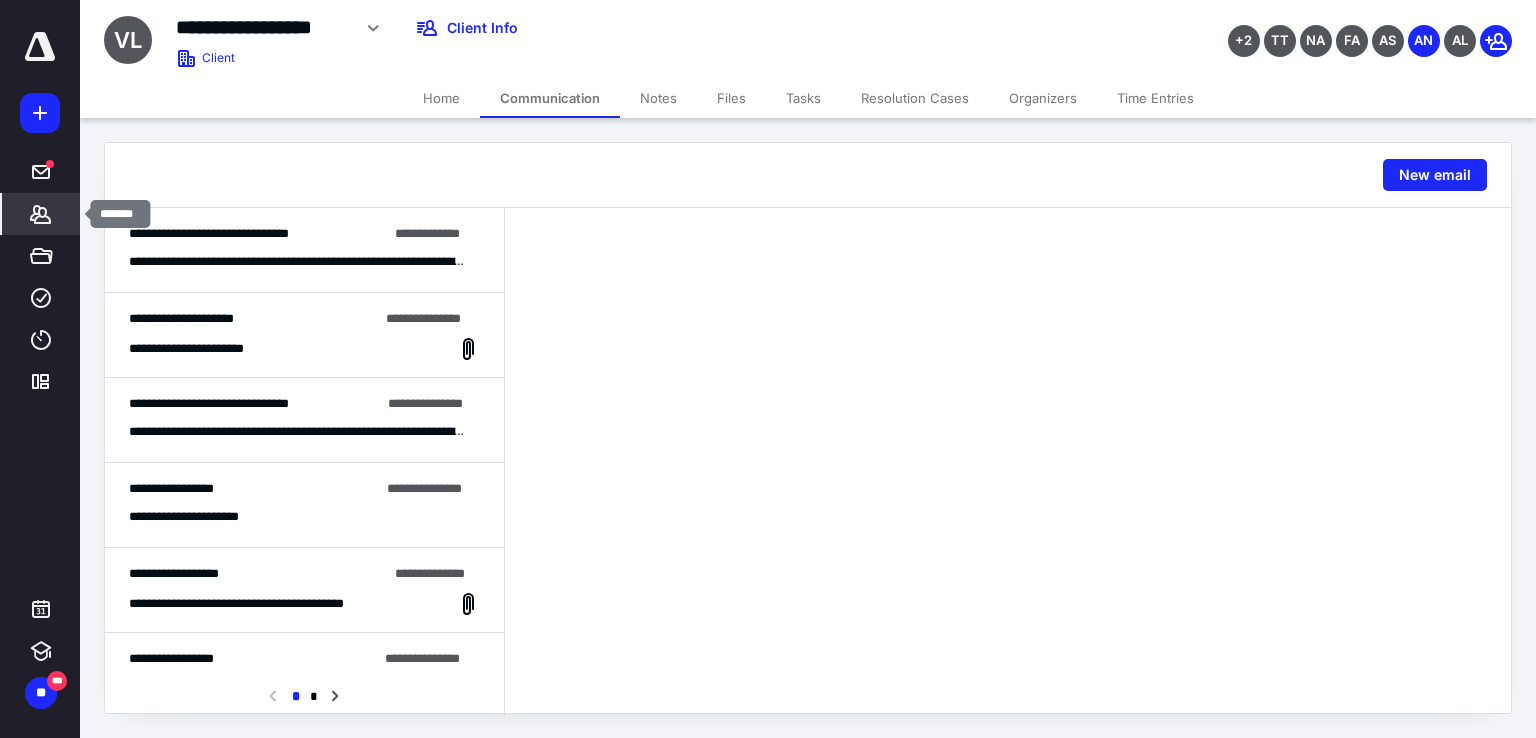 click 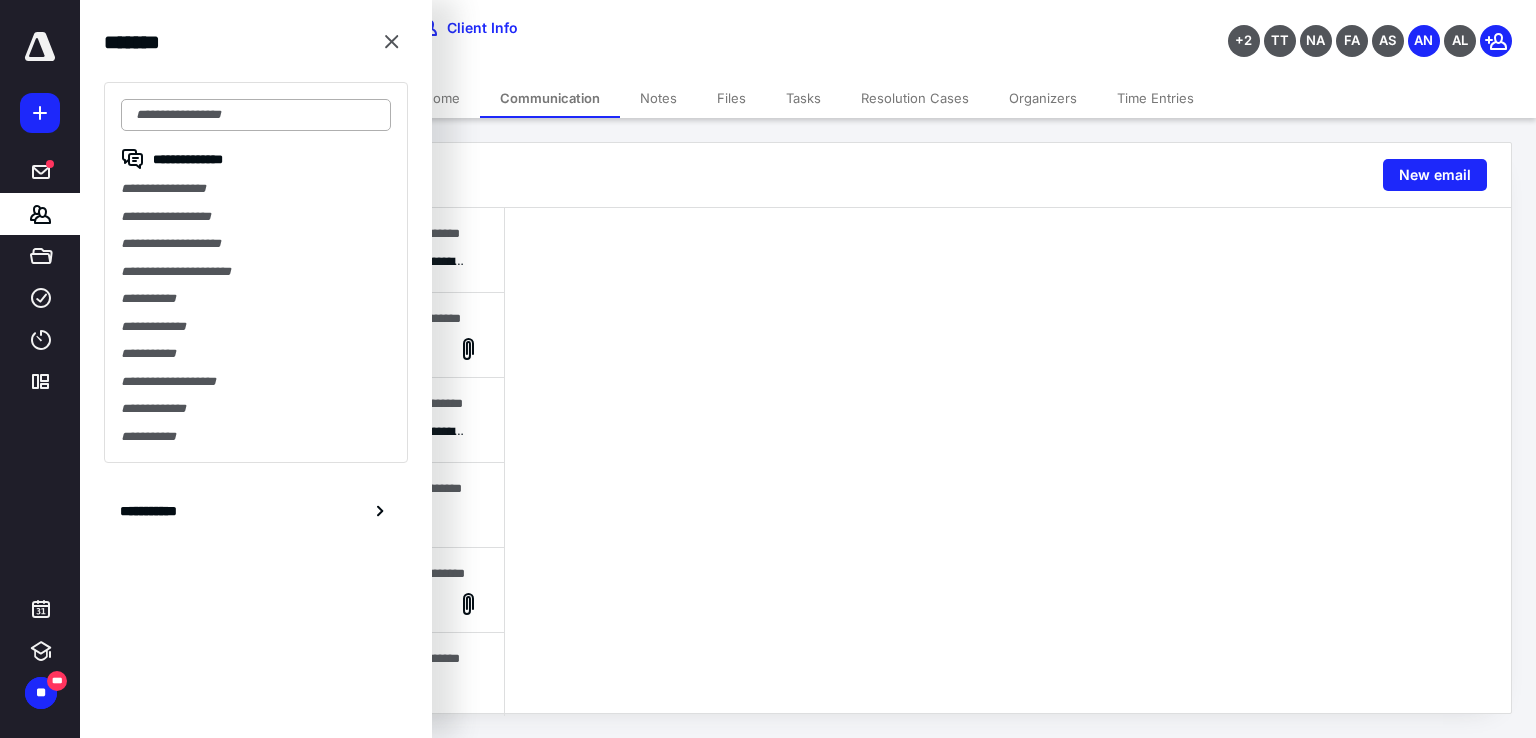 click at bounding box center [256, 115] 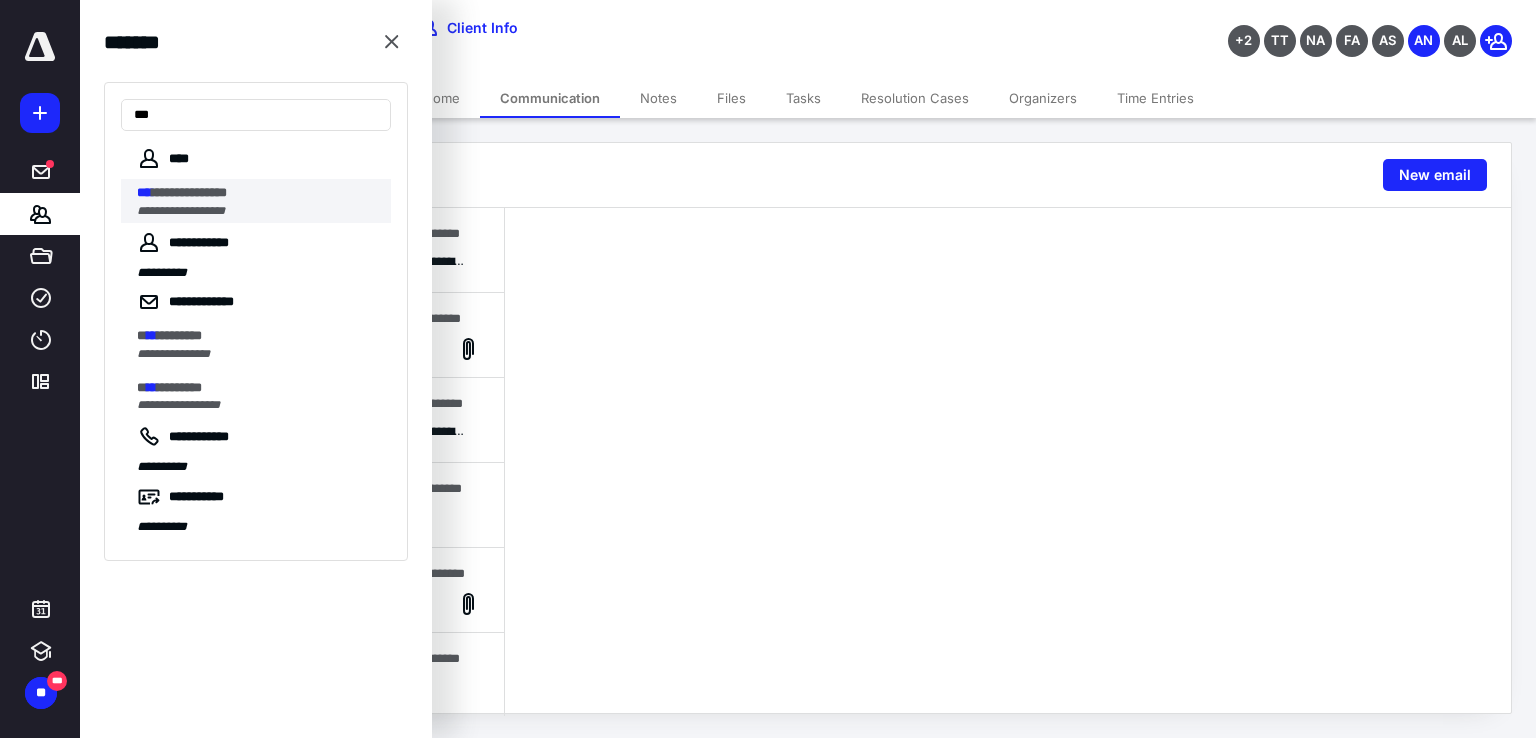 type on "***" 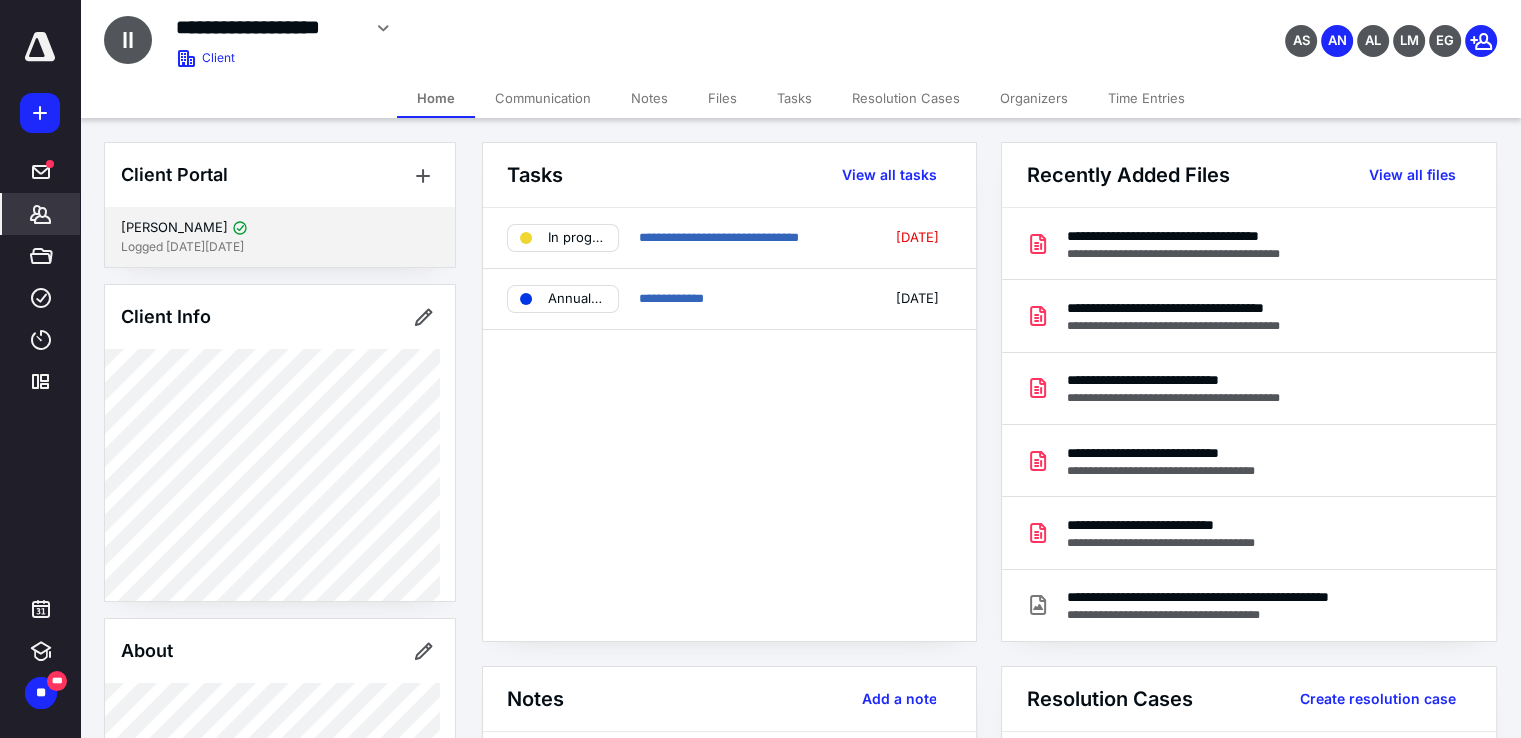 click on "[PERSON_NAME]" at bounding box center [174, 228] 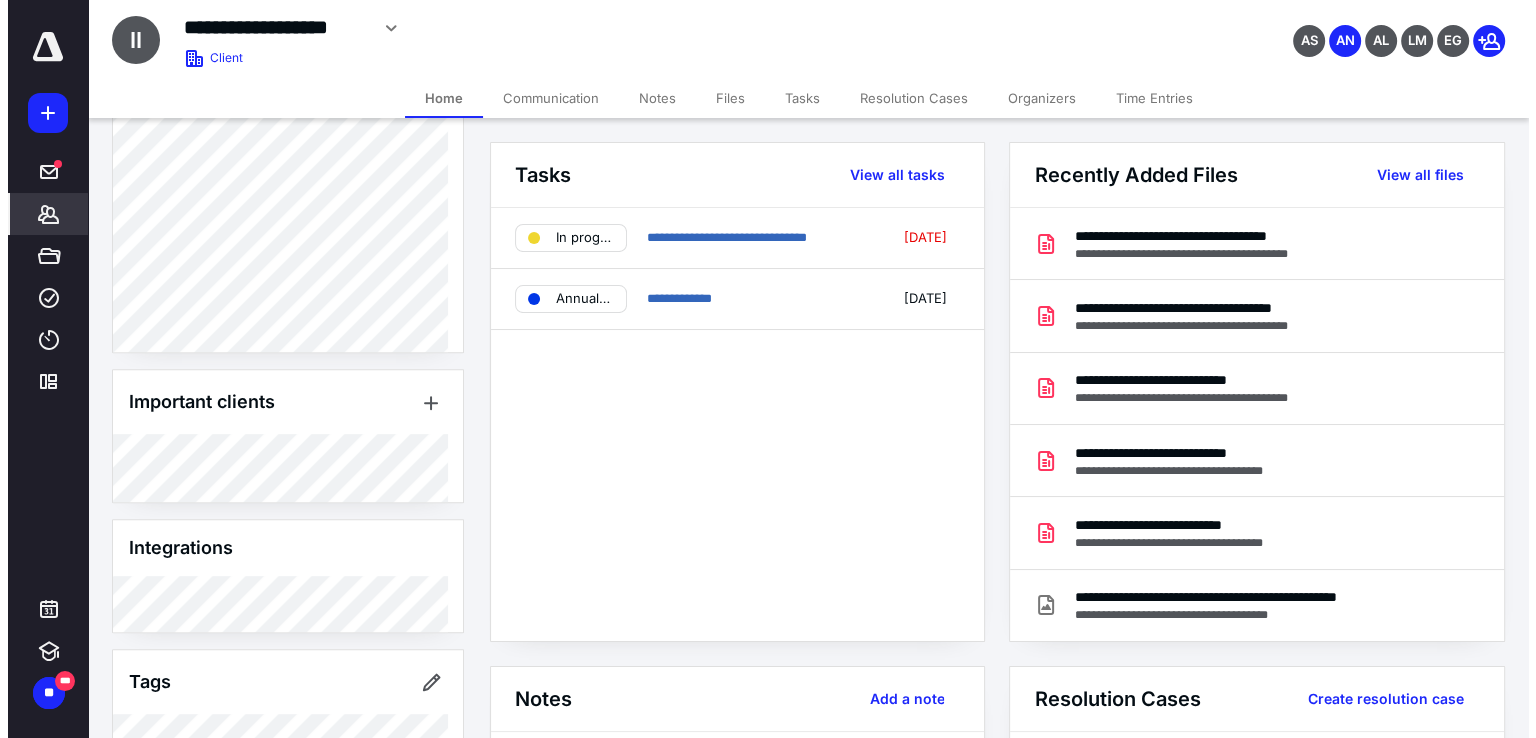 scroll, scrollTop: 1115, scrollLeft: 0, axis: vertical 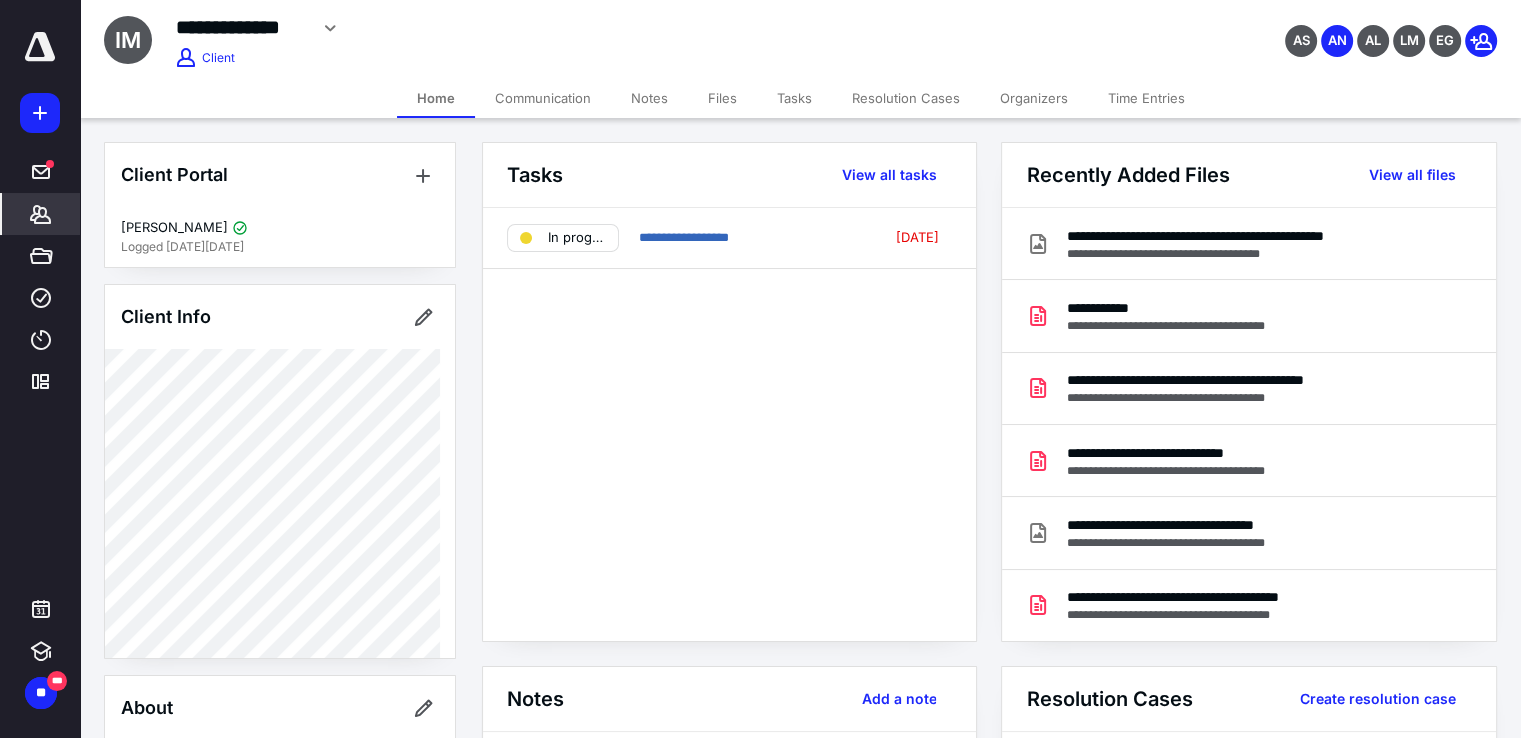 click on "Communication" at bounding box center [543, 98] 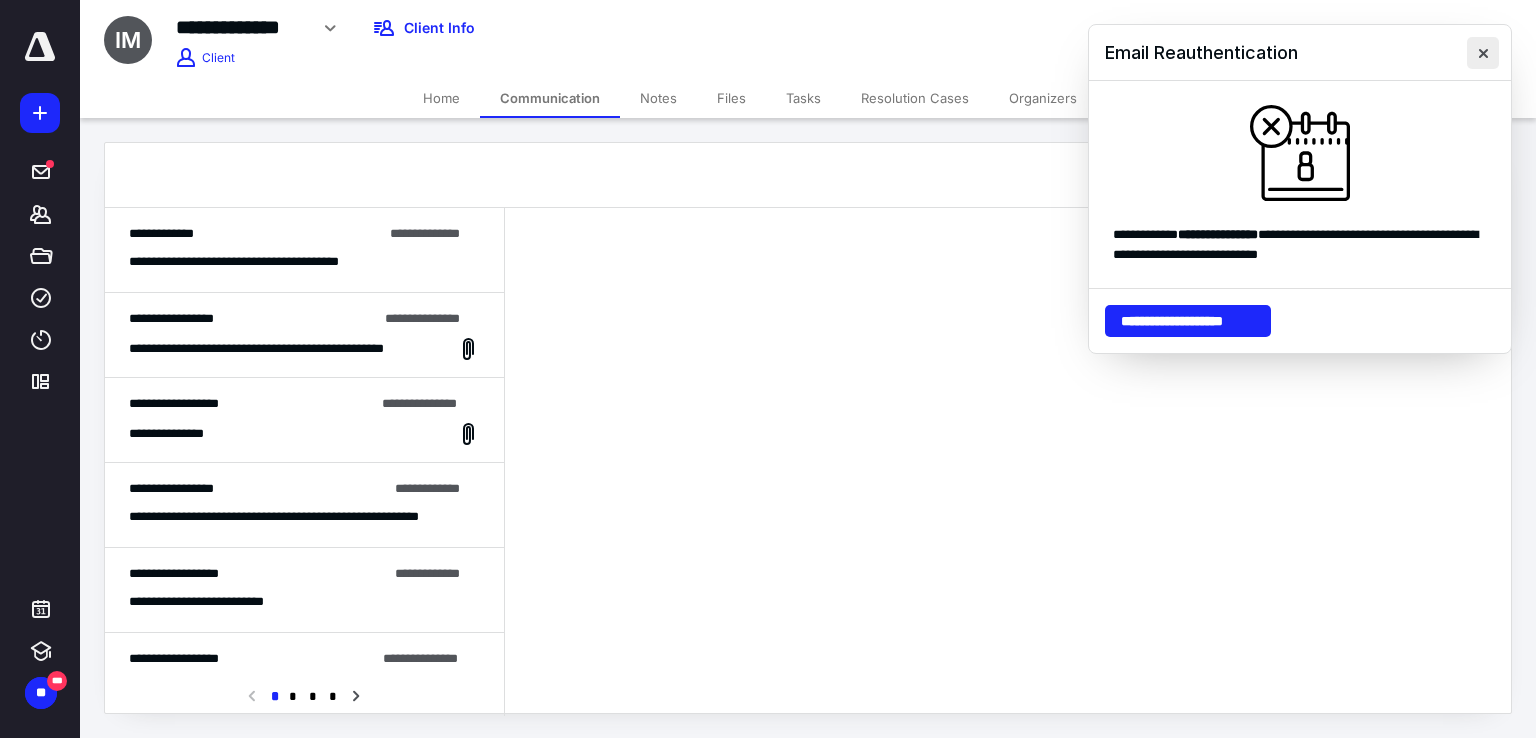 click at bounding box center (1483, 53) 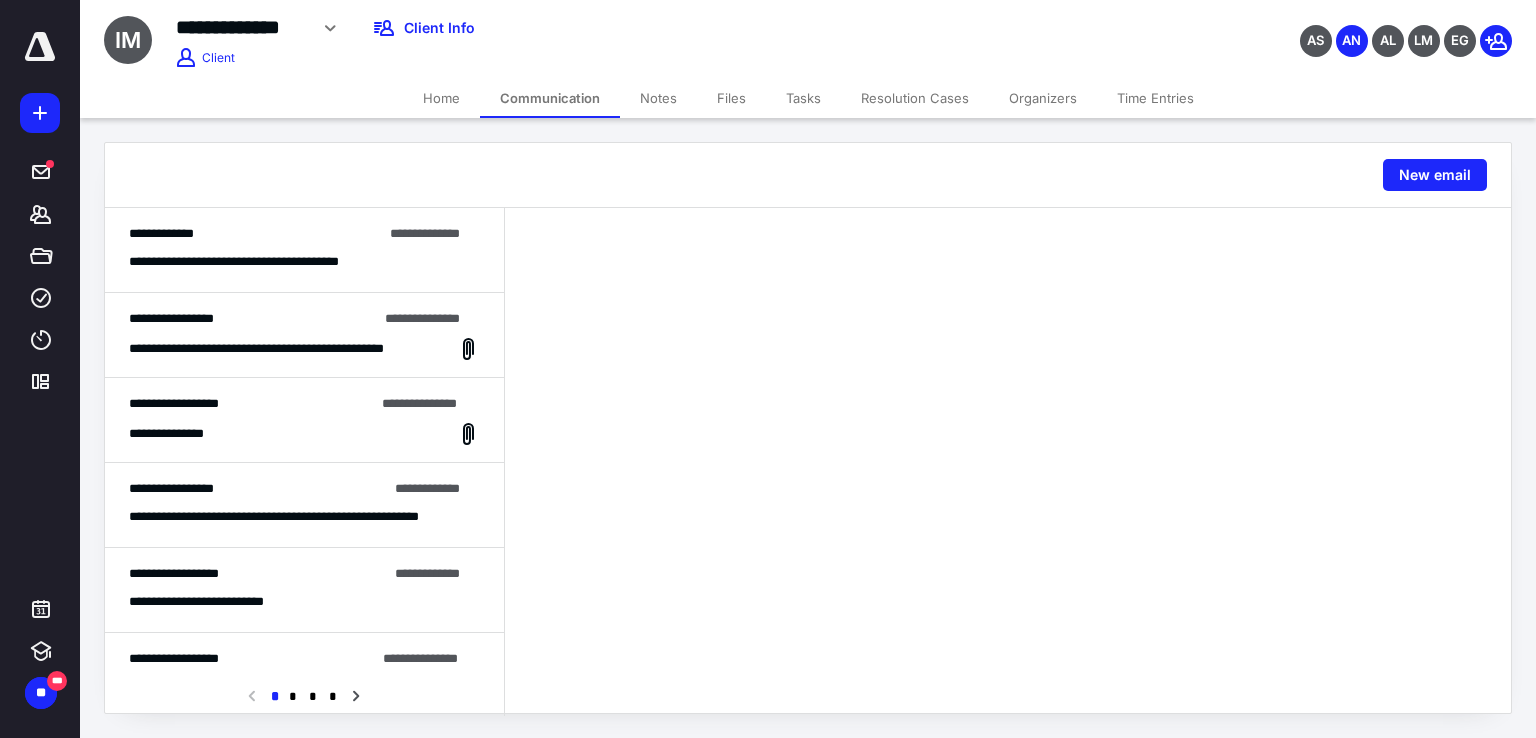click on "**********" at bounding box center (304, 250) 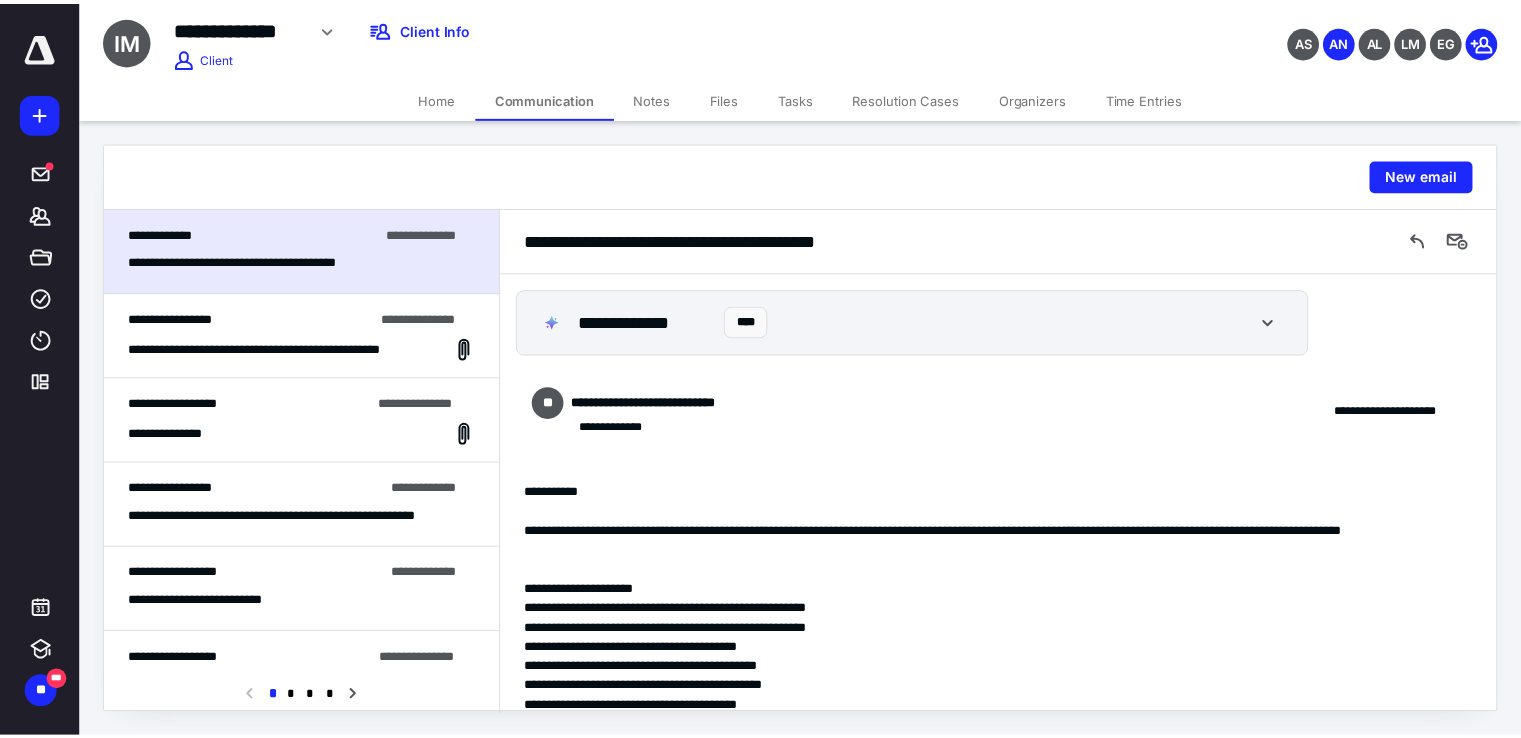 scroll, scrollTop: 481, scrollLeft: 0, axis: vertical 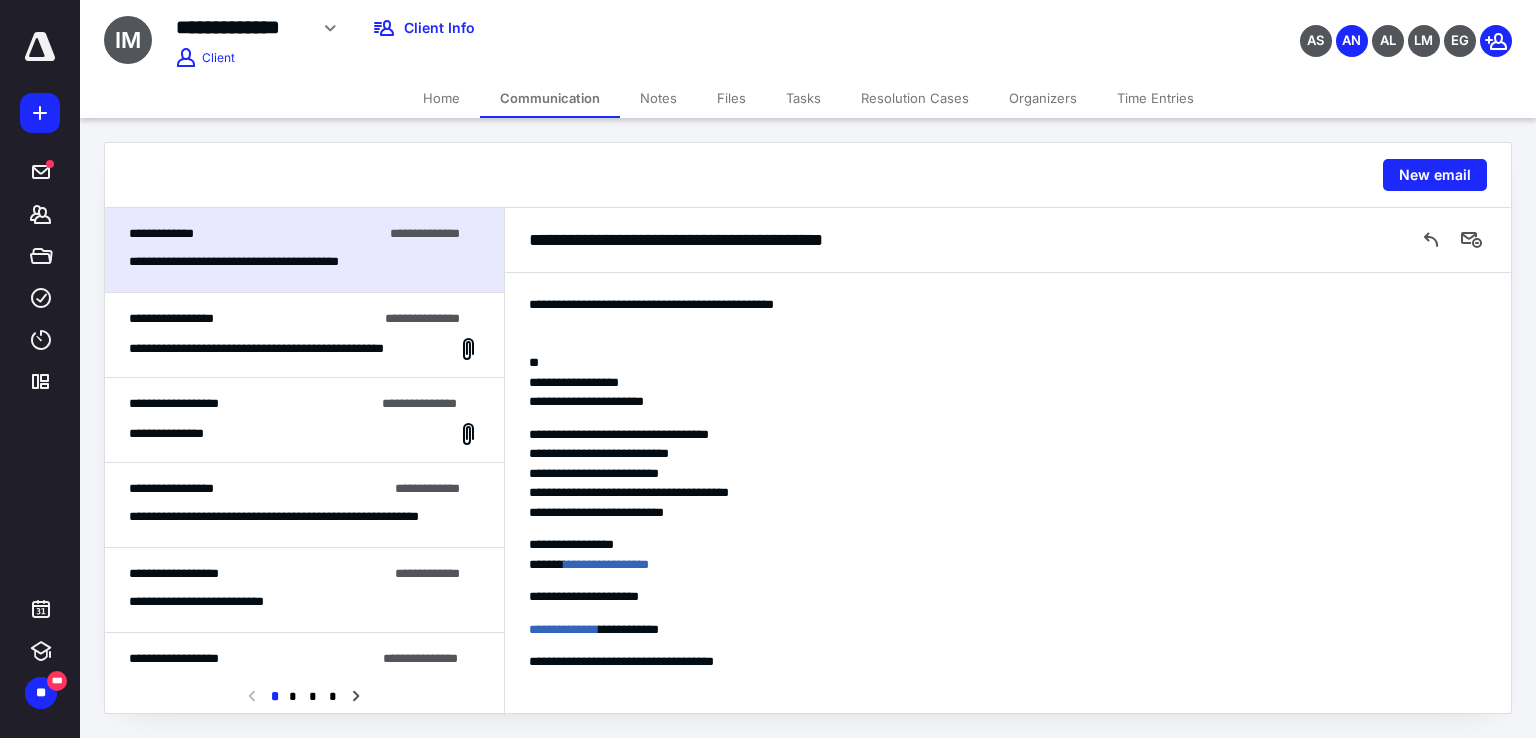 click on "Home" at bounding box center [441, 98] 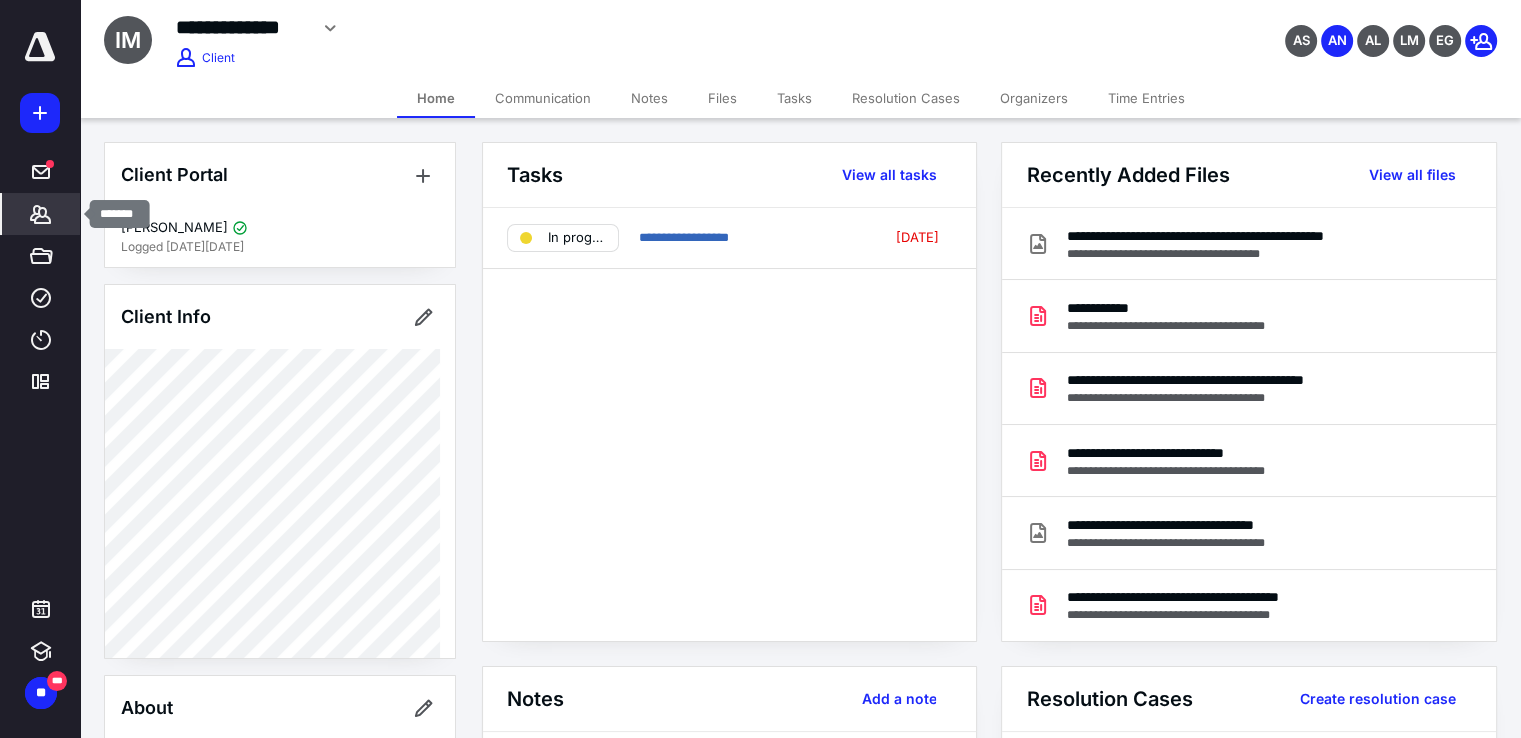 click 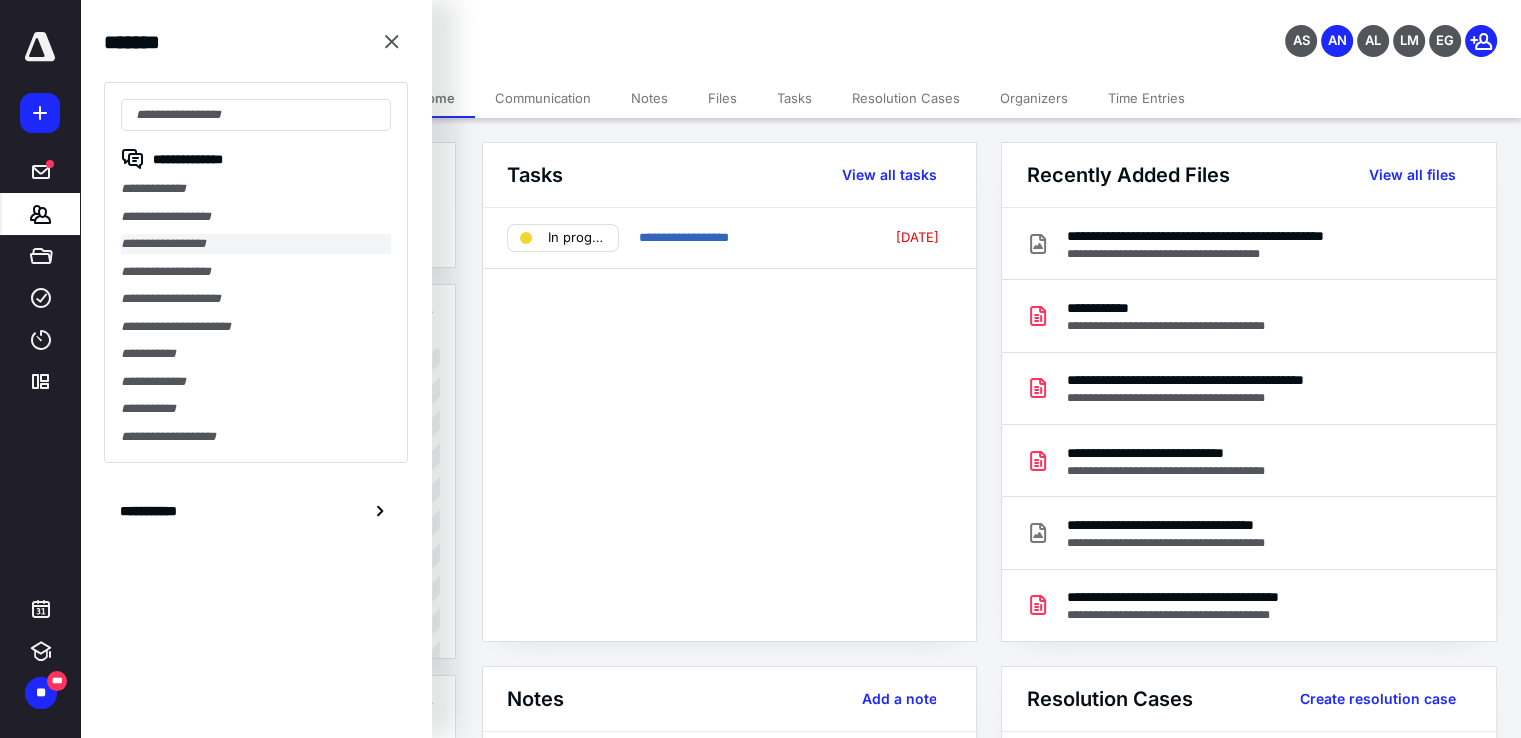 click on "**********" at bounding box center (256, 244) 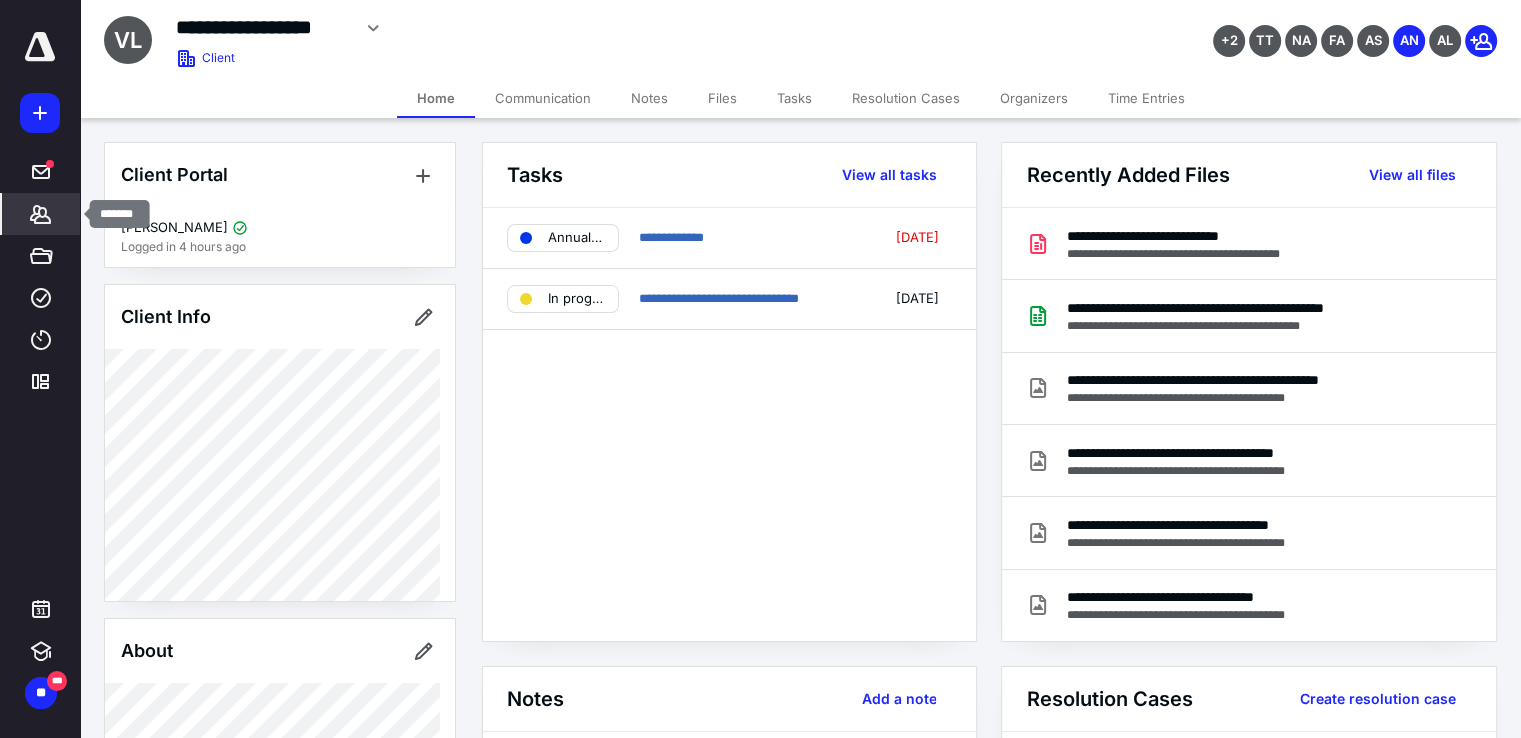click 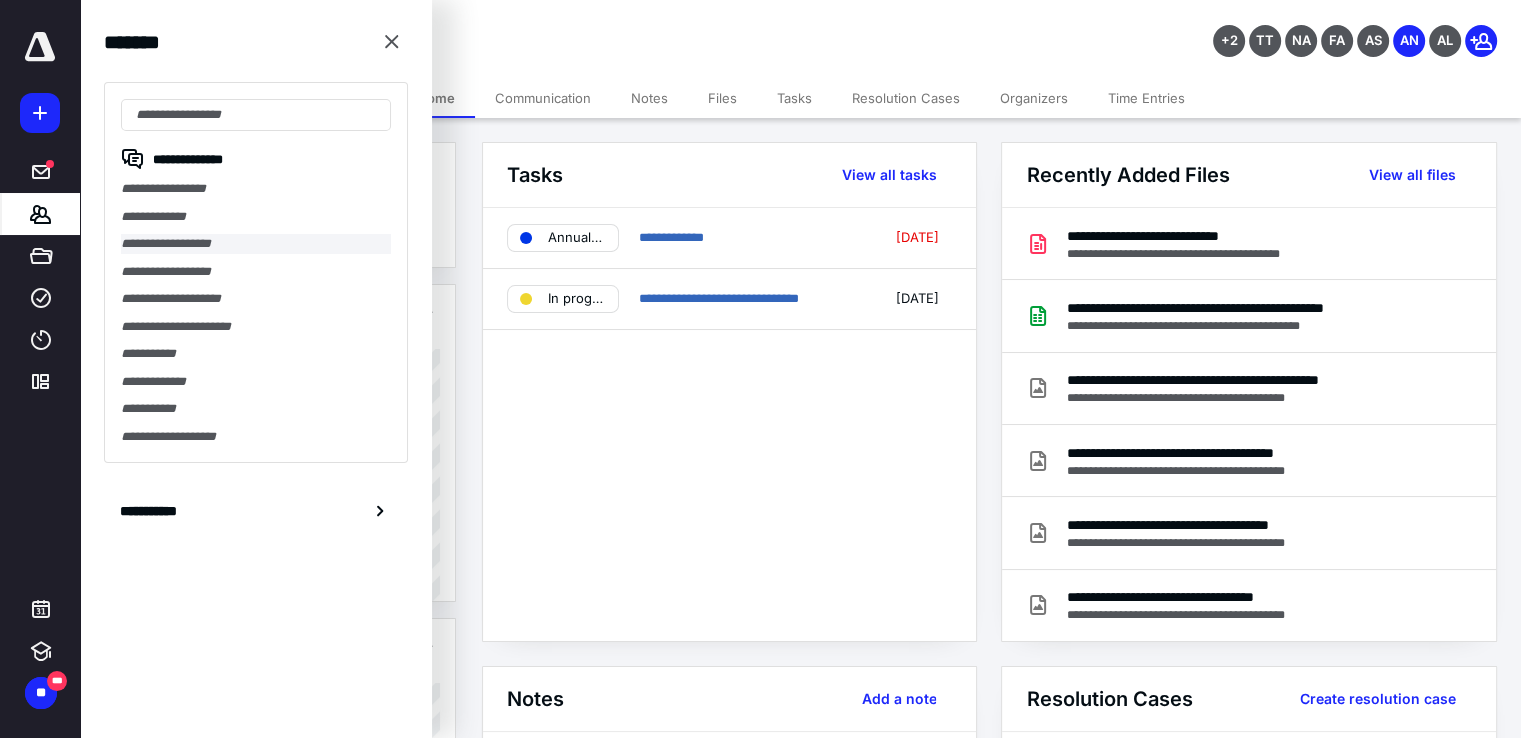 click on "**********" at bounding box center [256, 244] 